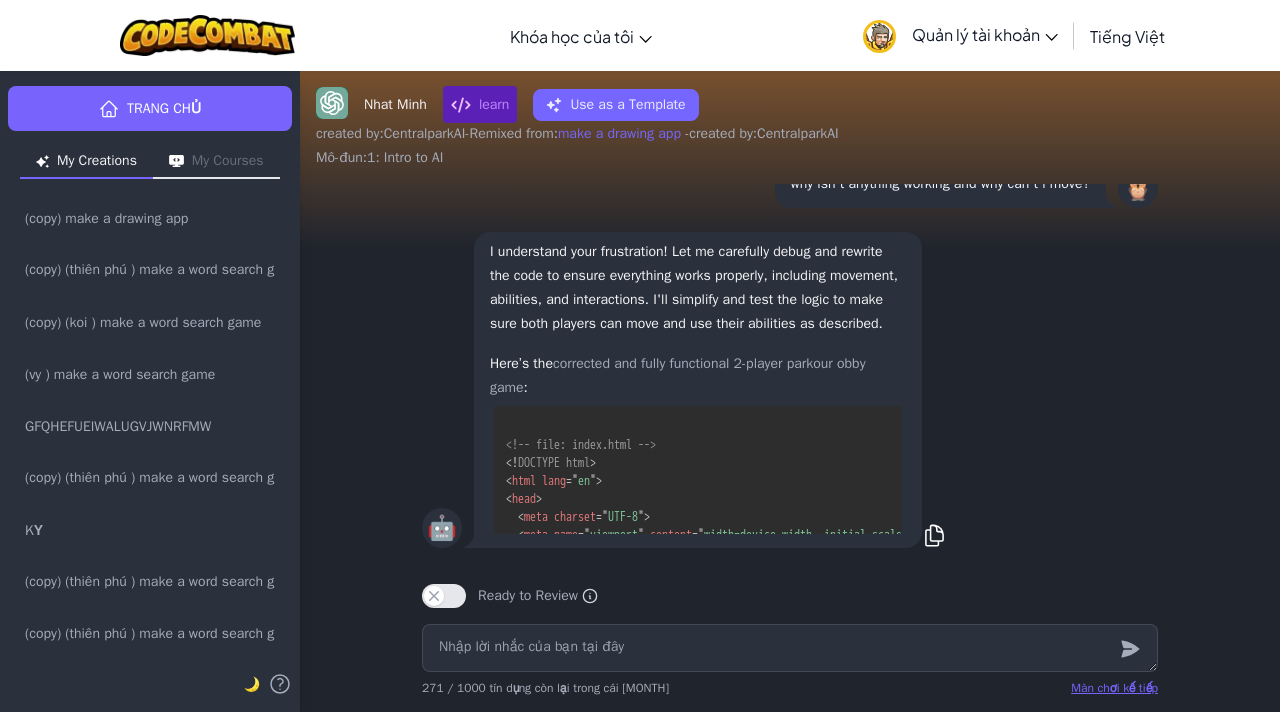scroll, scrollTop: 0, scrollLeft: 0, axis: both 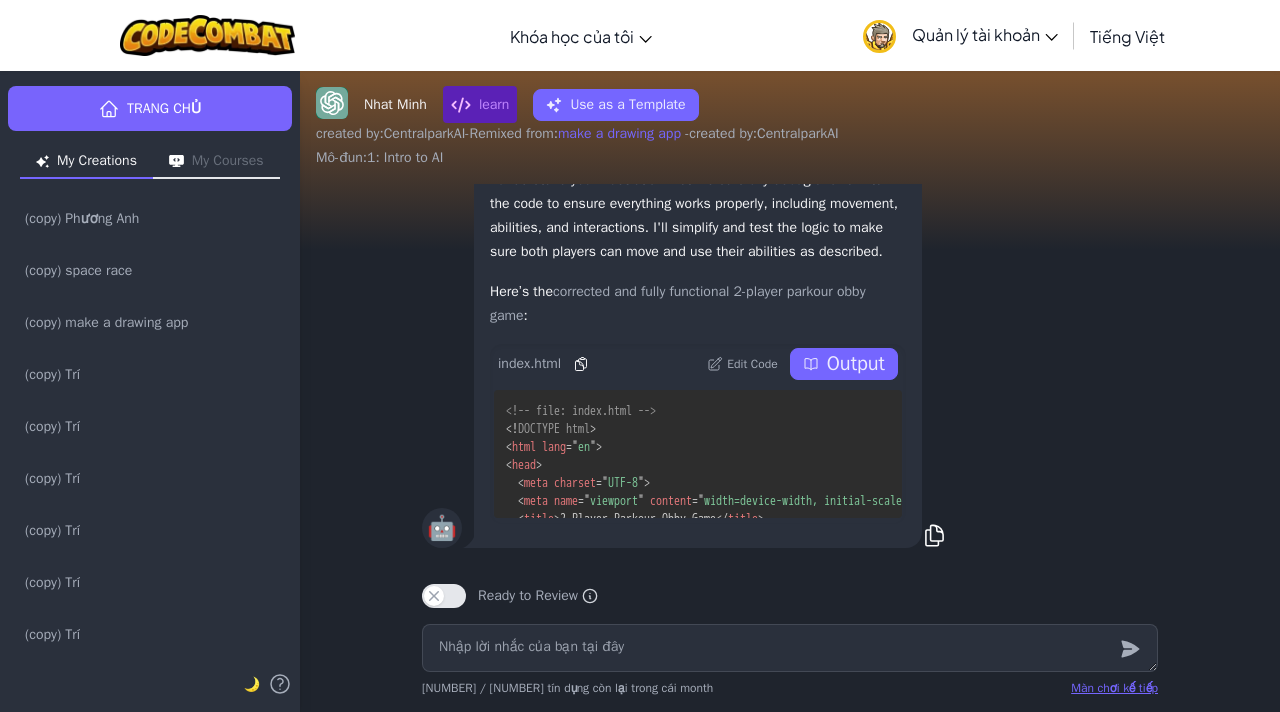 click on "Output" at bounding box center (856, 364) 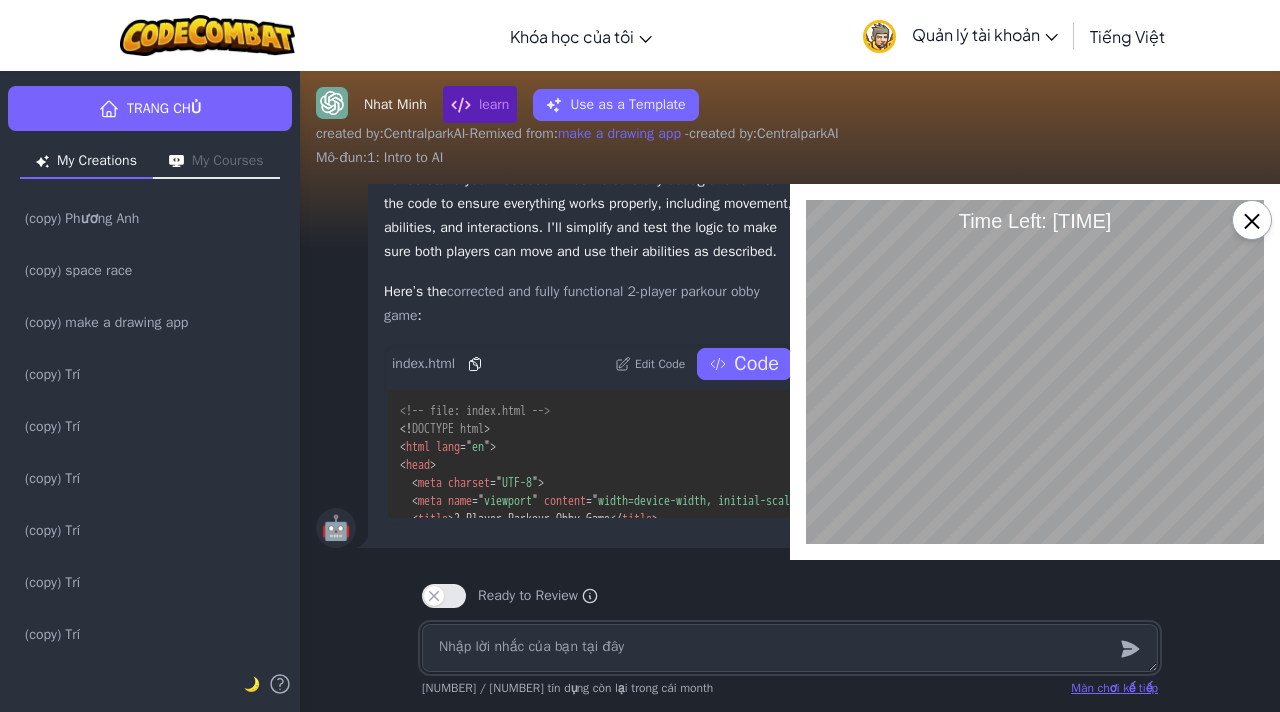 scroll, scrollTop: 0, scrollLeft: 0, axis: both 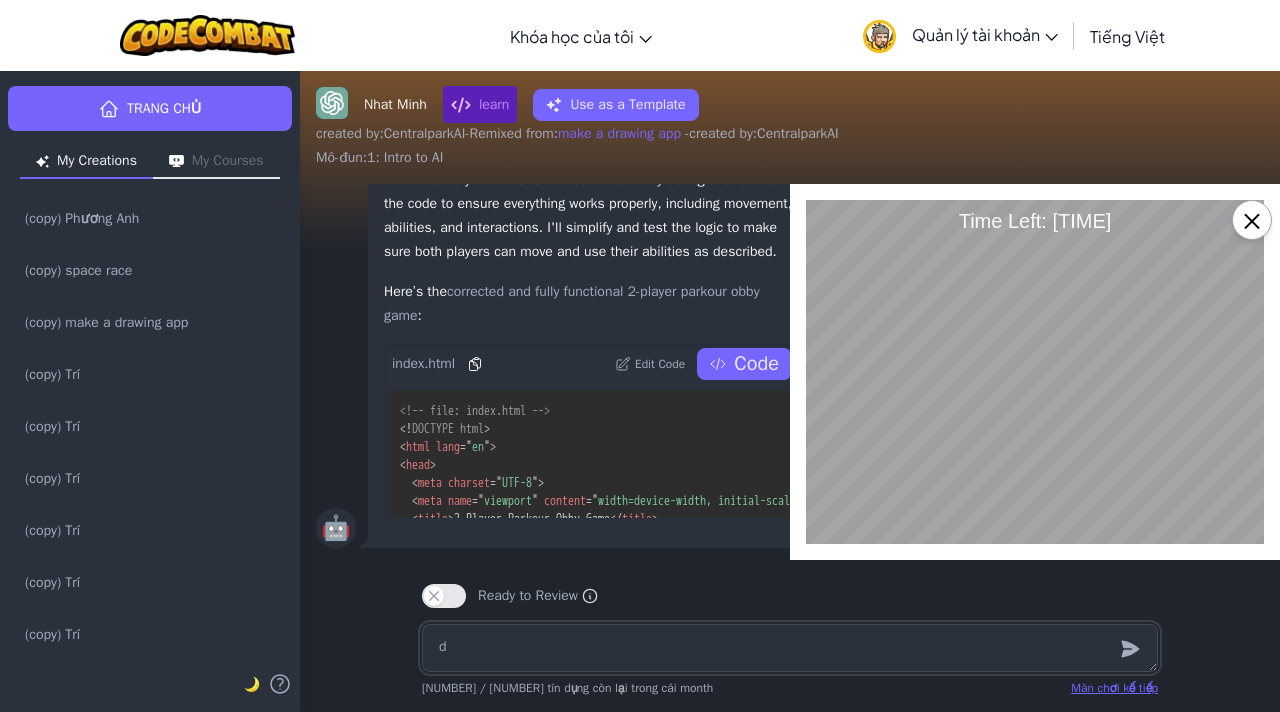 type on "x" 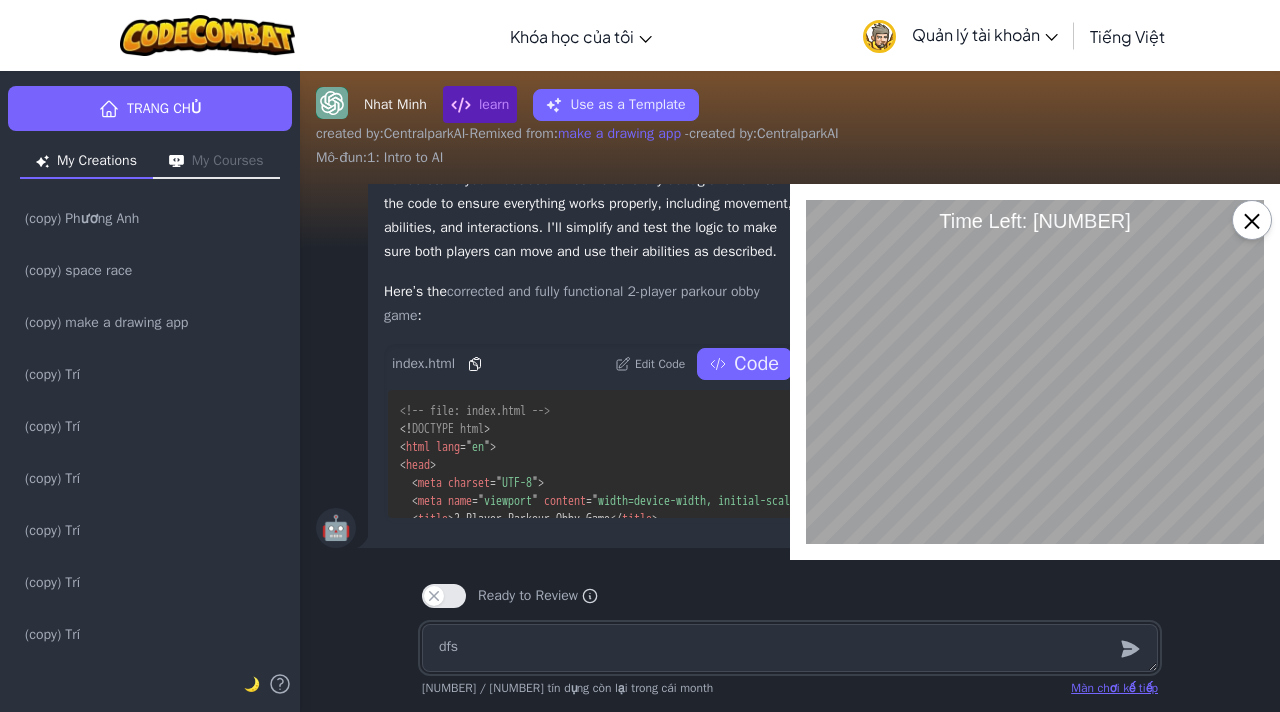 type on "dfsa" 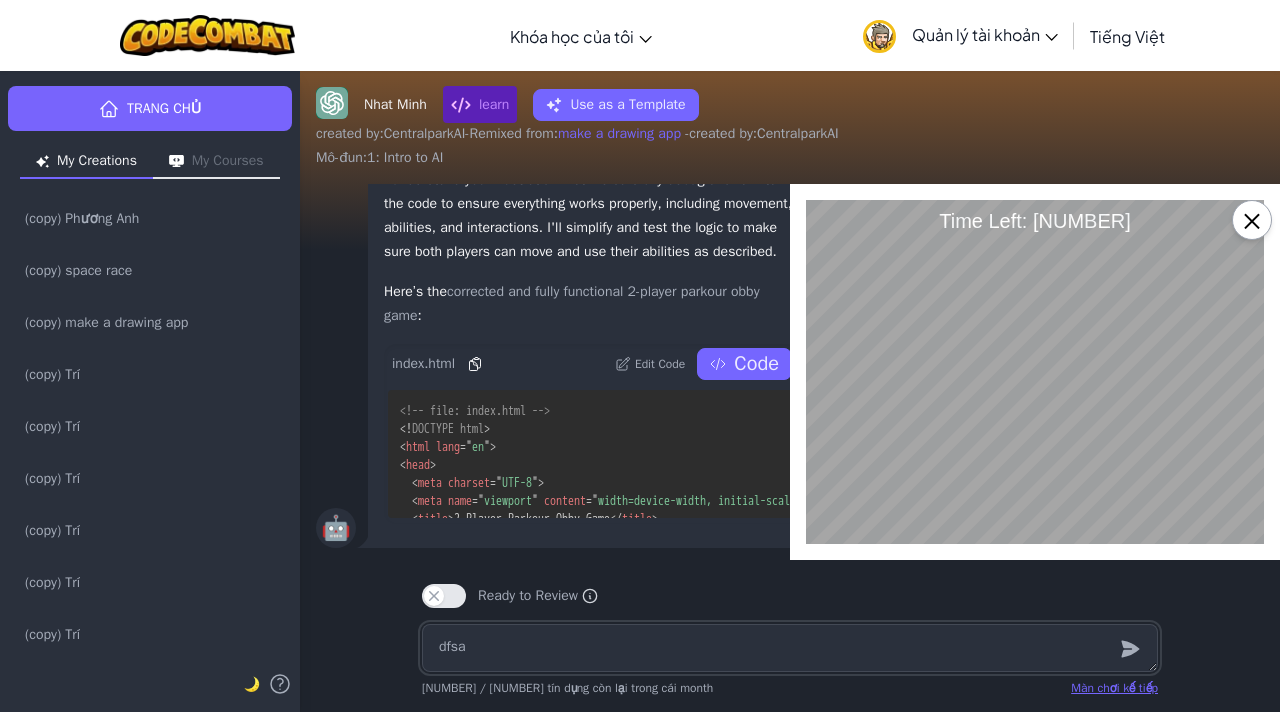 type on "x" 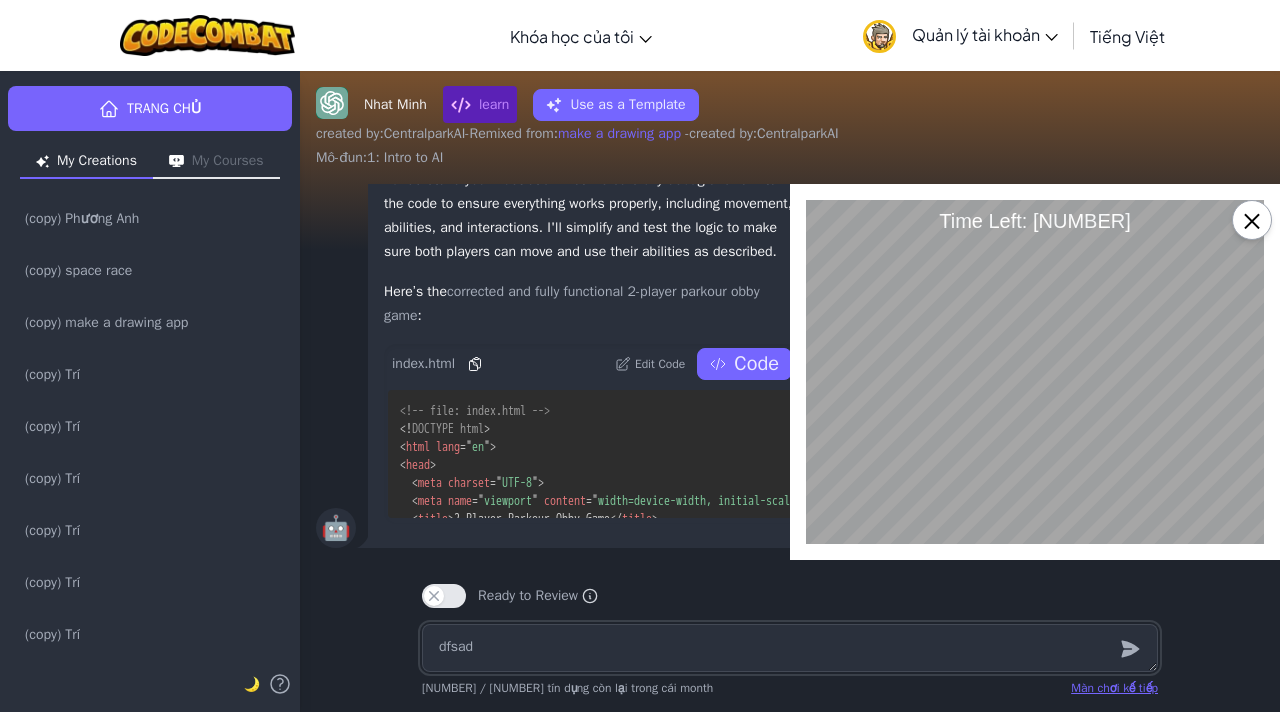 type on "dfsadf" 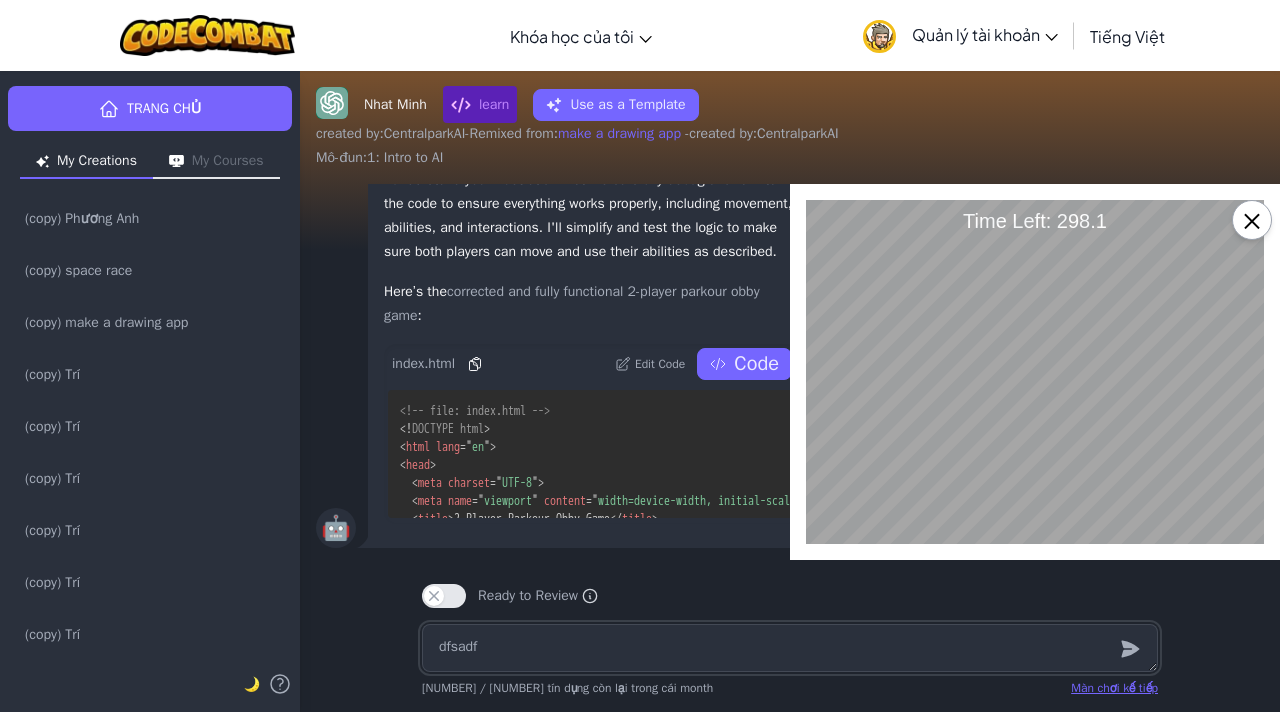 type on "x" 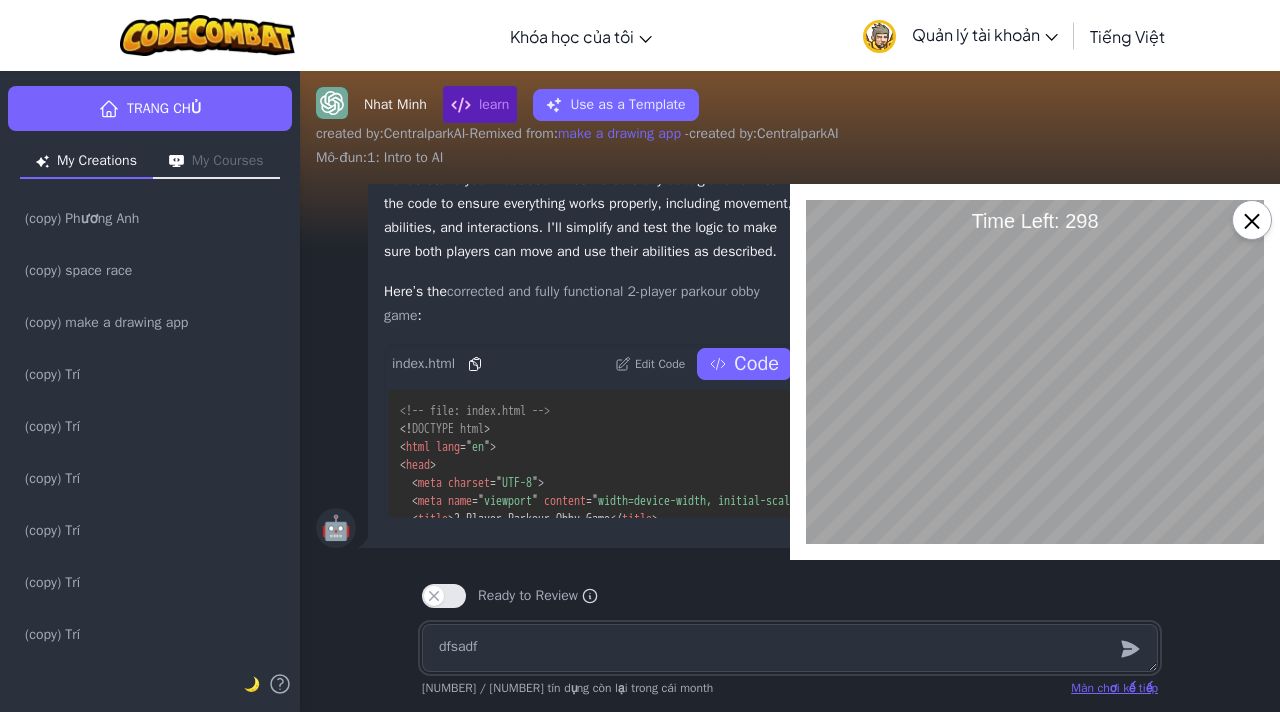 type on "dfsadfs" 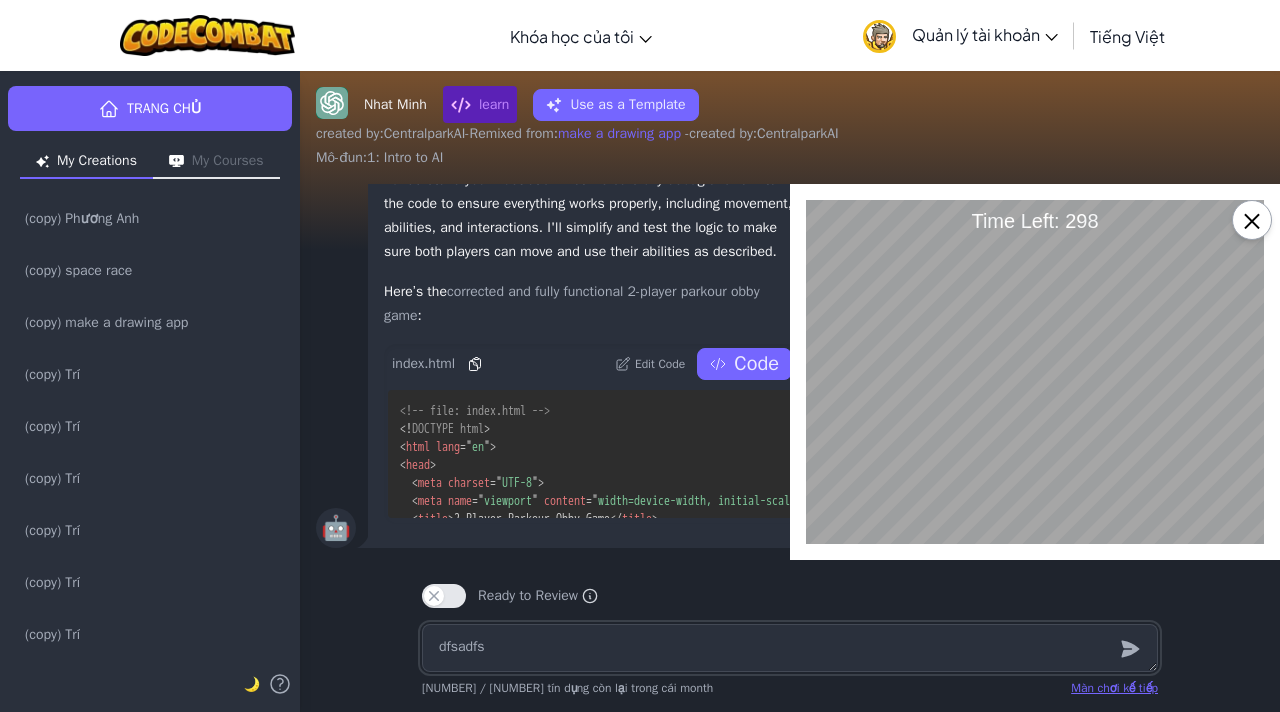 type on "x" 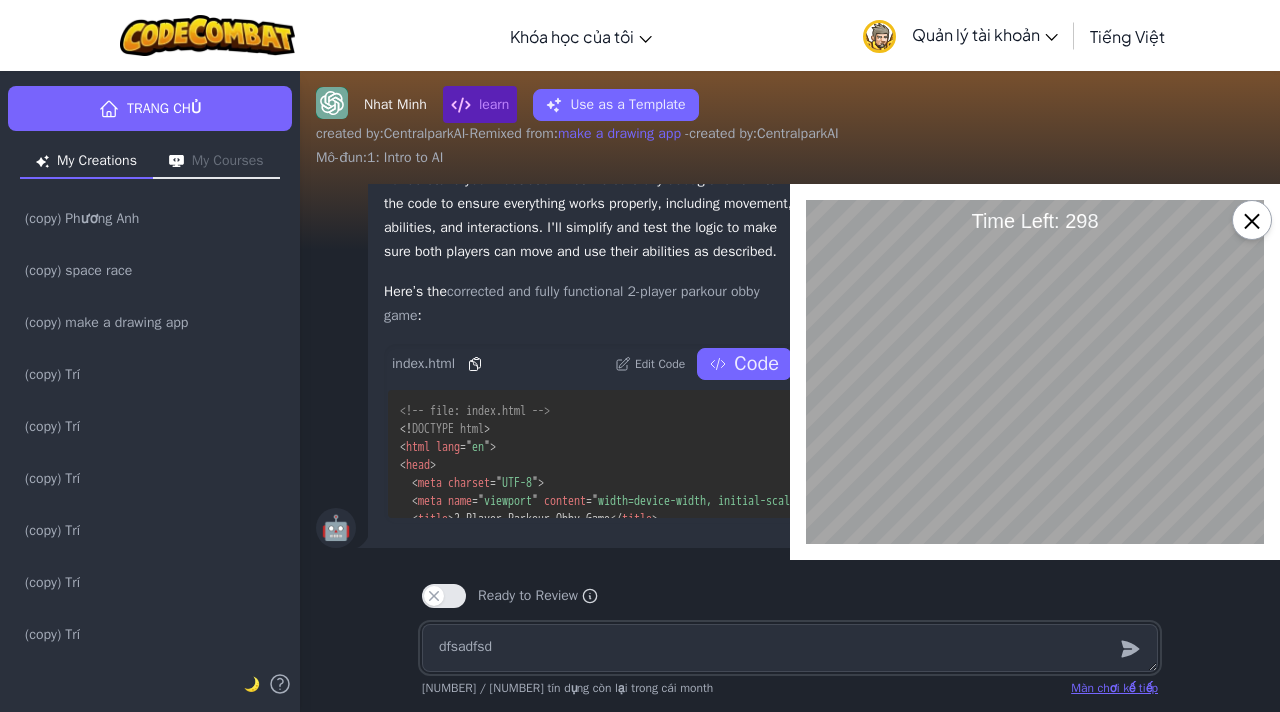 type on "dfsadfsdf" 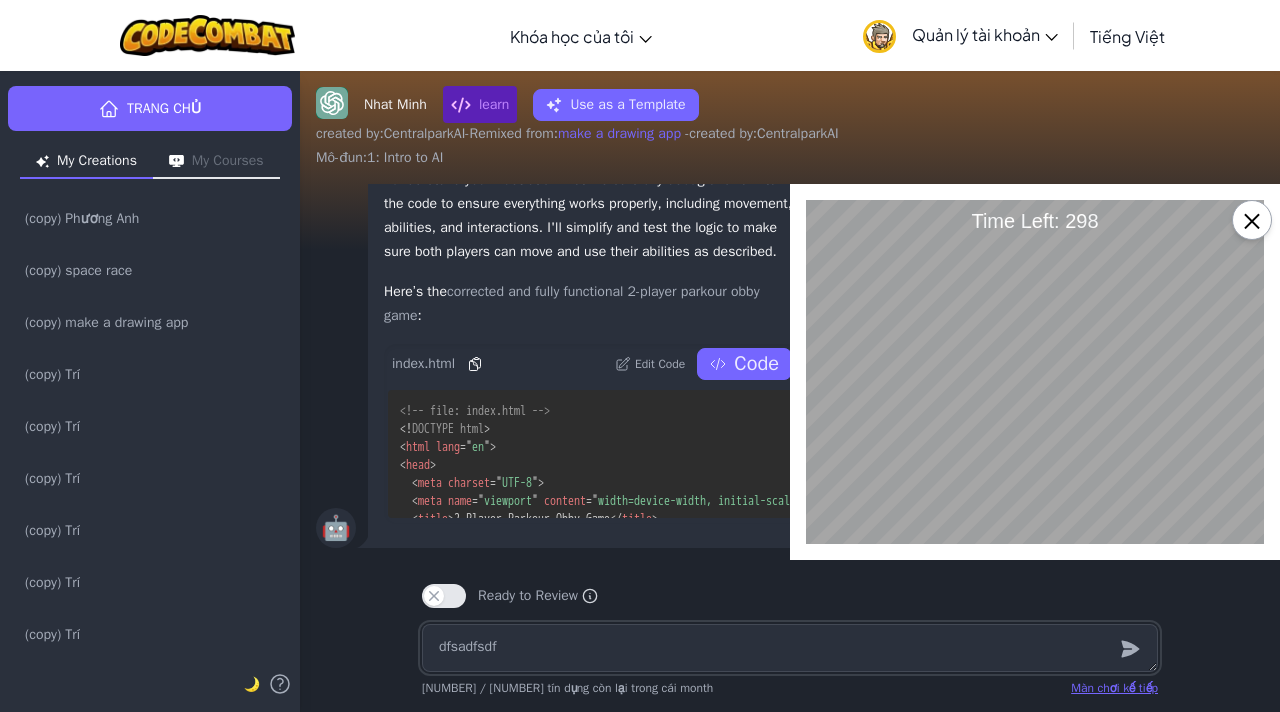 type on "x" 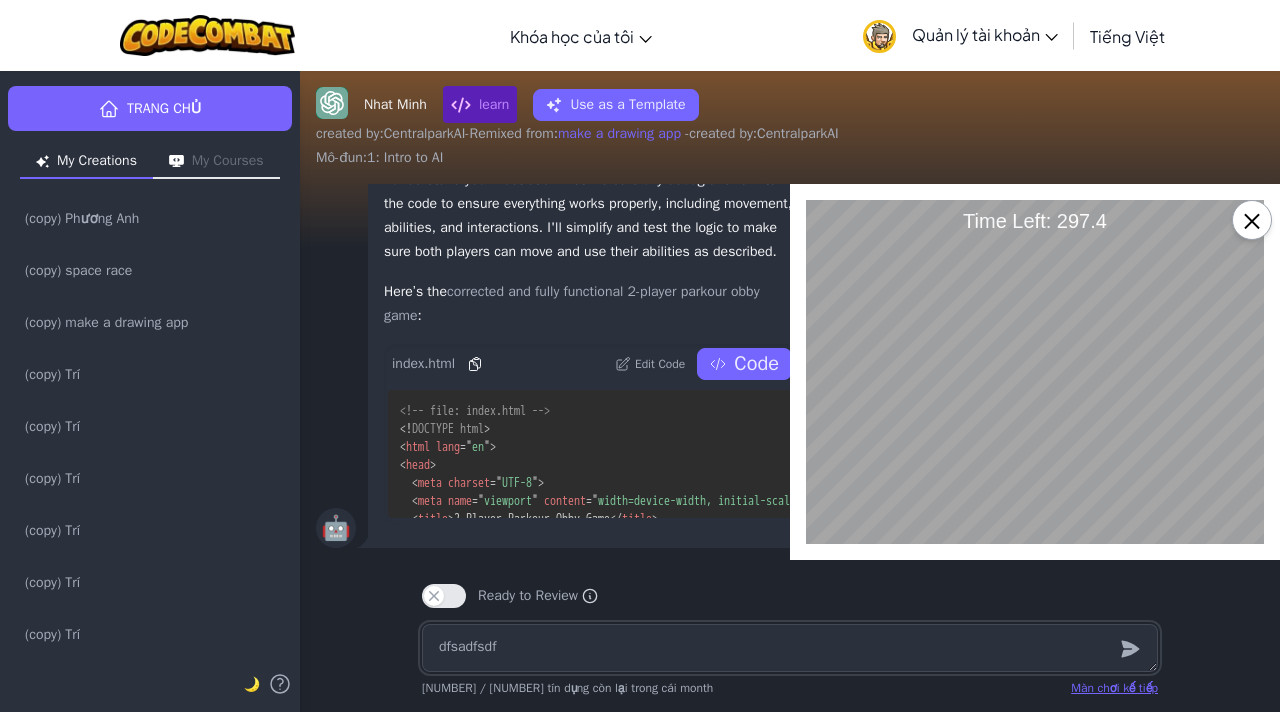 type on "dfsadfsdf" 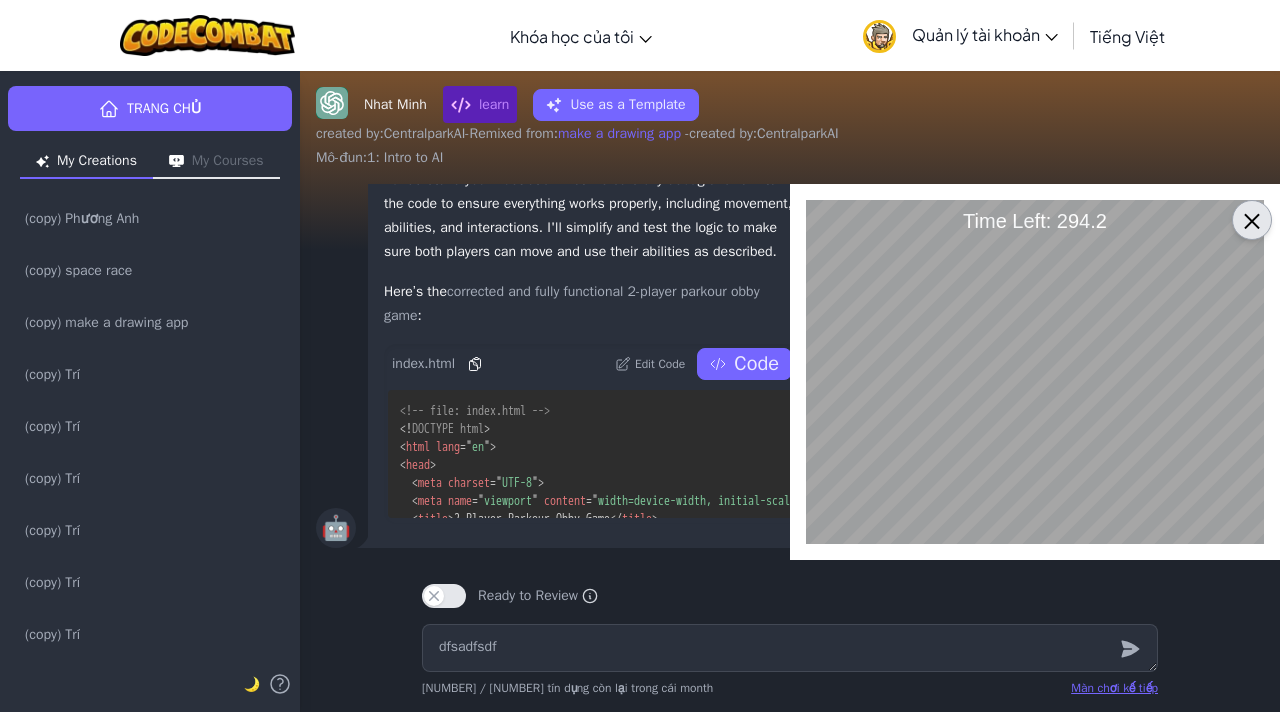 click on "×" at bounding box center (1252, 220) 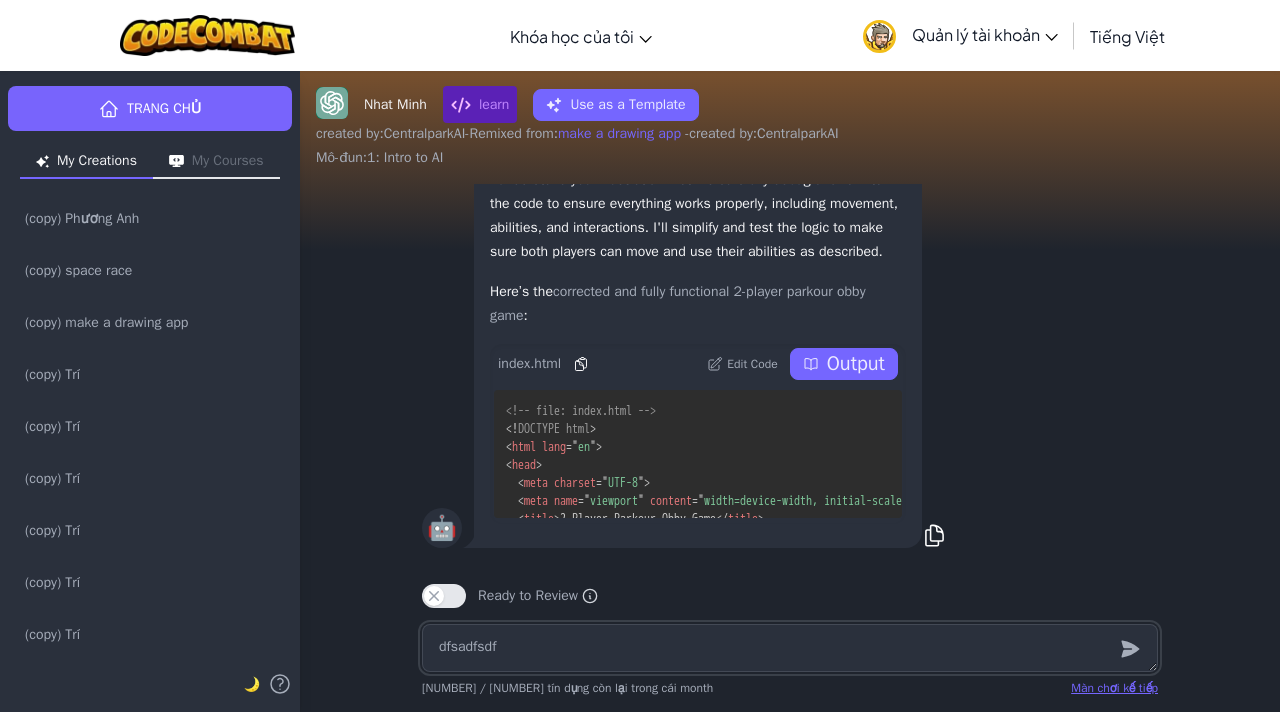 type on "x" 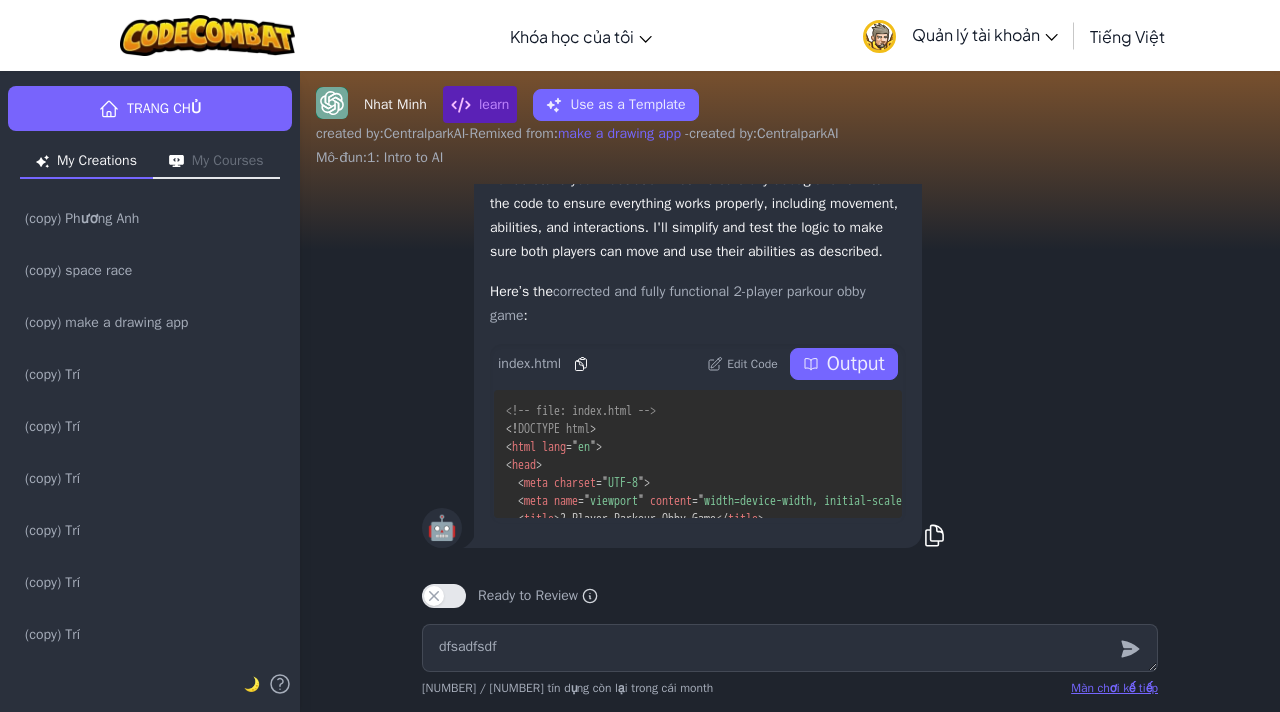 click on "Edit Code" at bounding box center (752, 364) 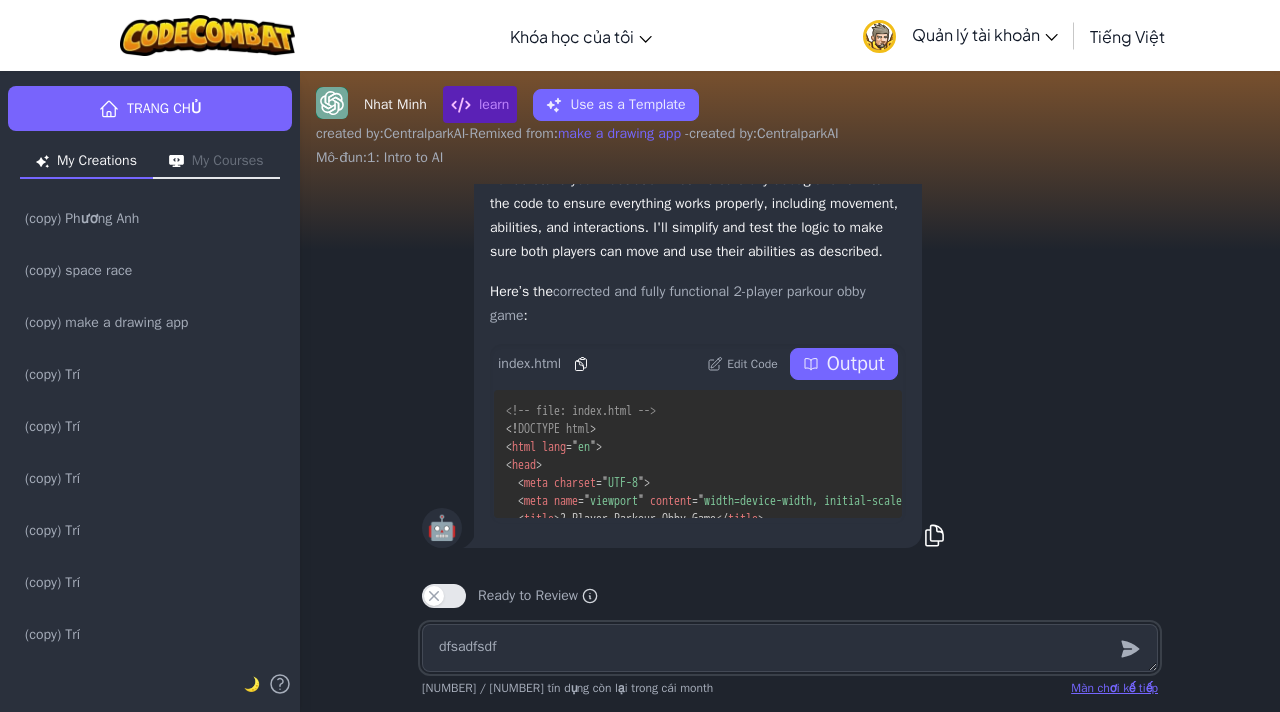 drag, startPoint x: 774, startPoint y: 636, endPoint x: 331, endPoint y: 659, distance: 443.59665 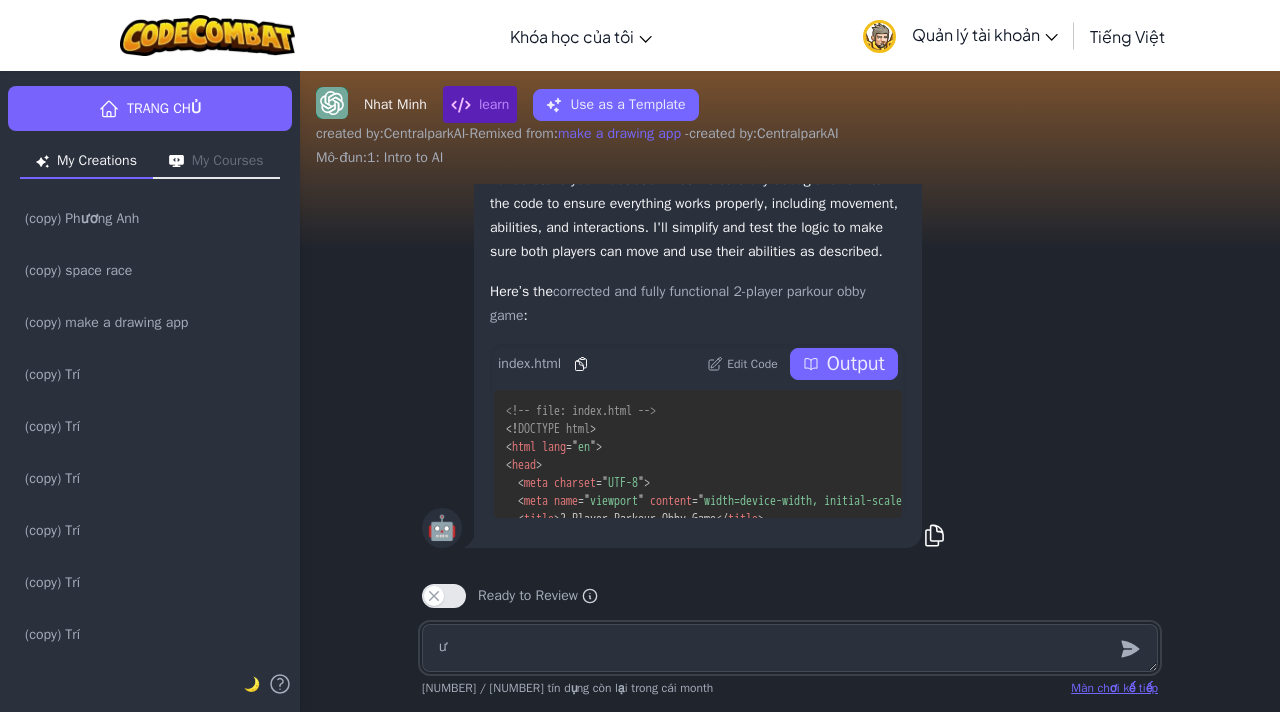 type on "x" 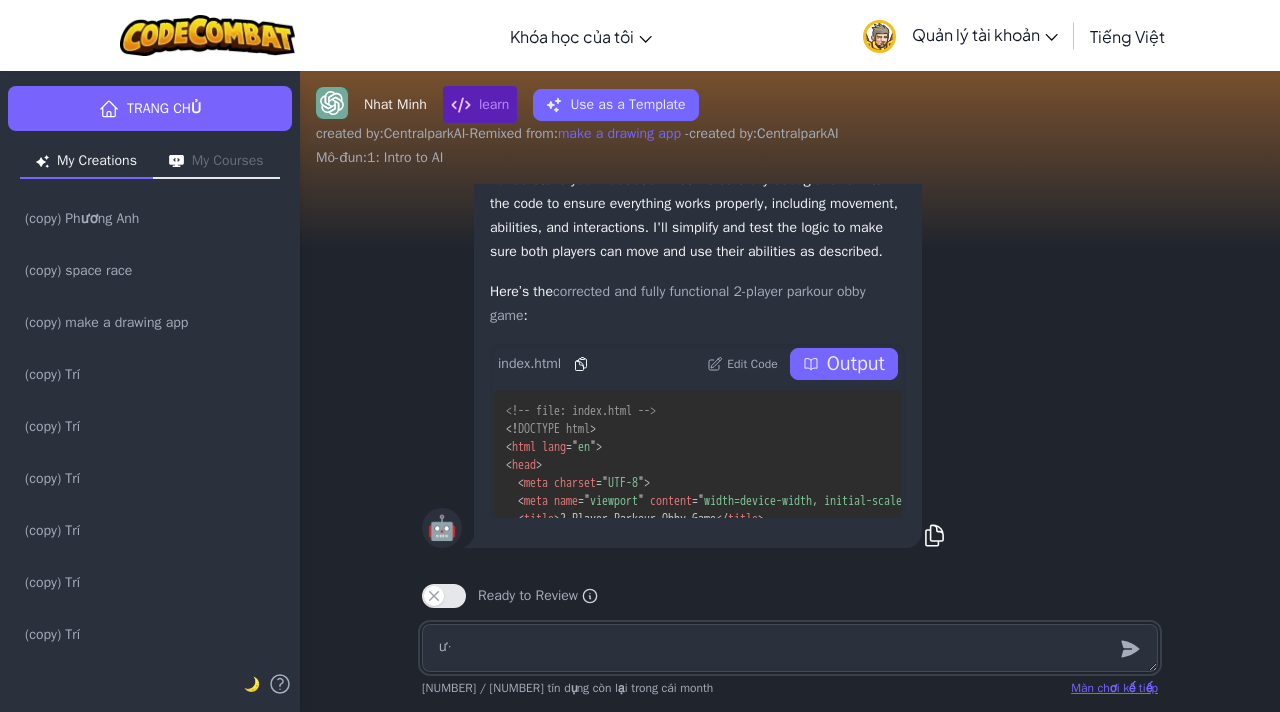 type on "ư" 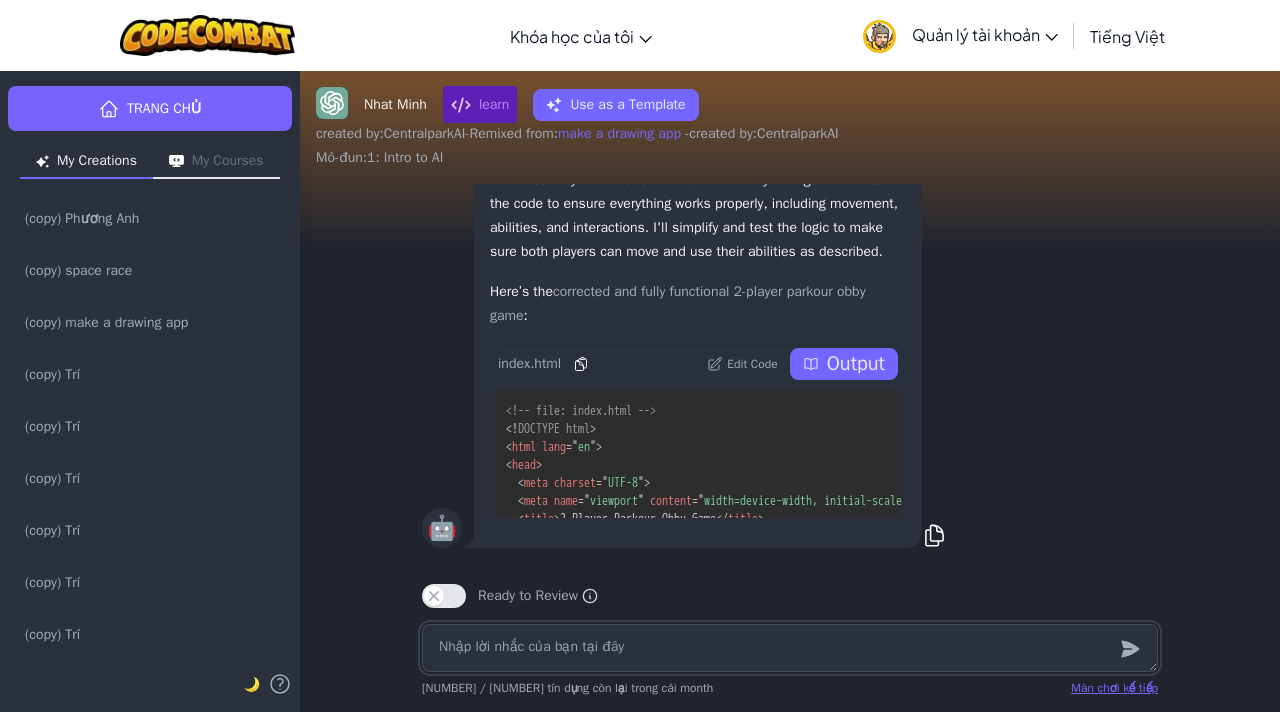 type on "w" 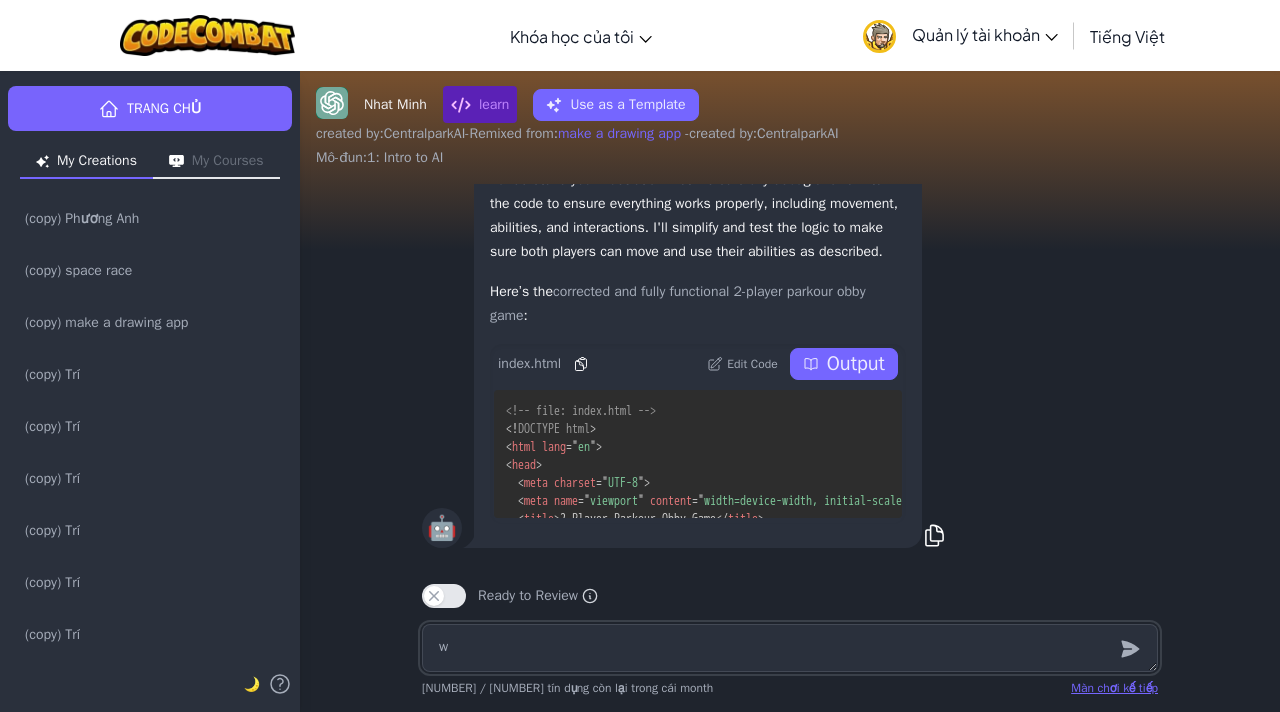 type on "x" 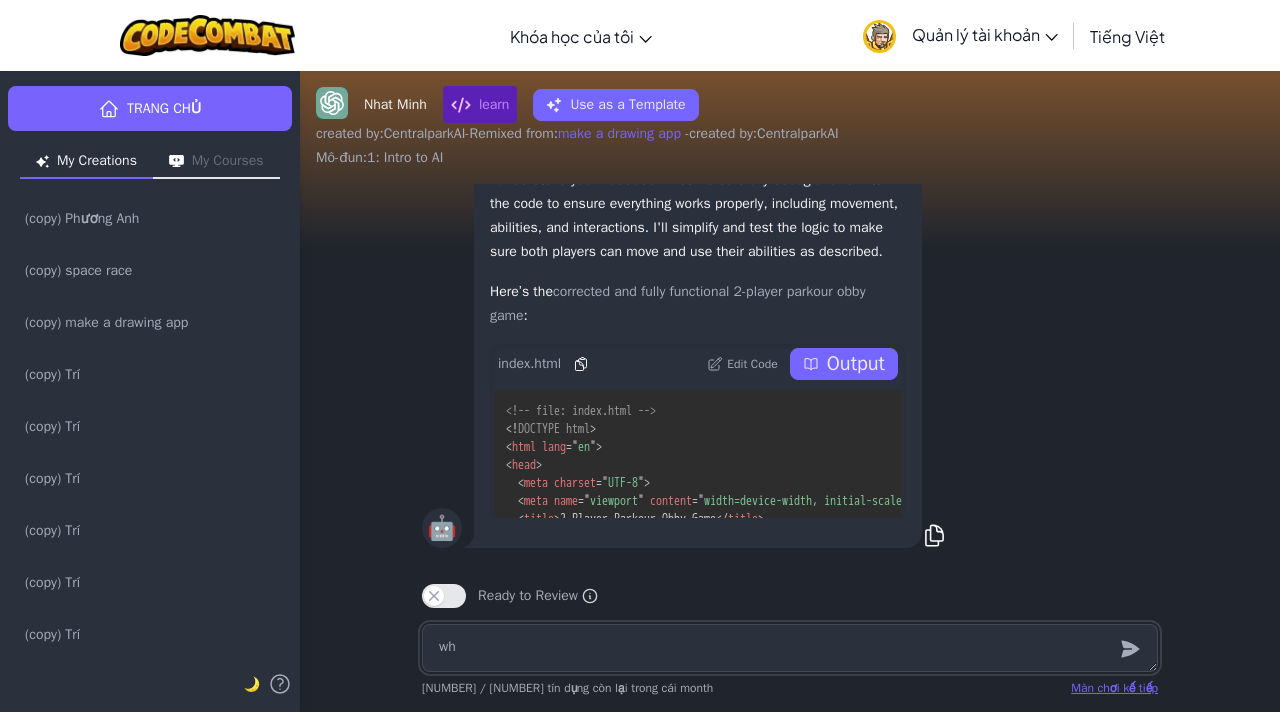 type on "x" 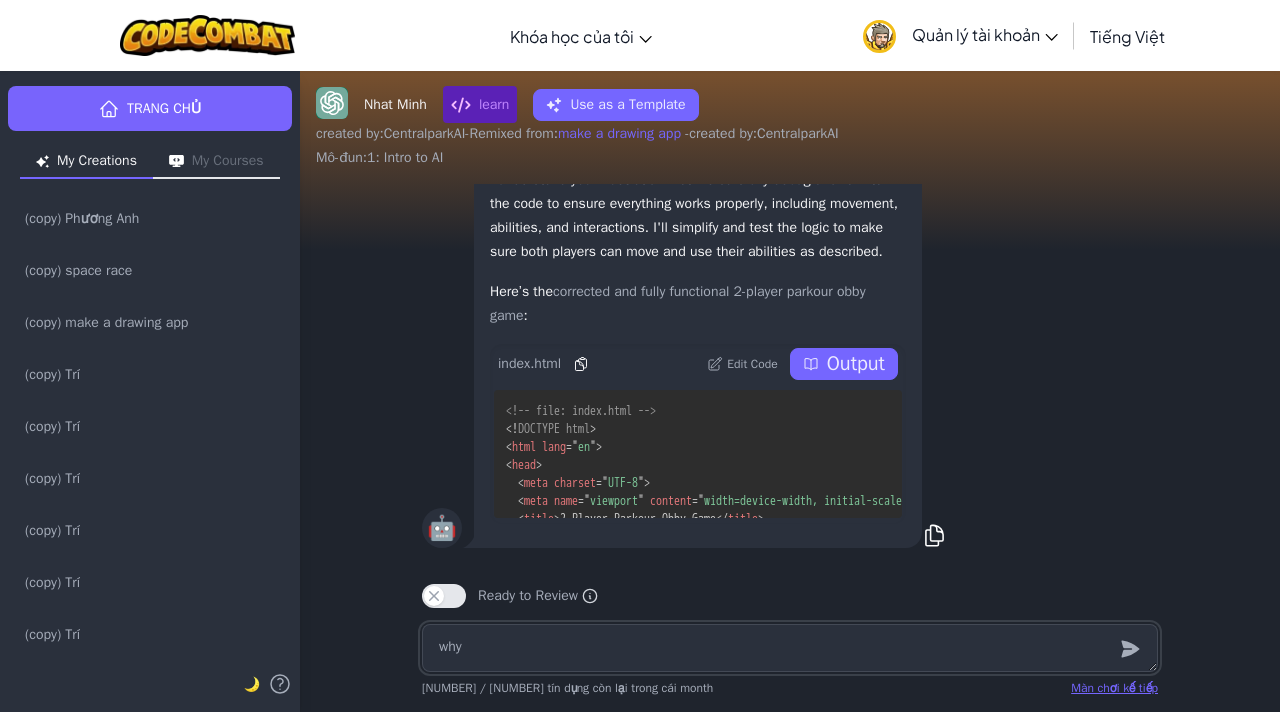 type on "x" 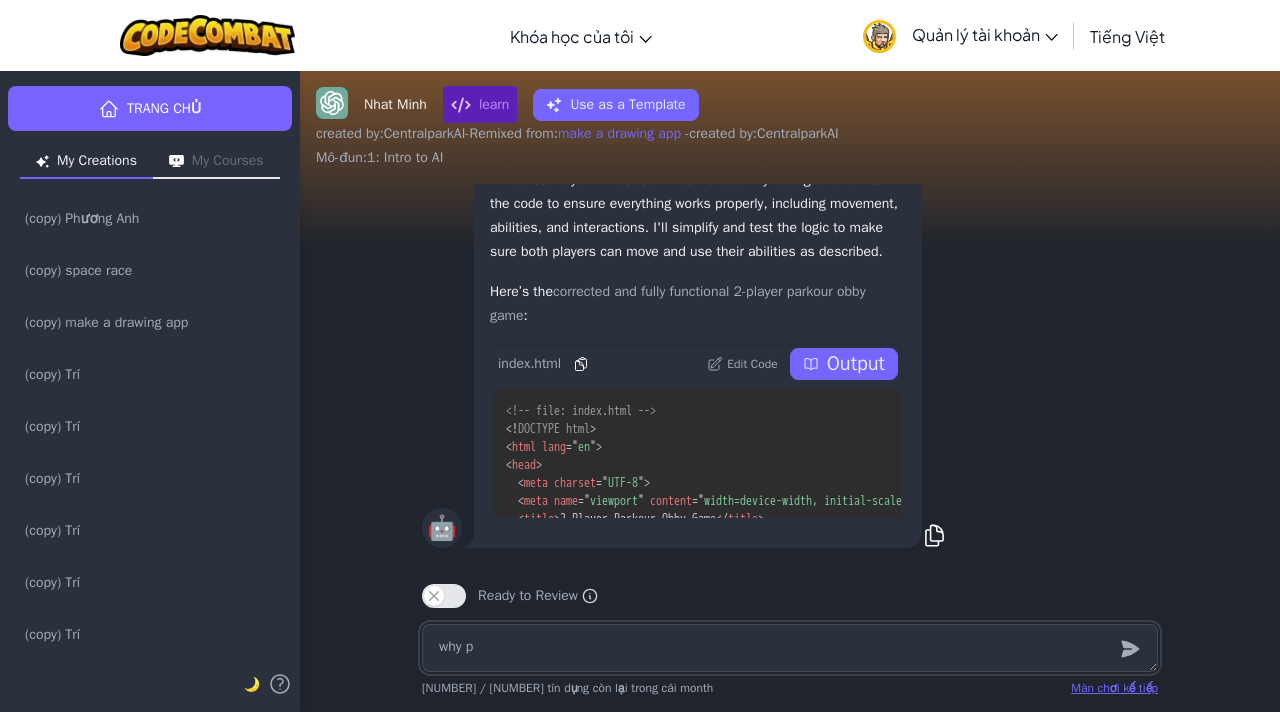 type on "x" 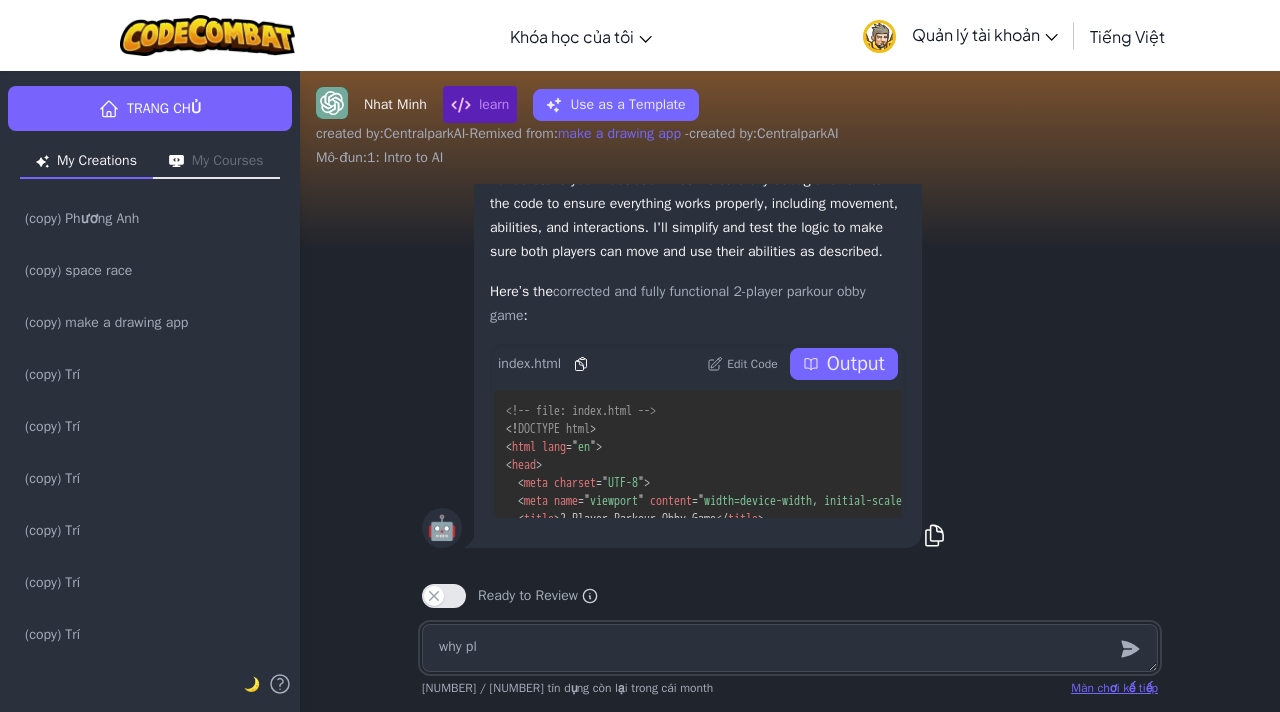 type on "x" 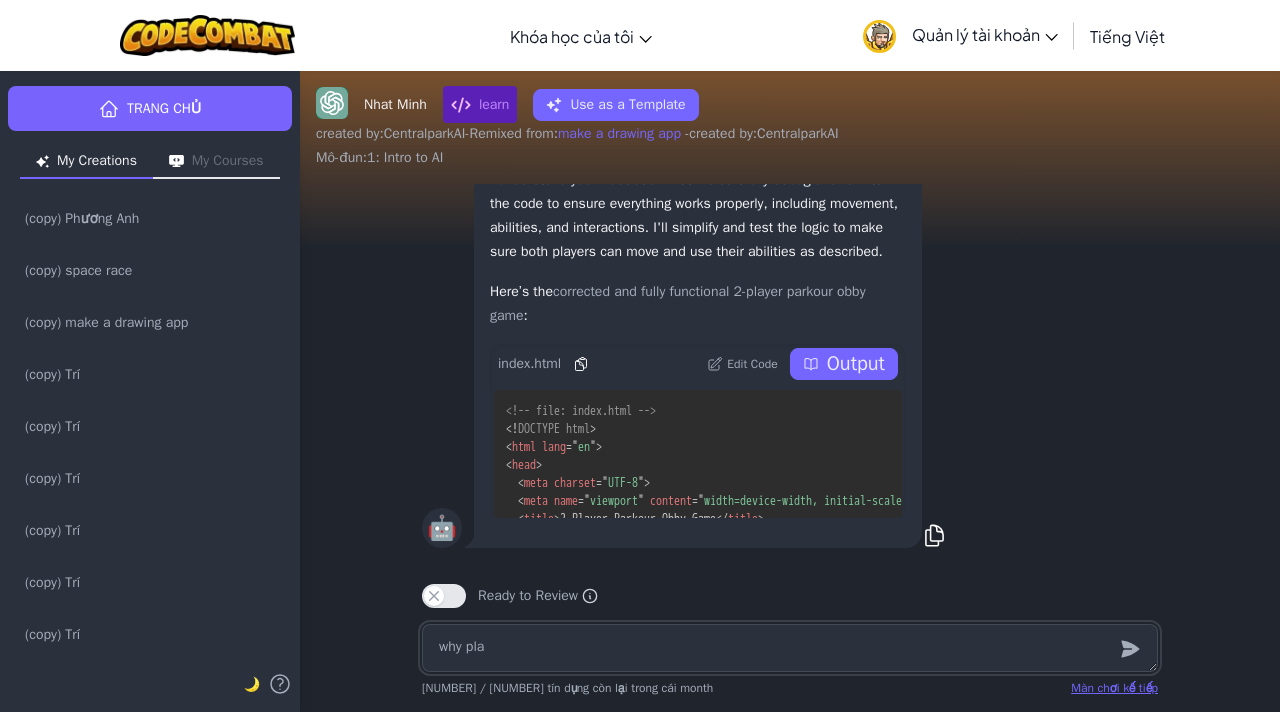 type on "x" 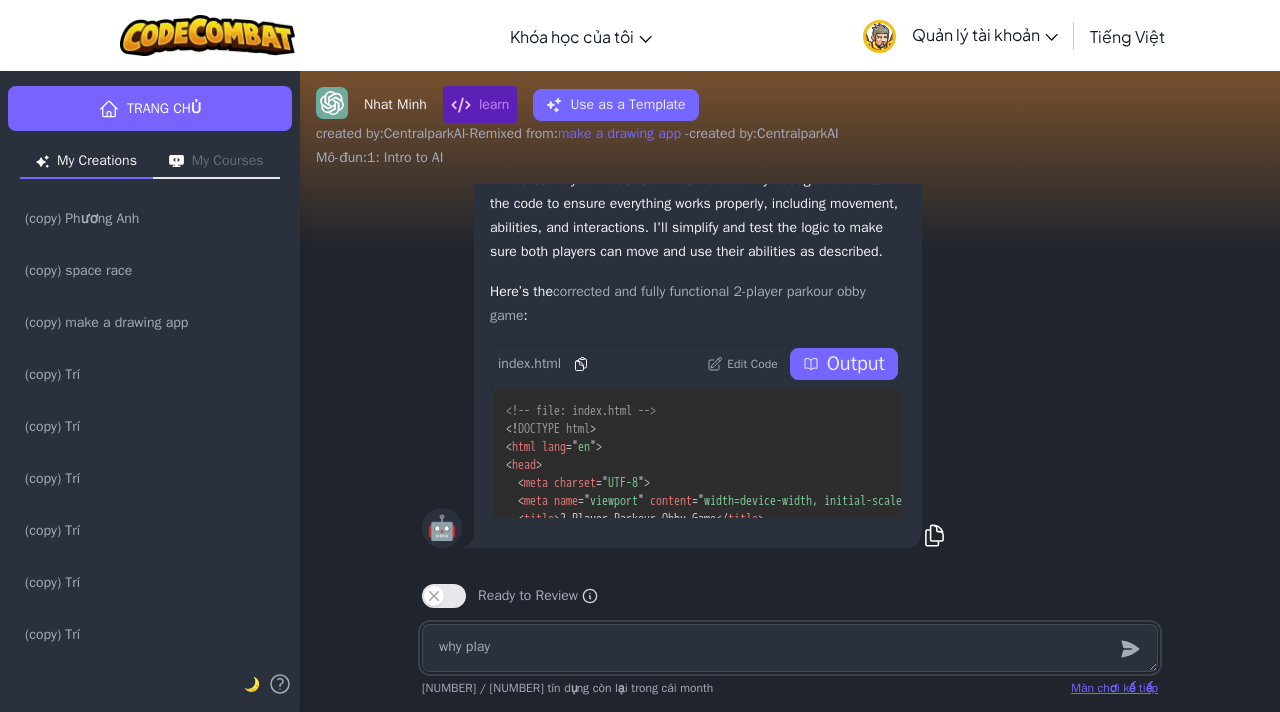 type on "x" 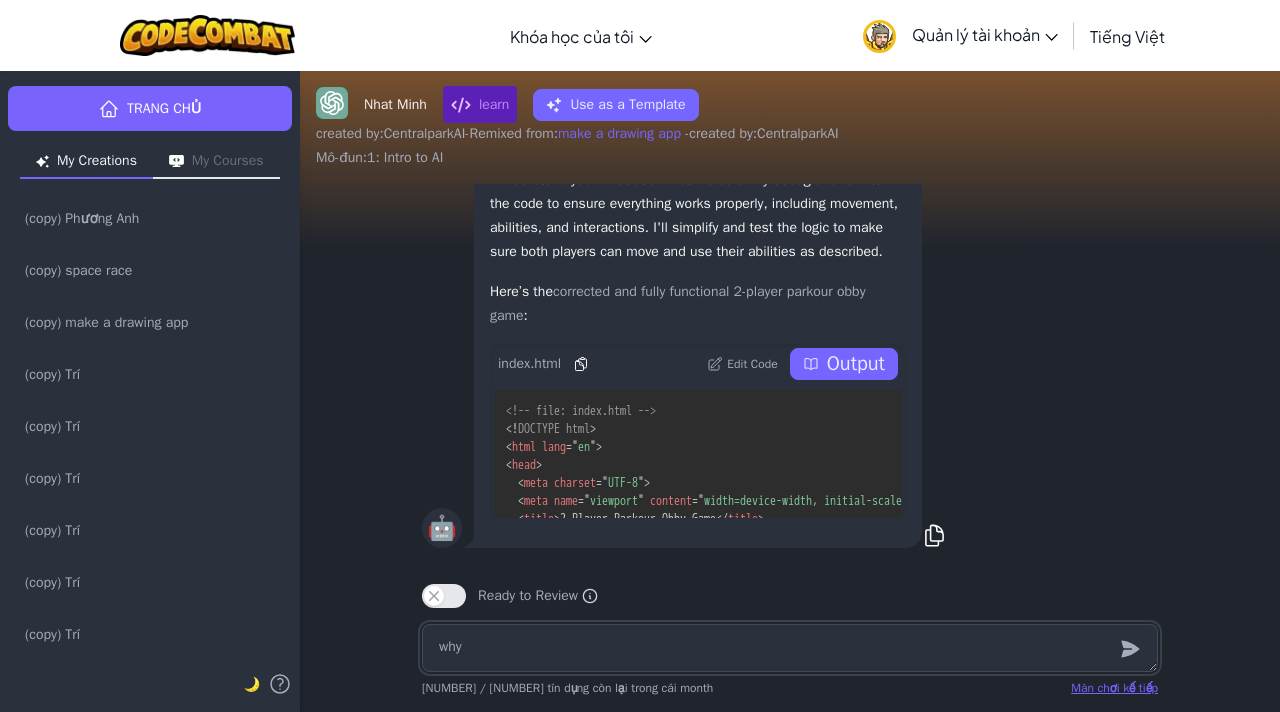type on "wh" 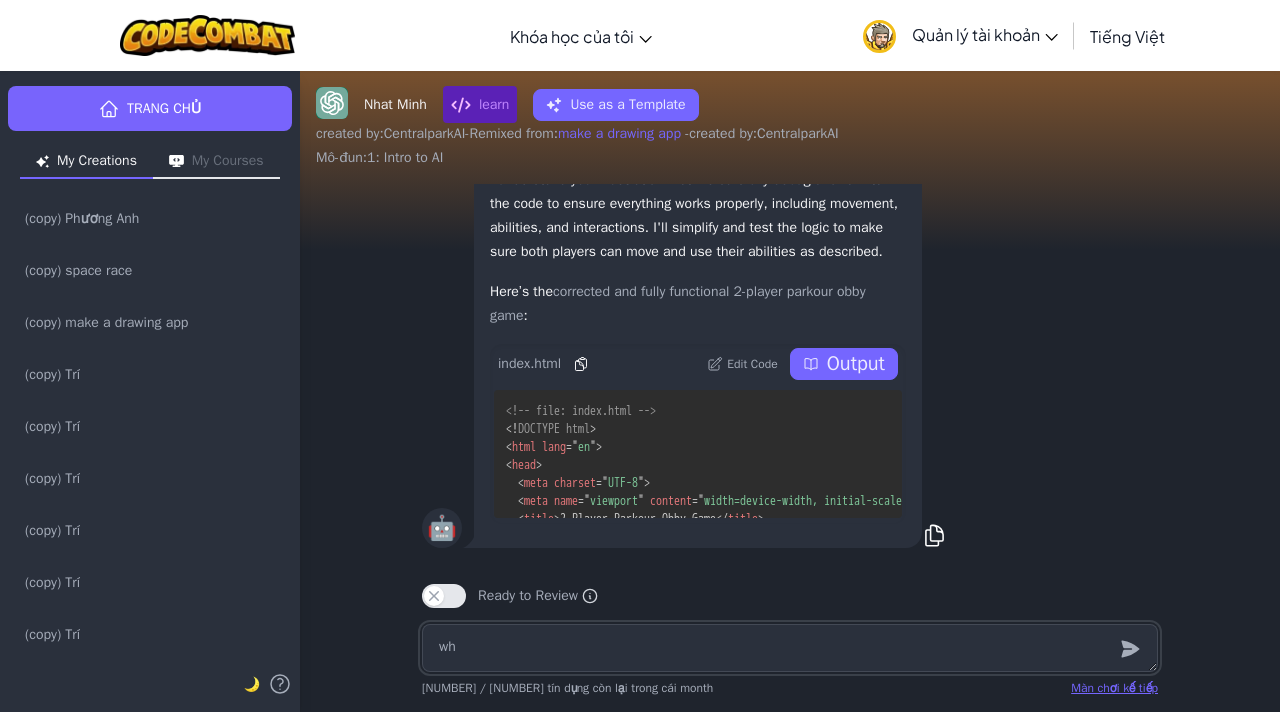 type on "x" 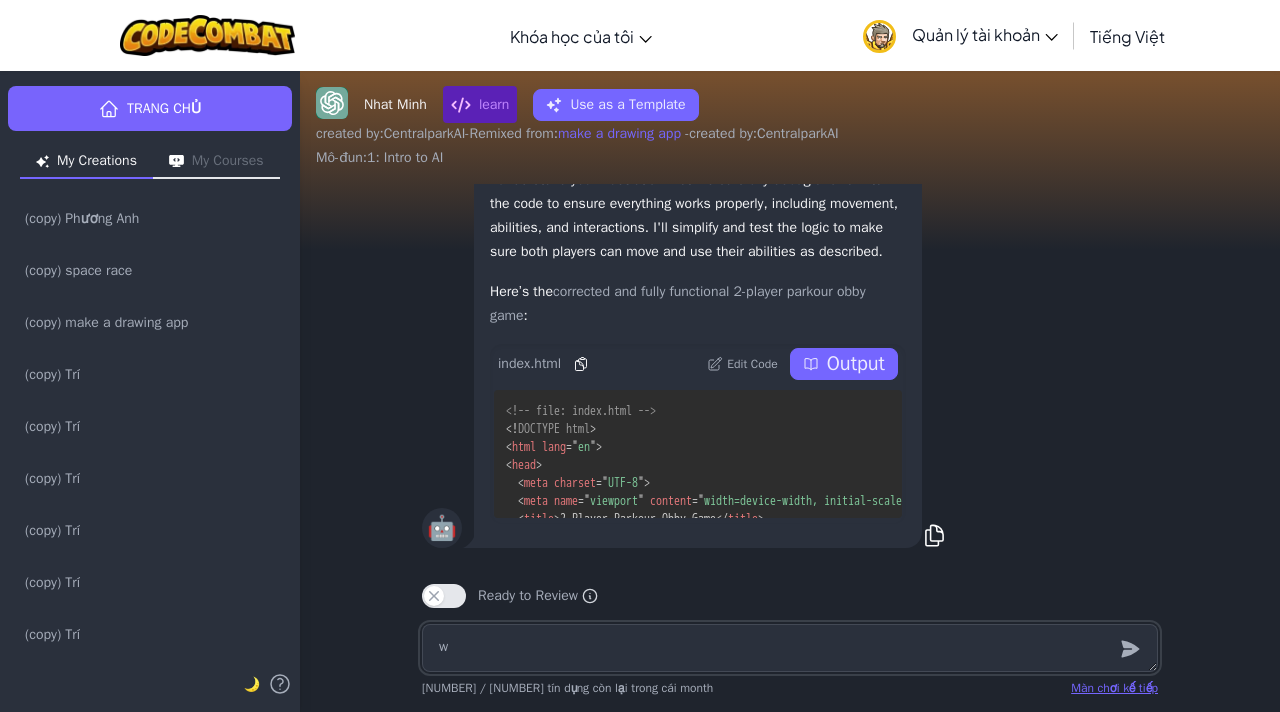 type 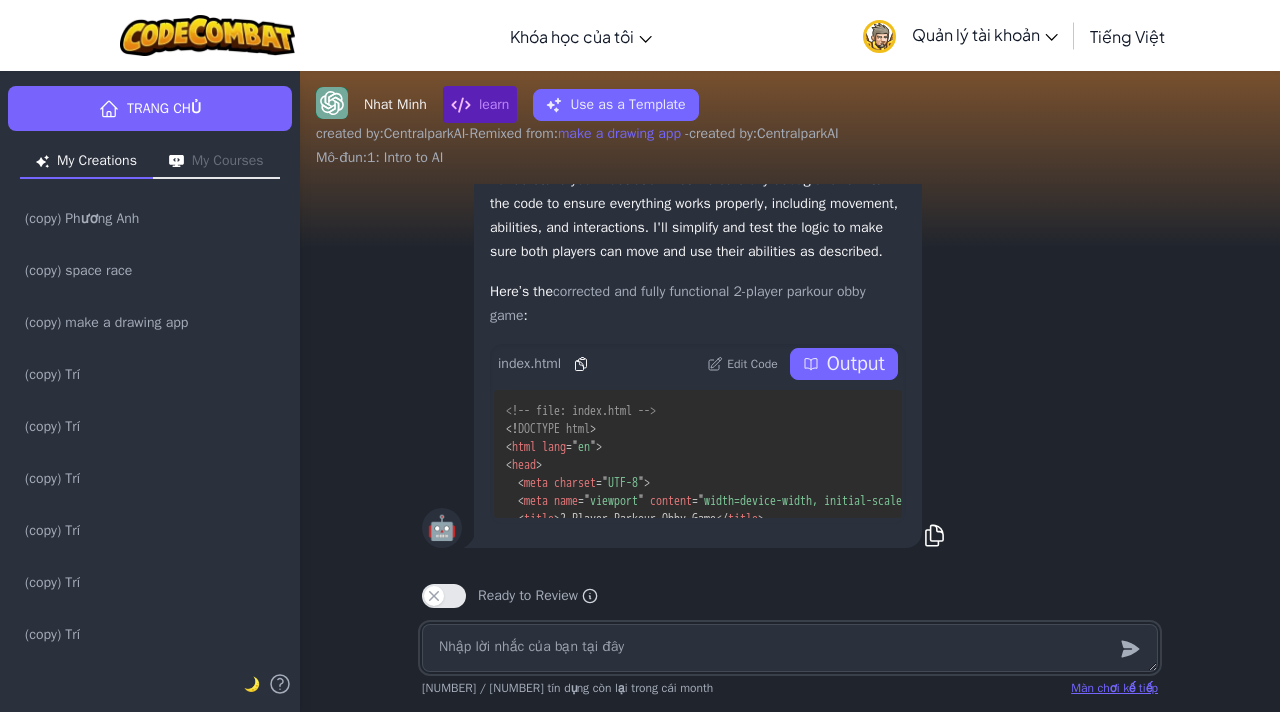 type on "x" 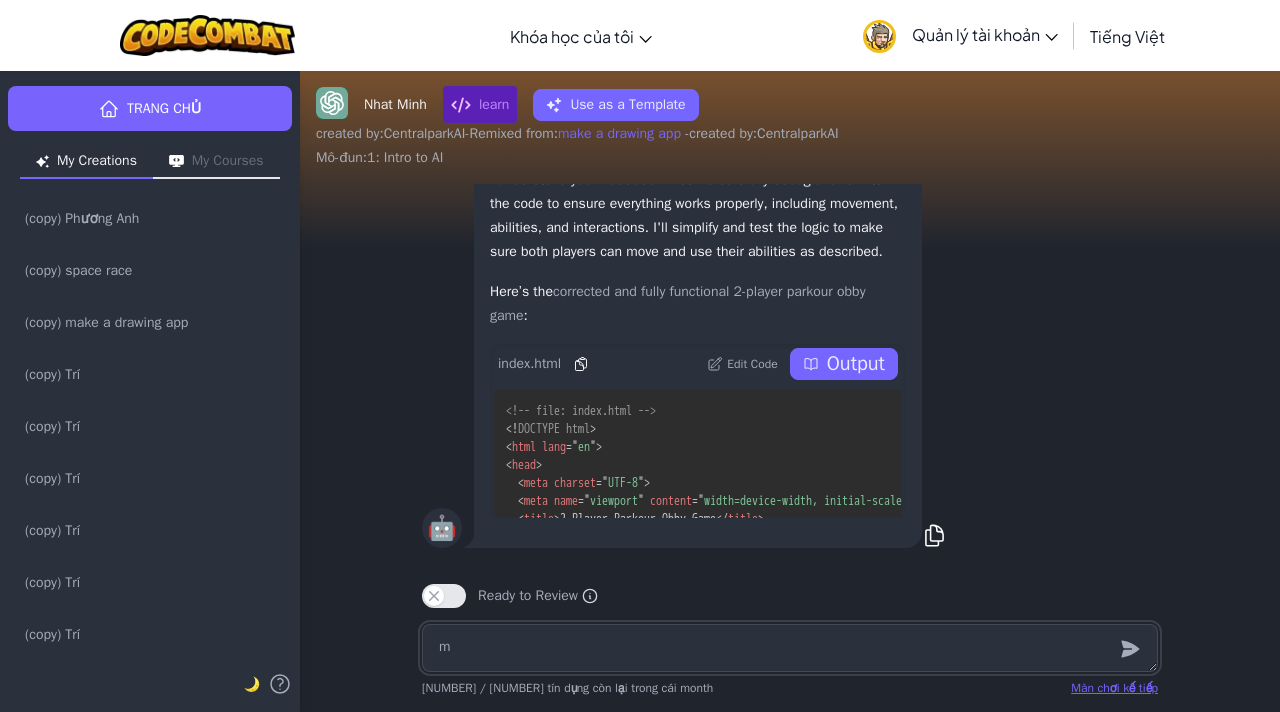 type on "ma" 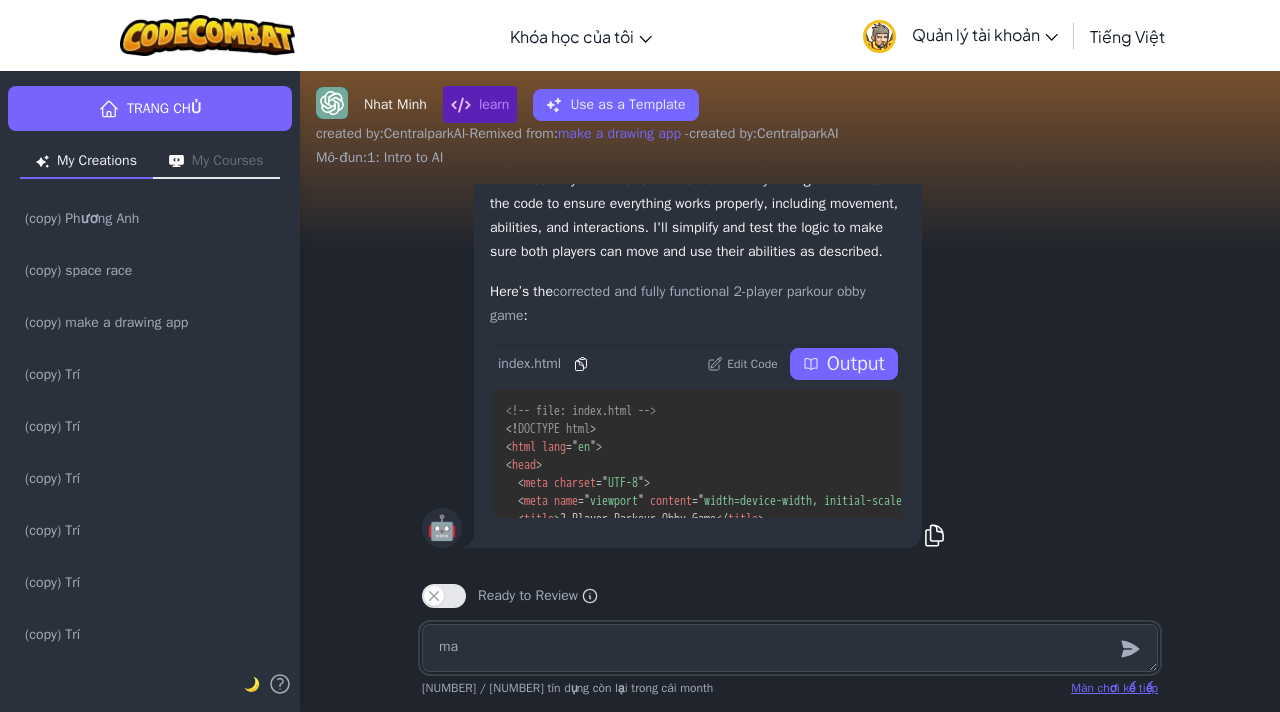 type on "x" 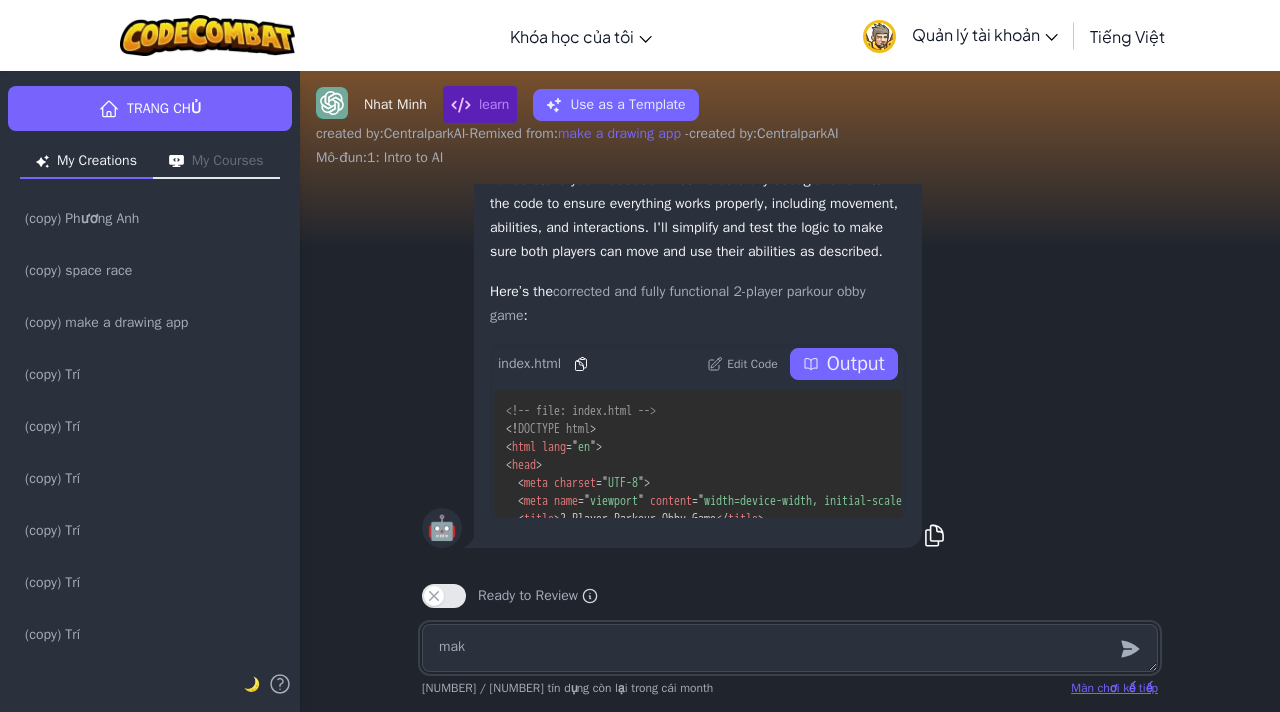 type on "make" 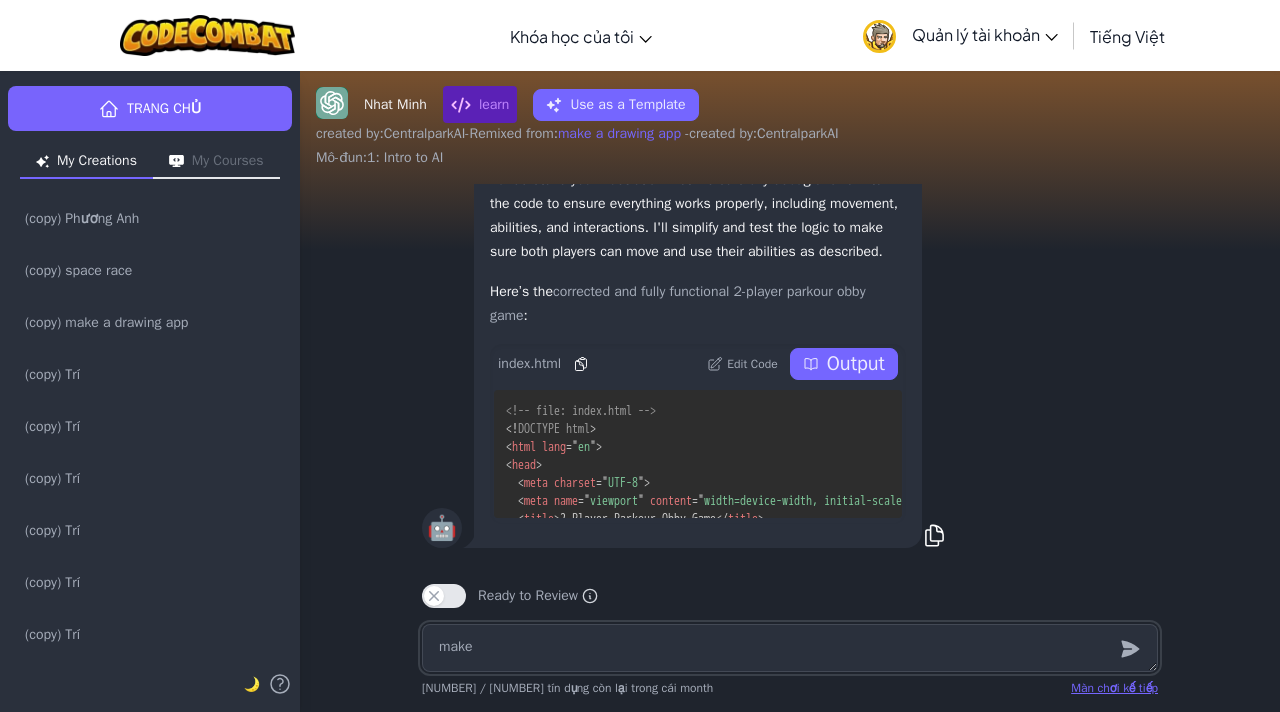 type on "make p" 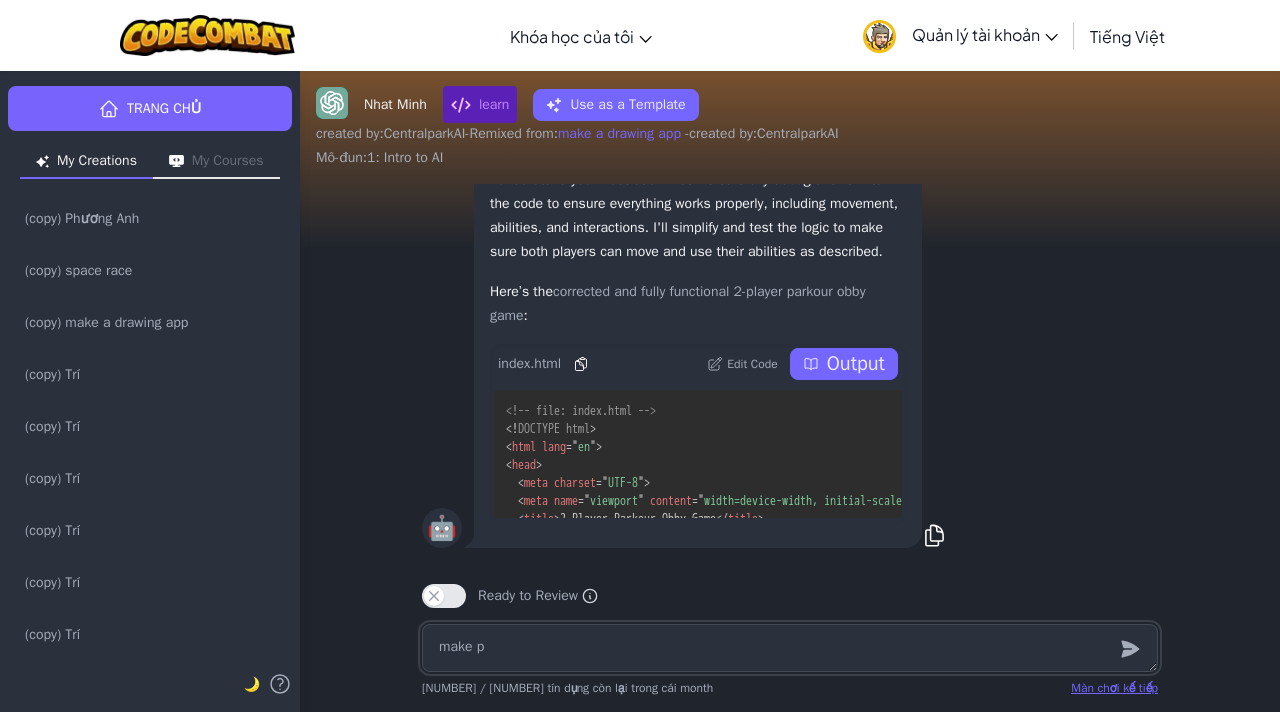 type on "x" 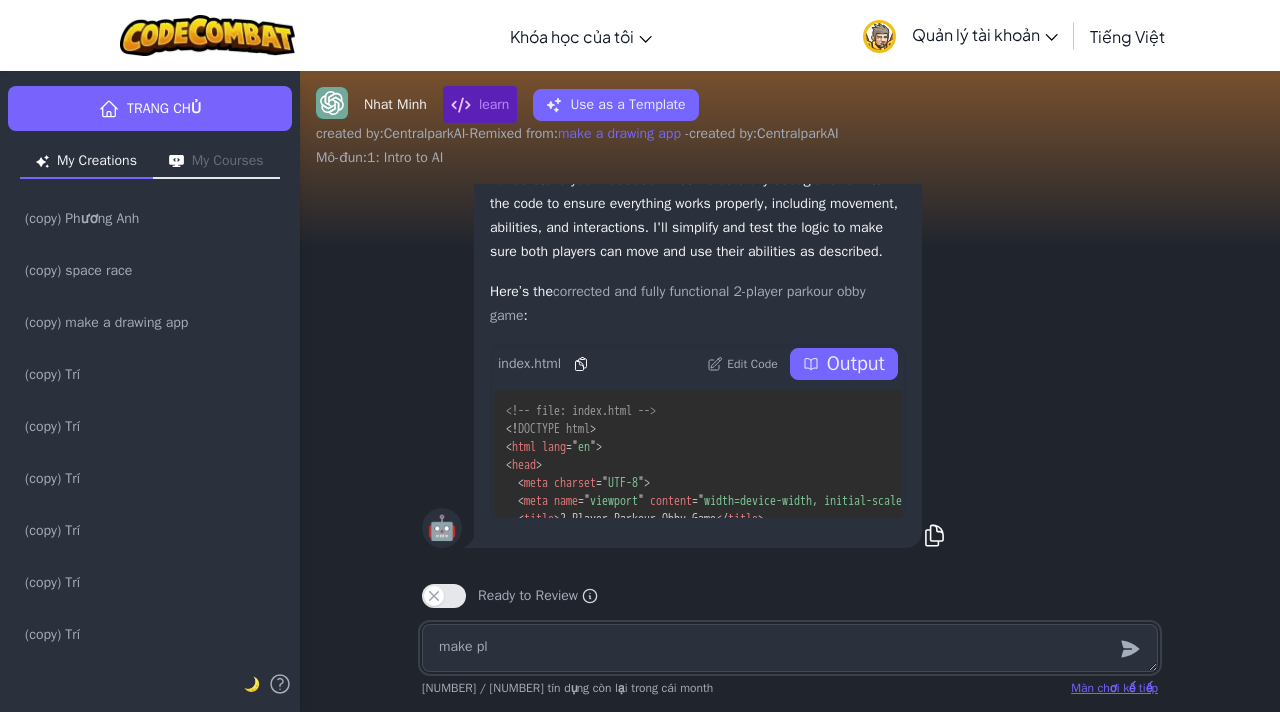 type on "x" 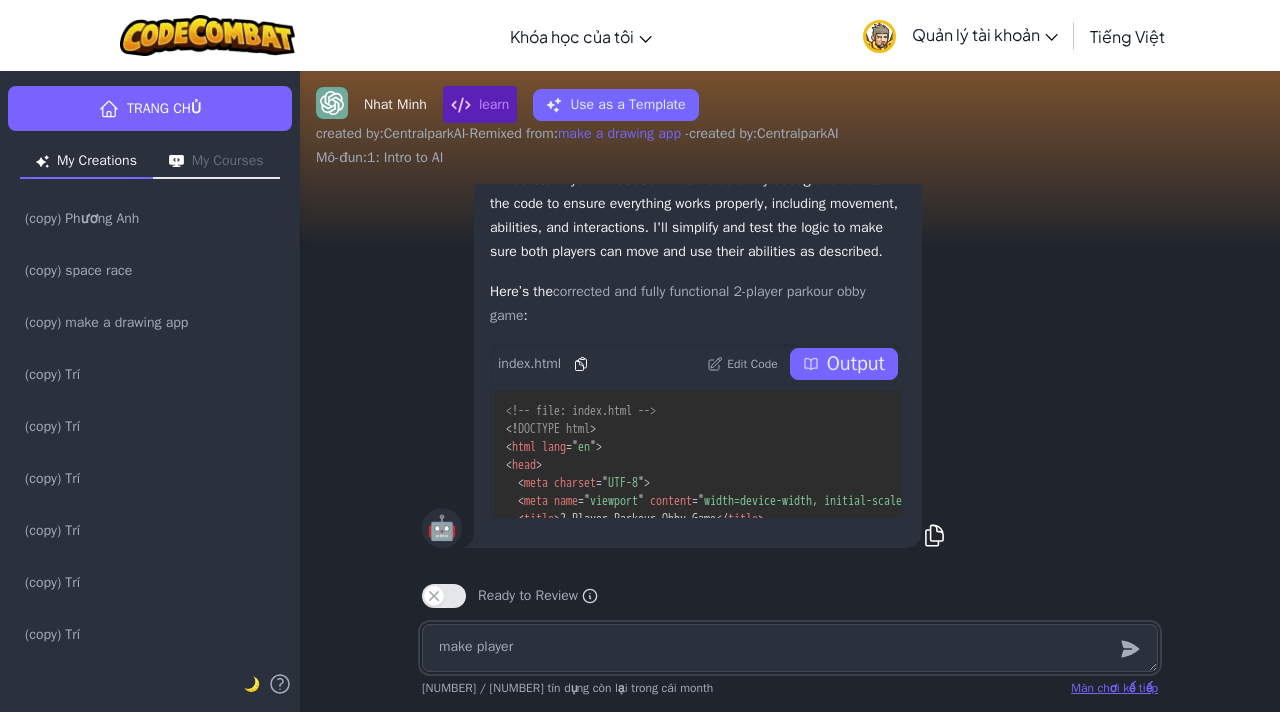 type on "x" 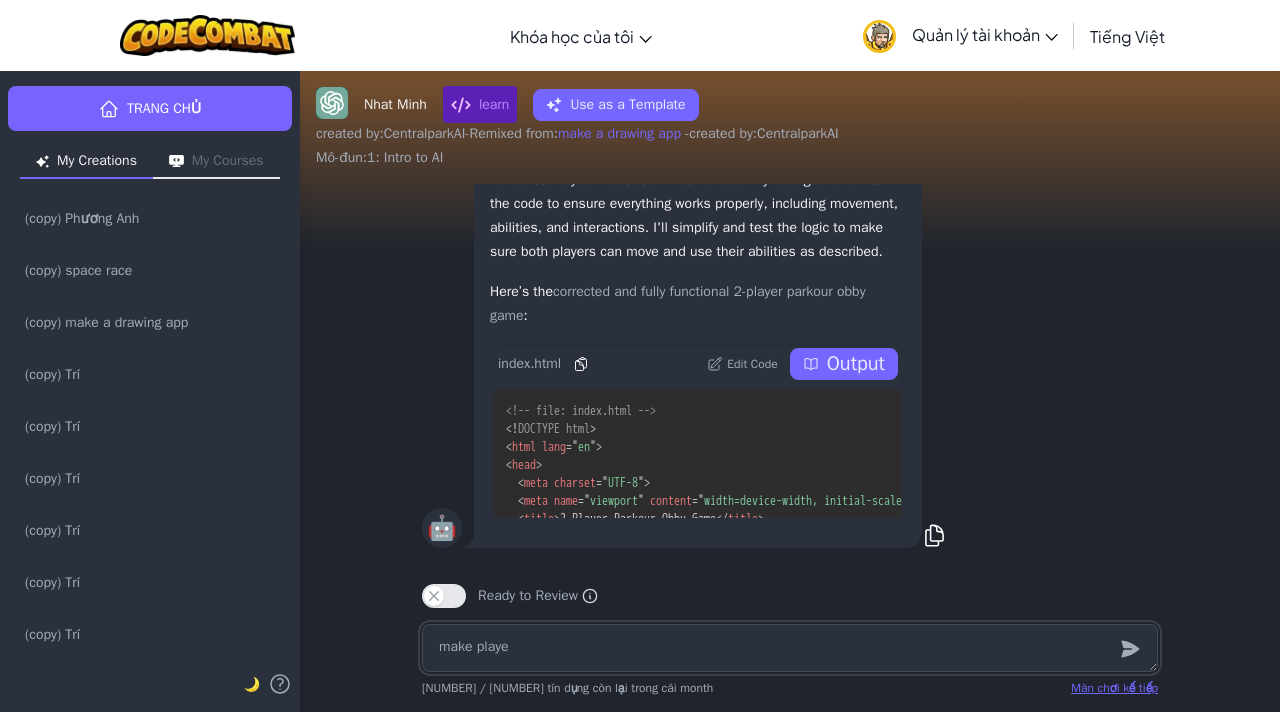 type on "make player" 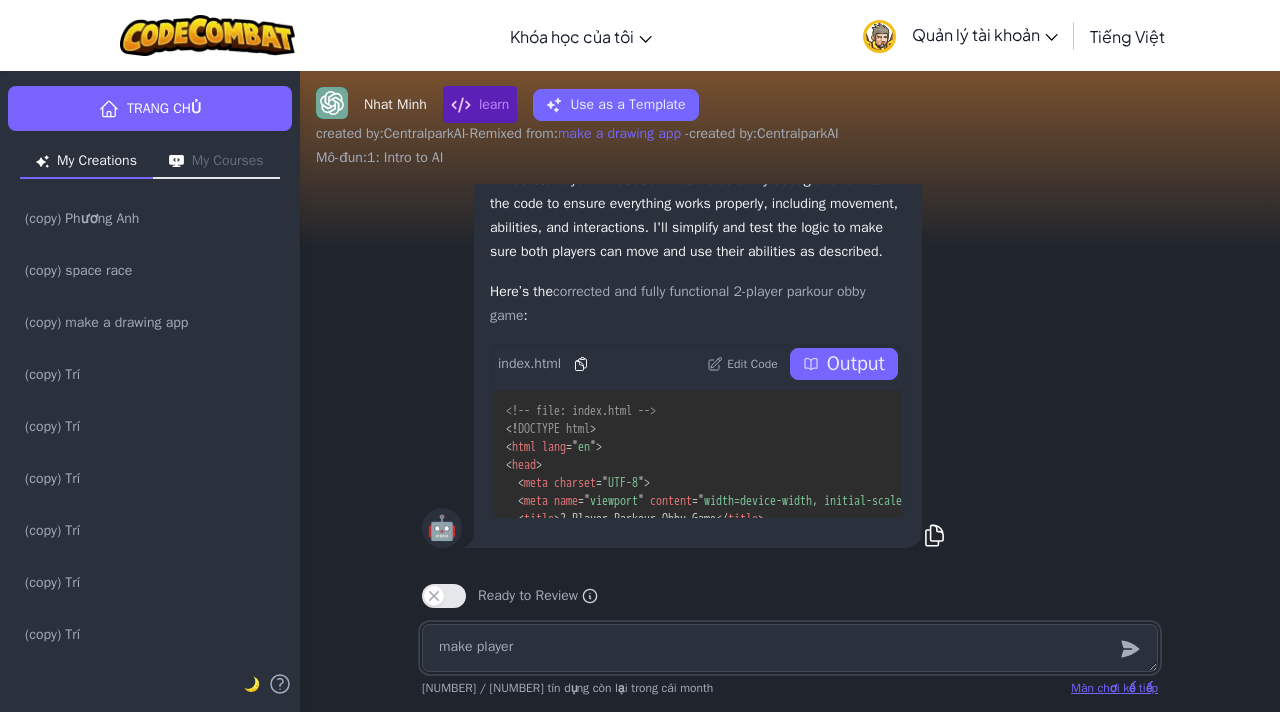 type on "x" 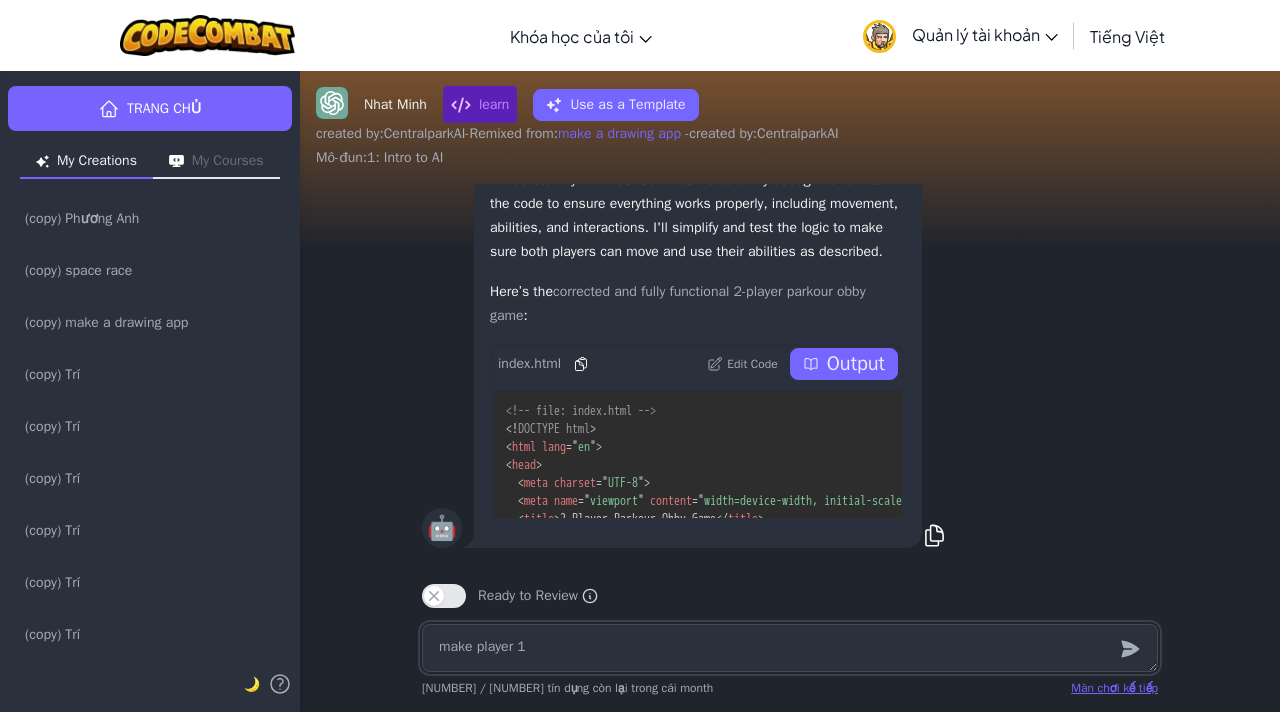 type on "x" 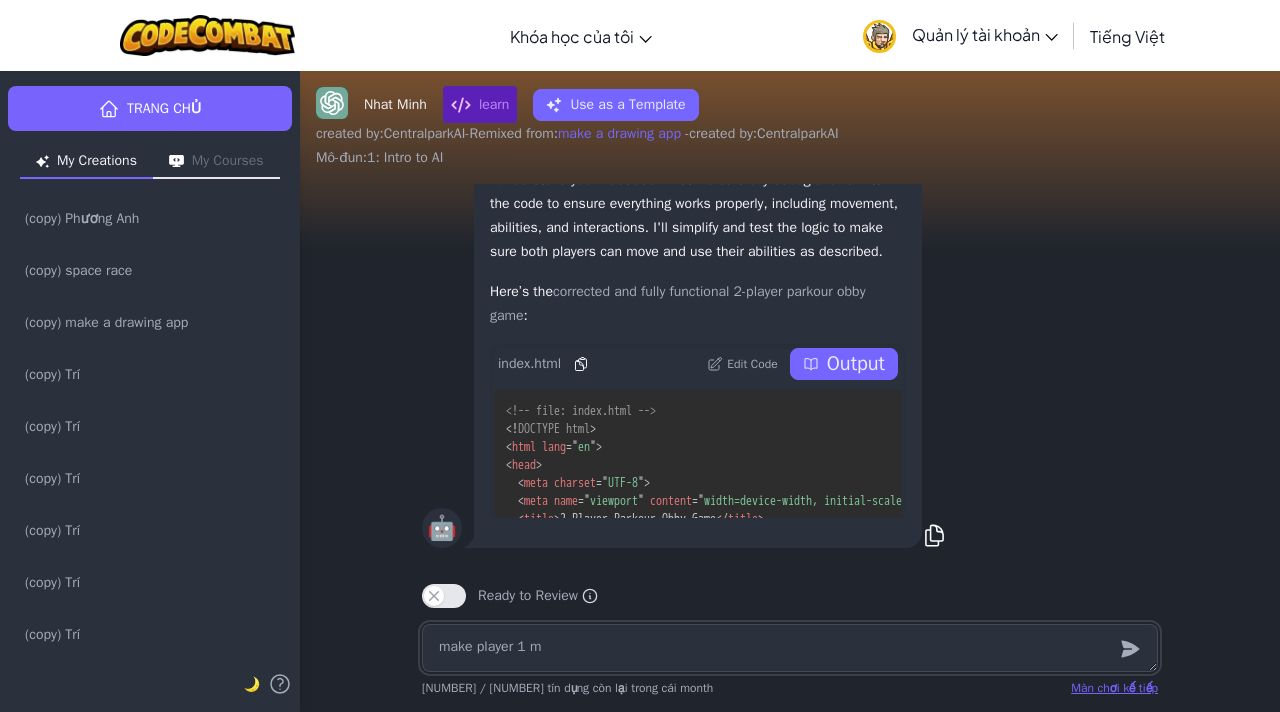 type on "make player 1 mo" 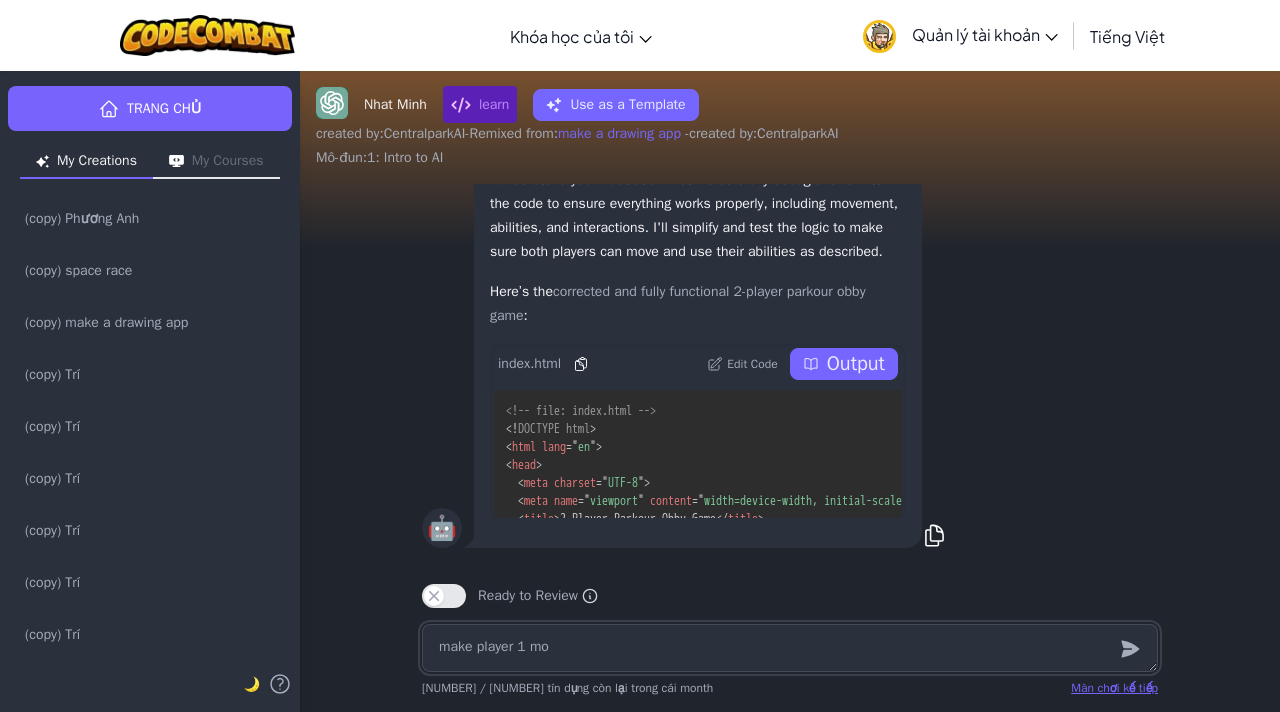 type on "x" 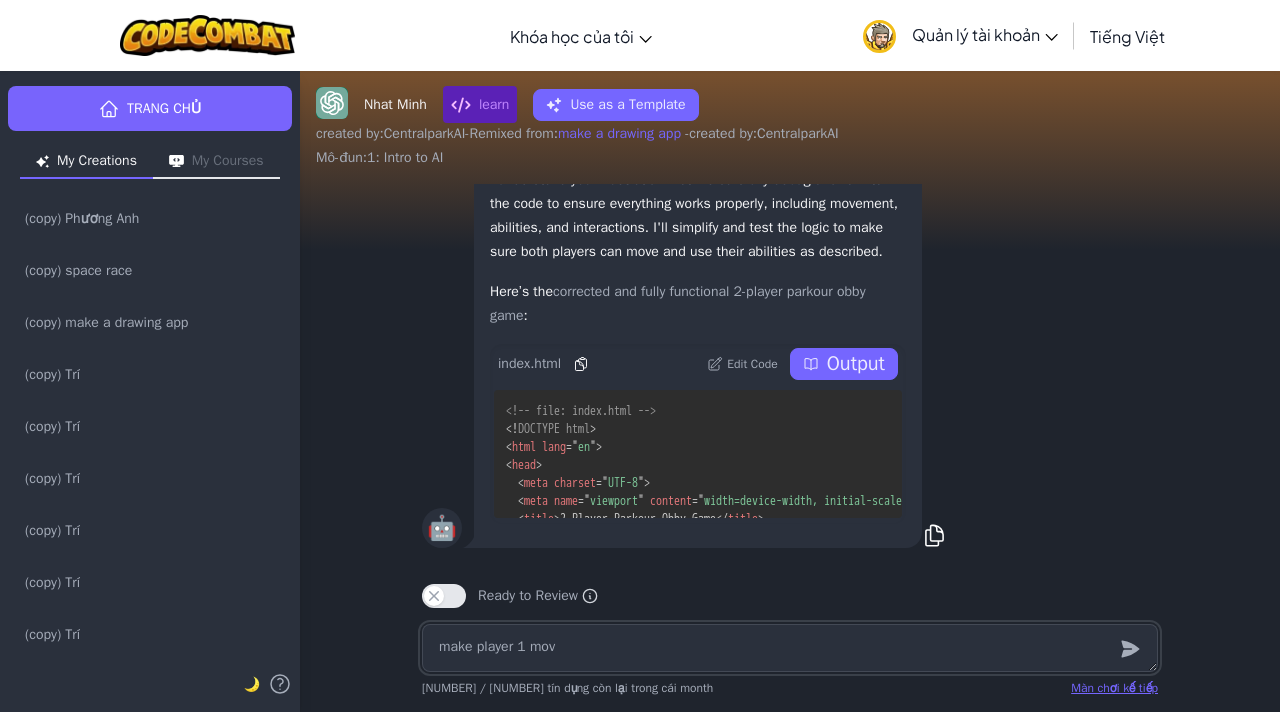 type on "x" 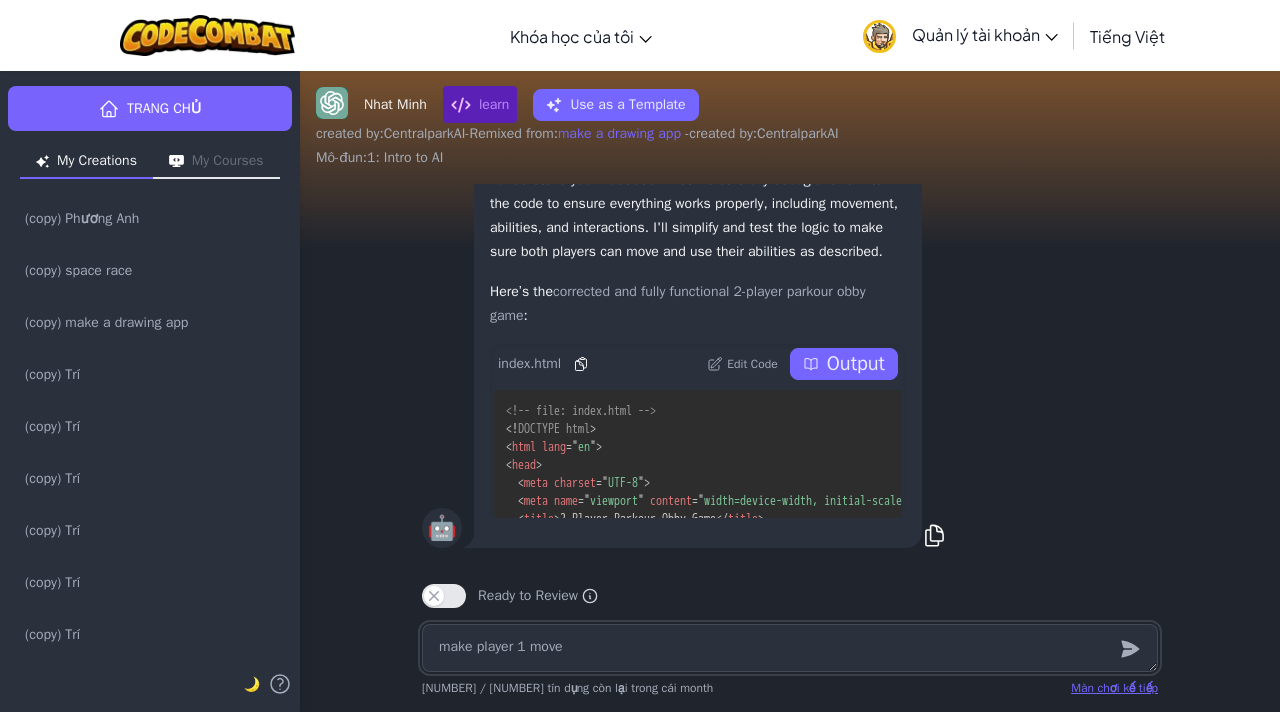 type on "make player 1 move" 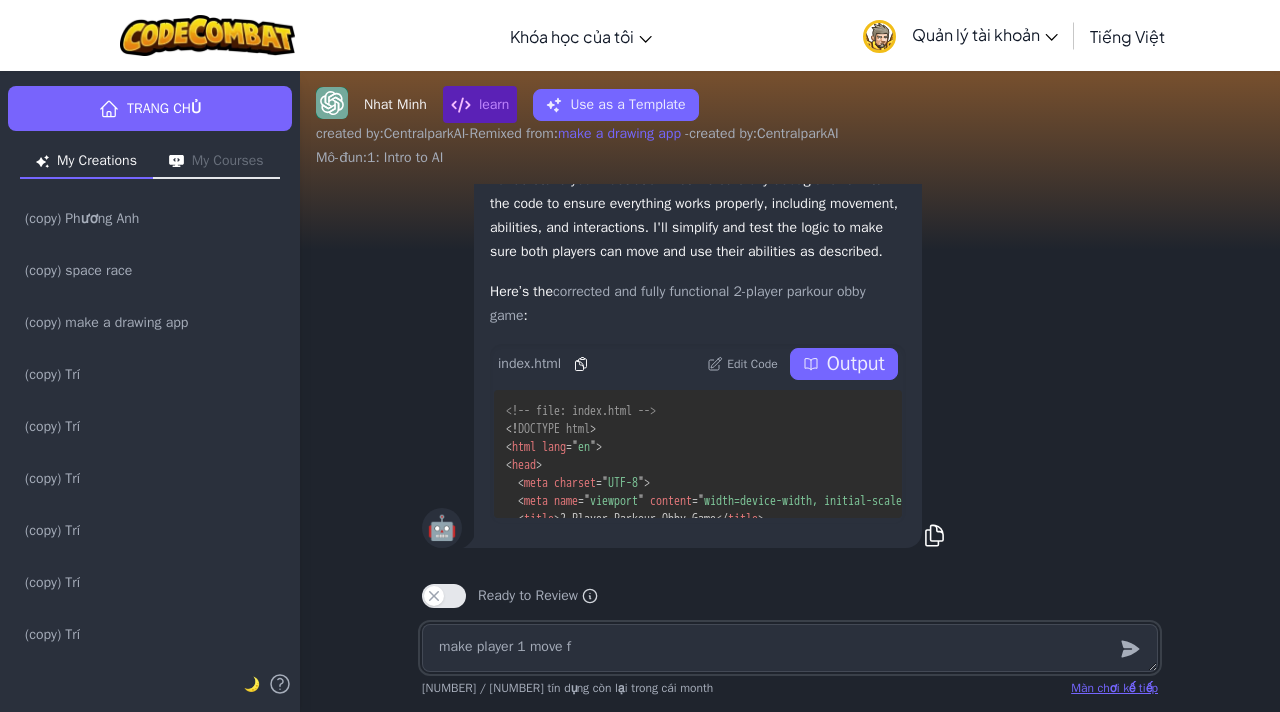 type on "x" 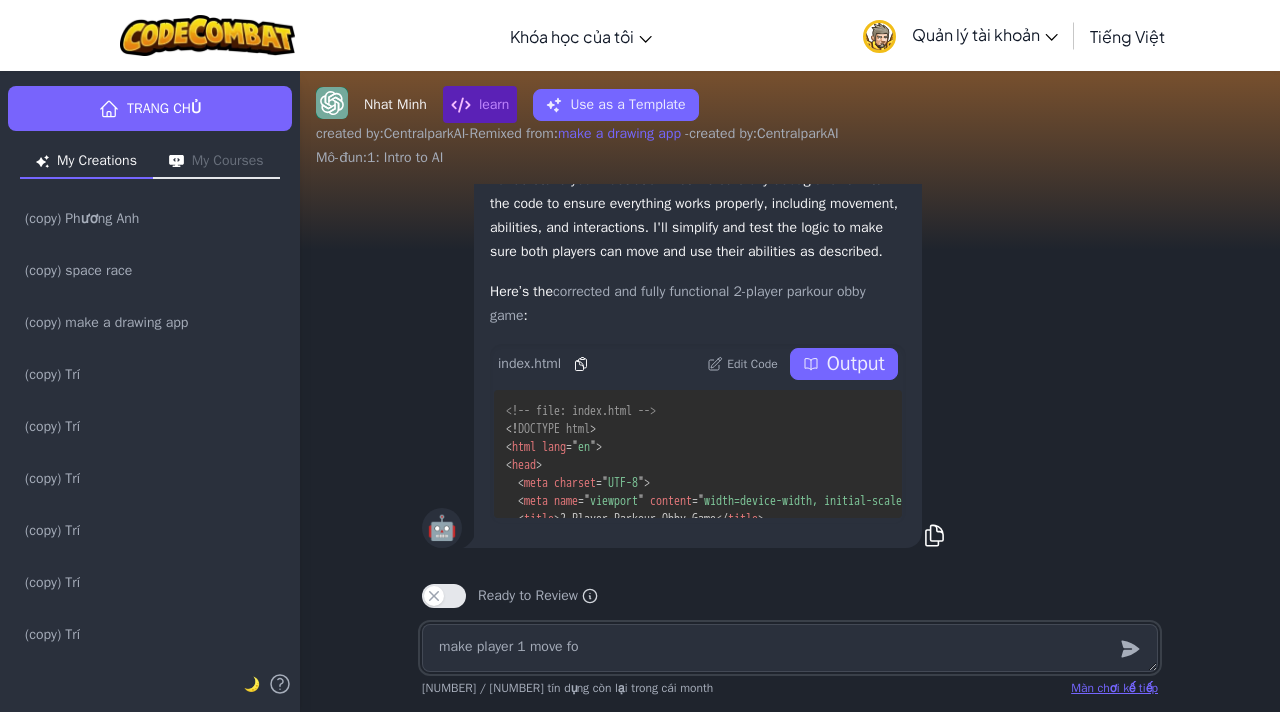 type on "x" 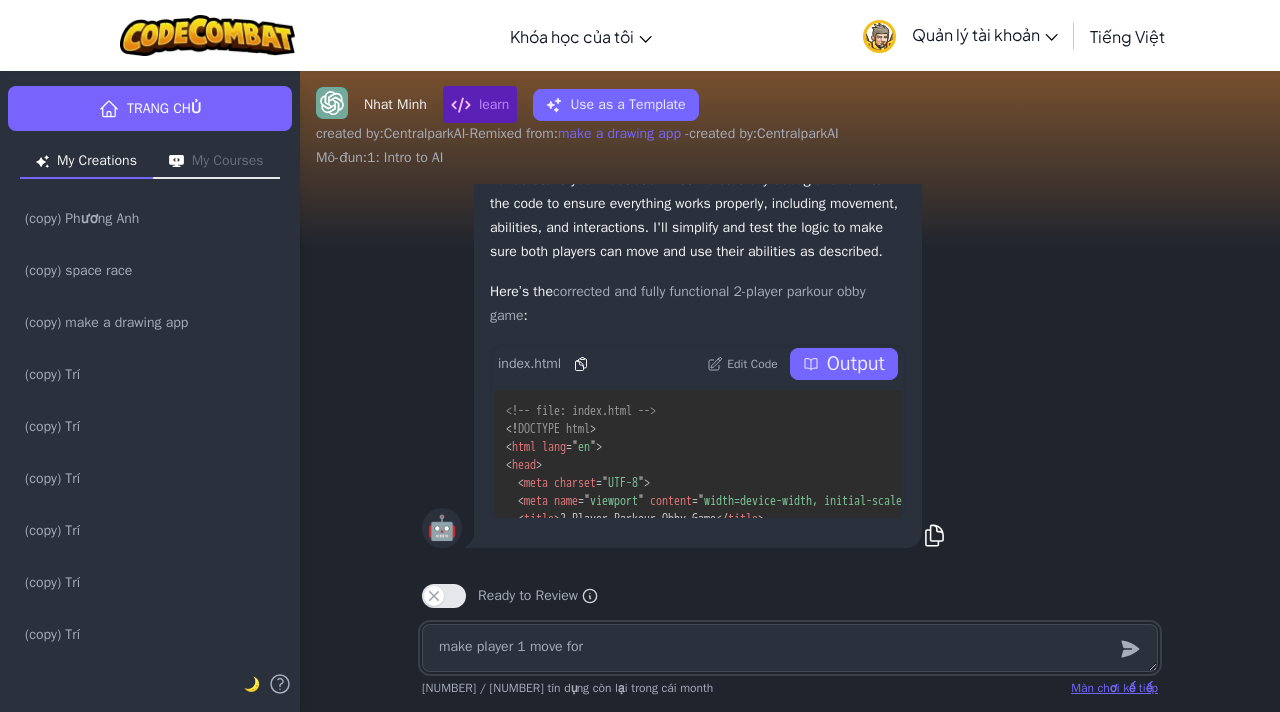type on "x" 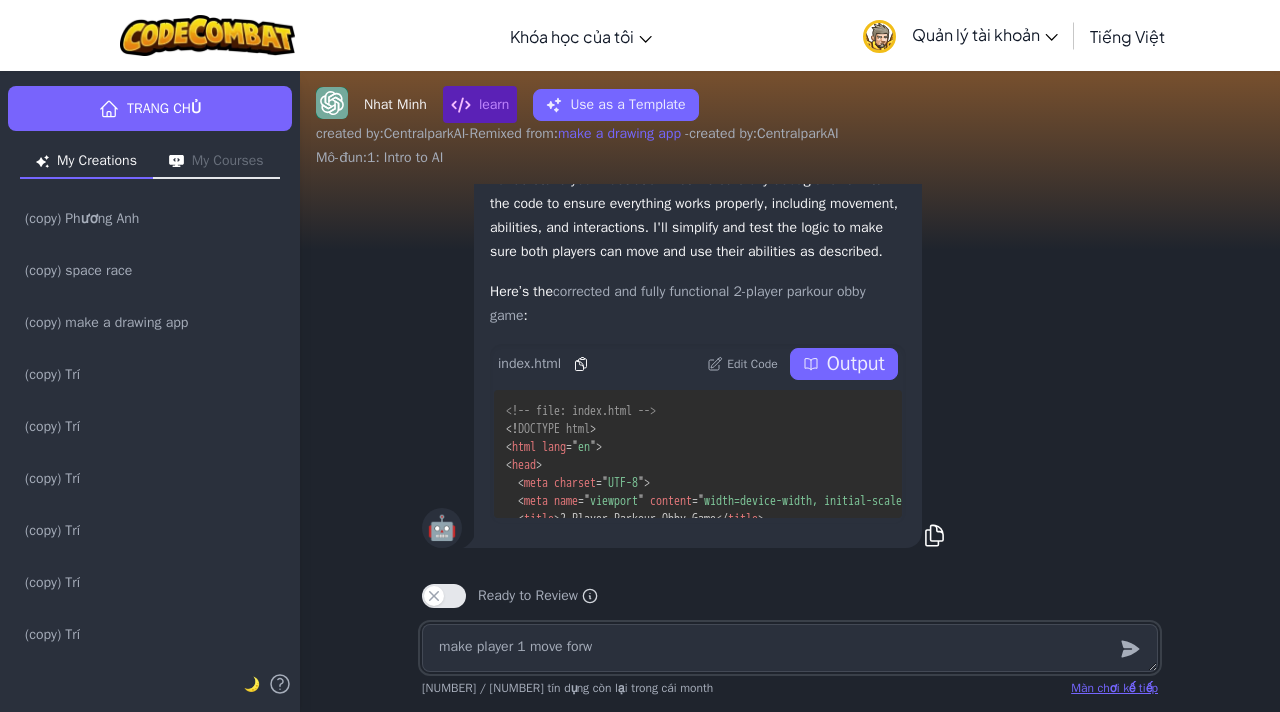 type on "x" 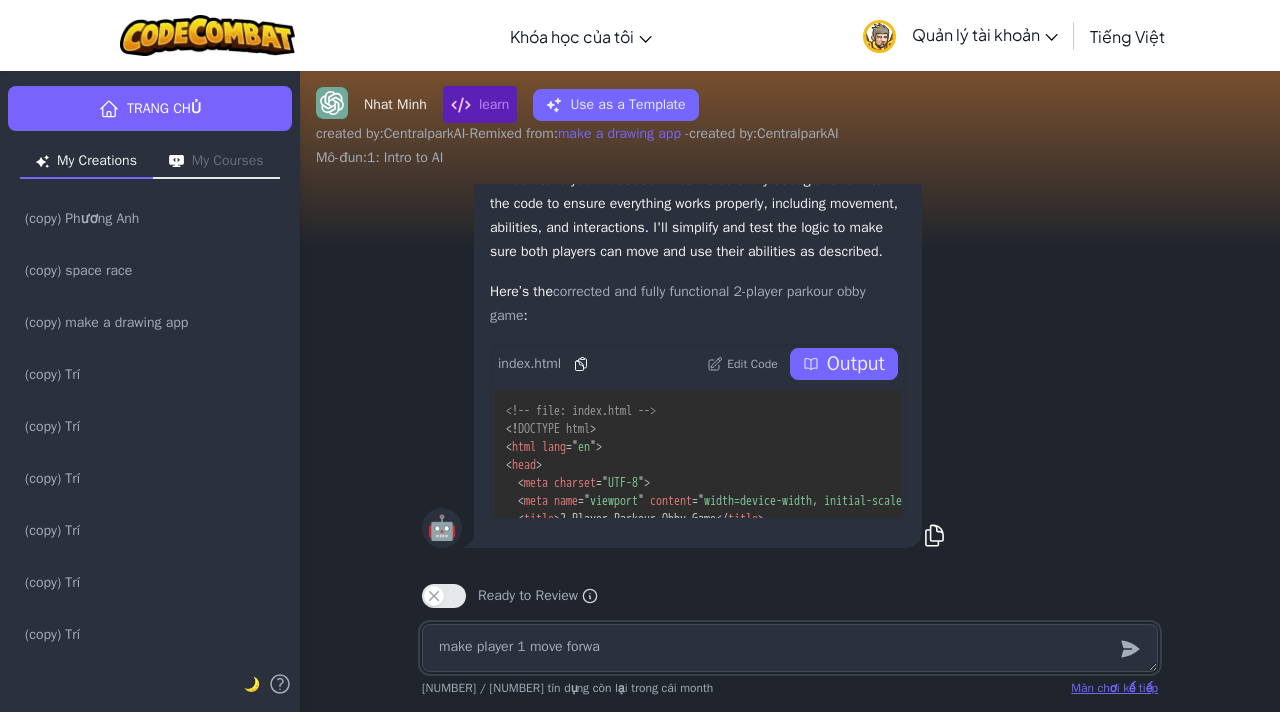 type on "x" 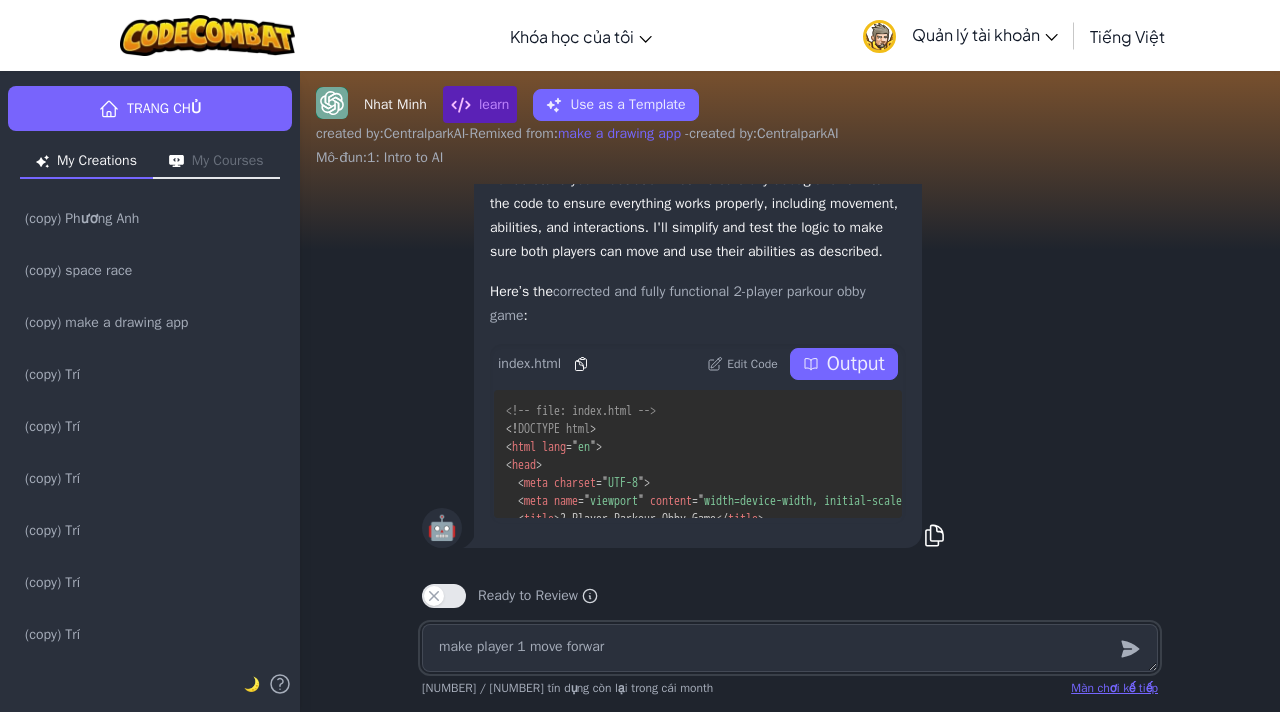 type on "x" 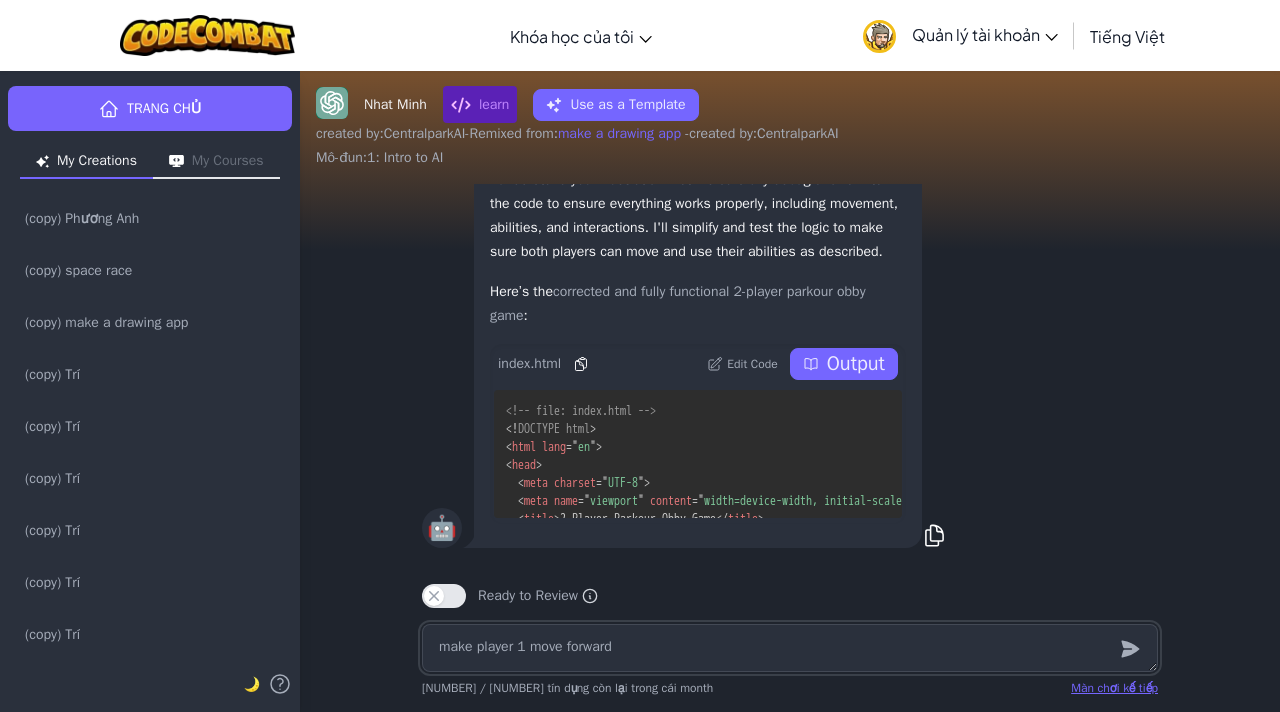 type on "x" 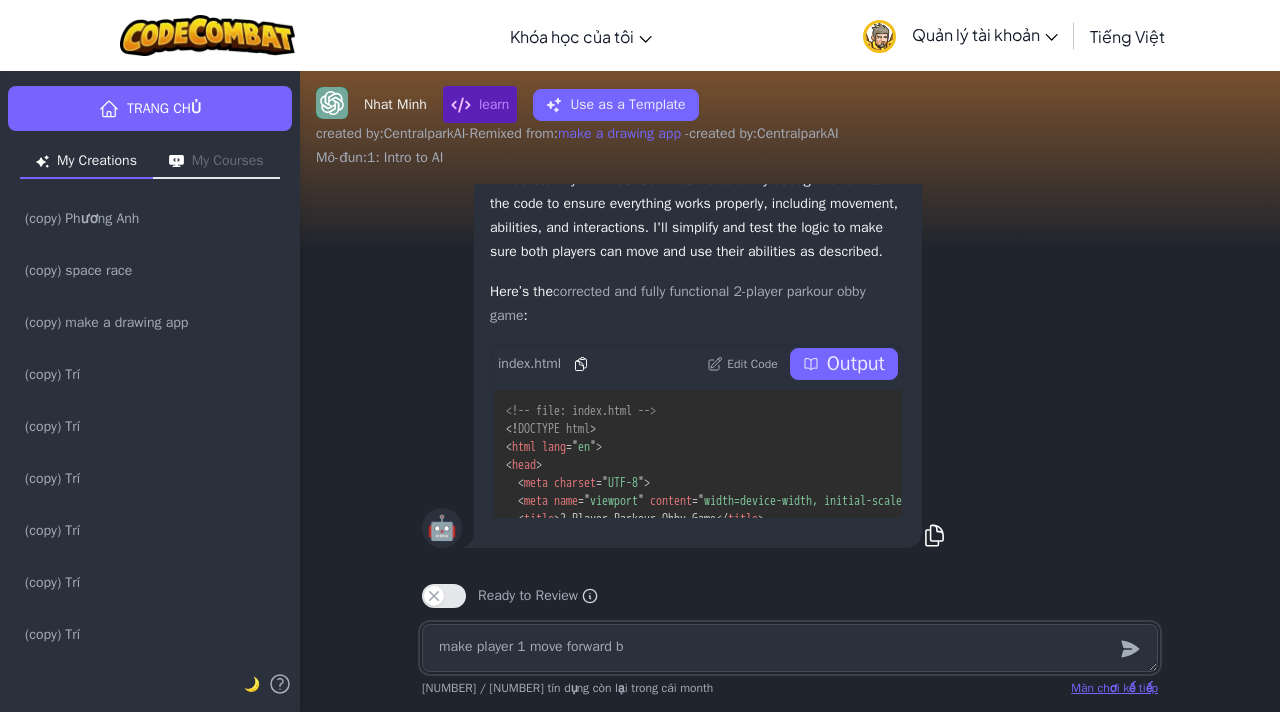 type on "make player 1 move forward by" 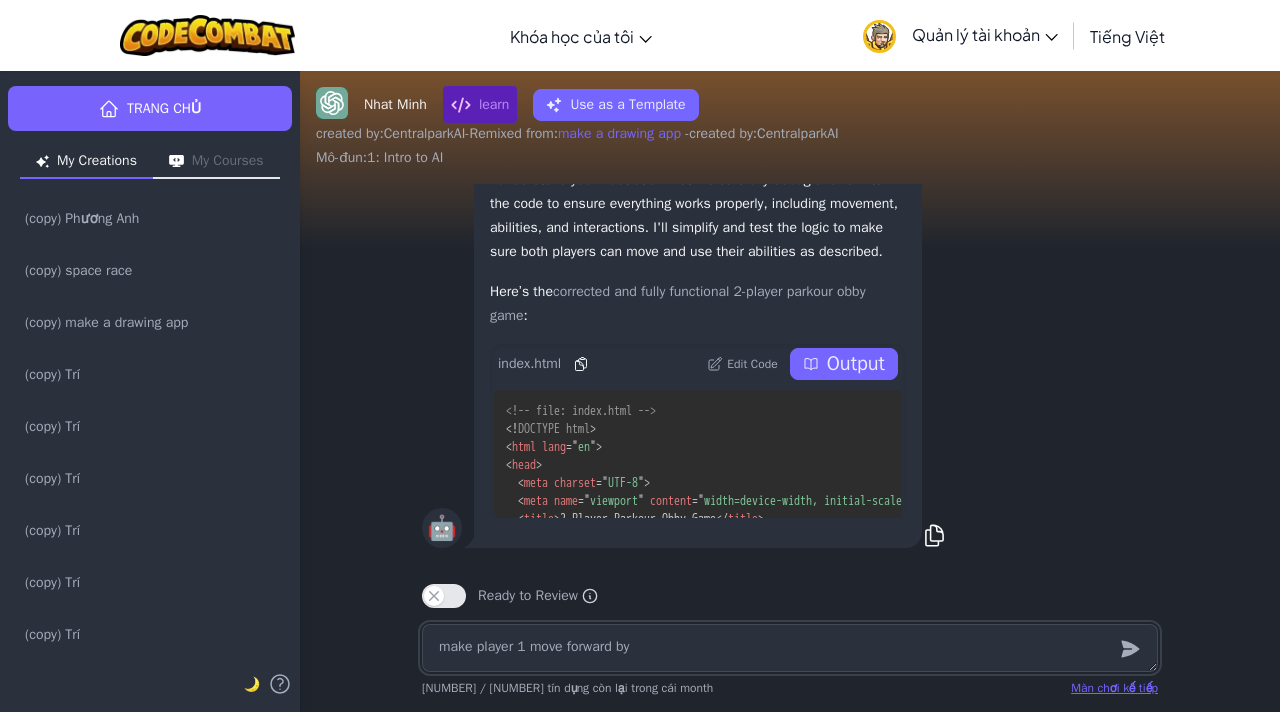 type on "x" 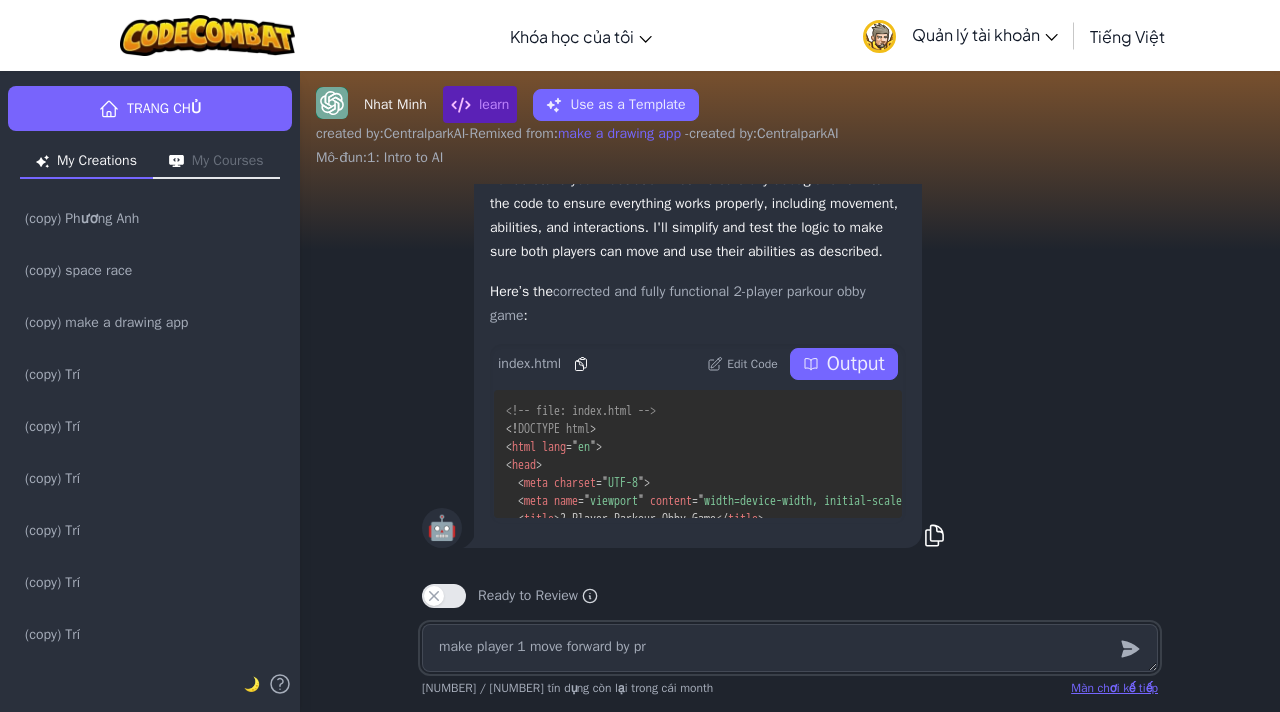 type on "make player 1 move forward by pre" 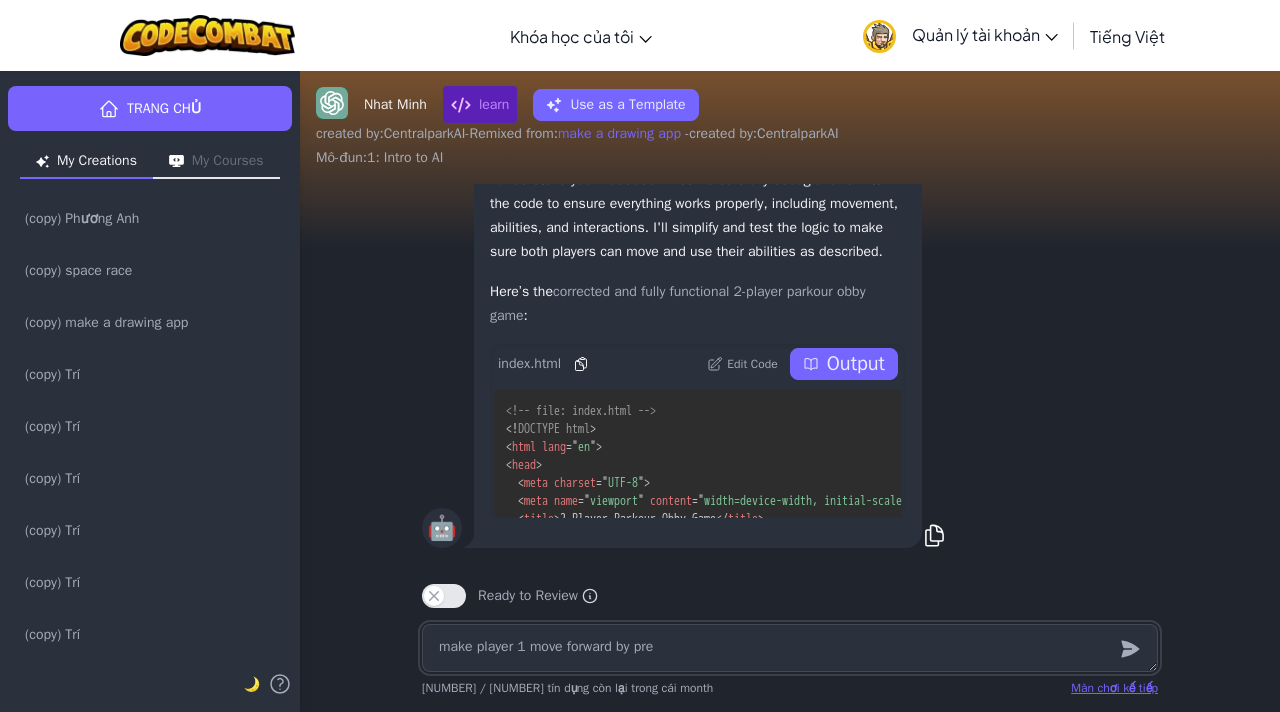 type on "x" 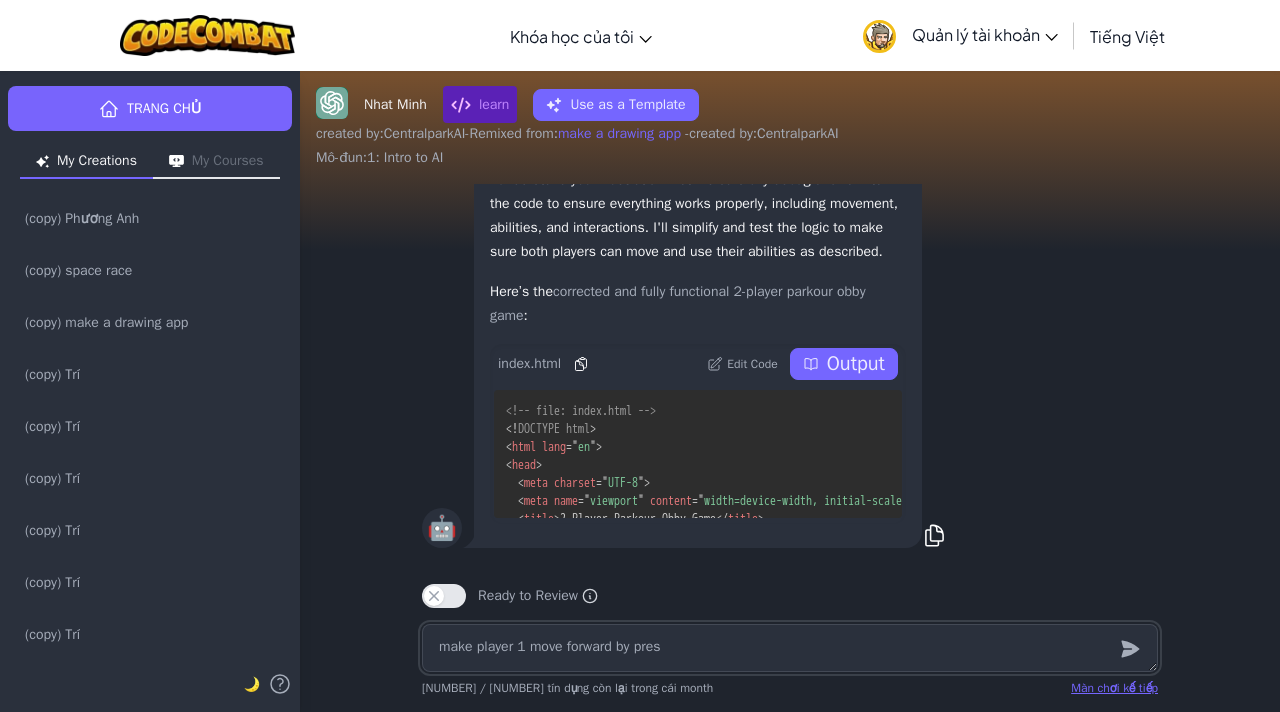 type on "x" 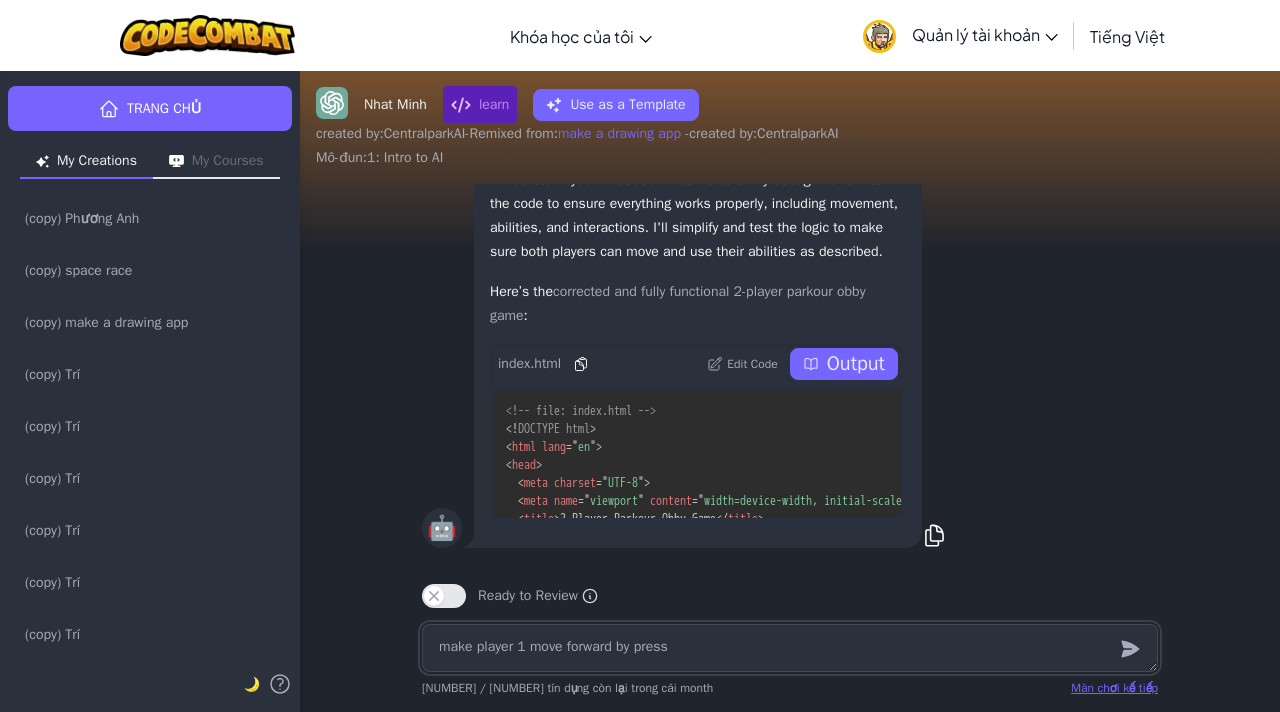type on "make player 1 move forward by pressing" 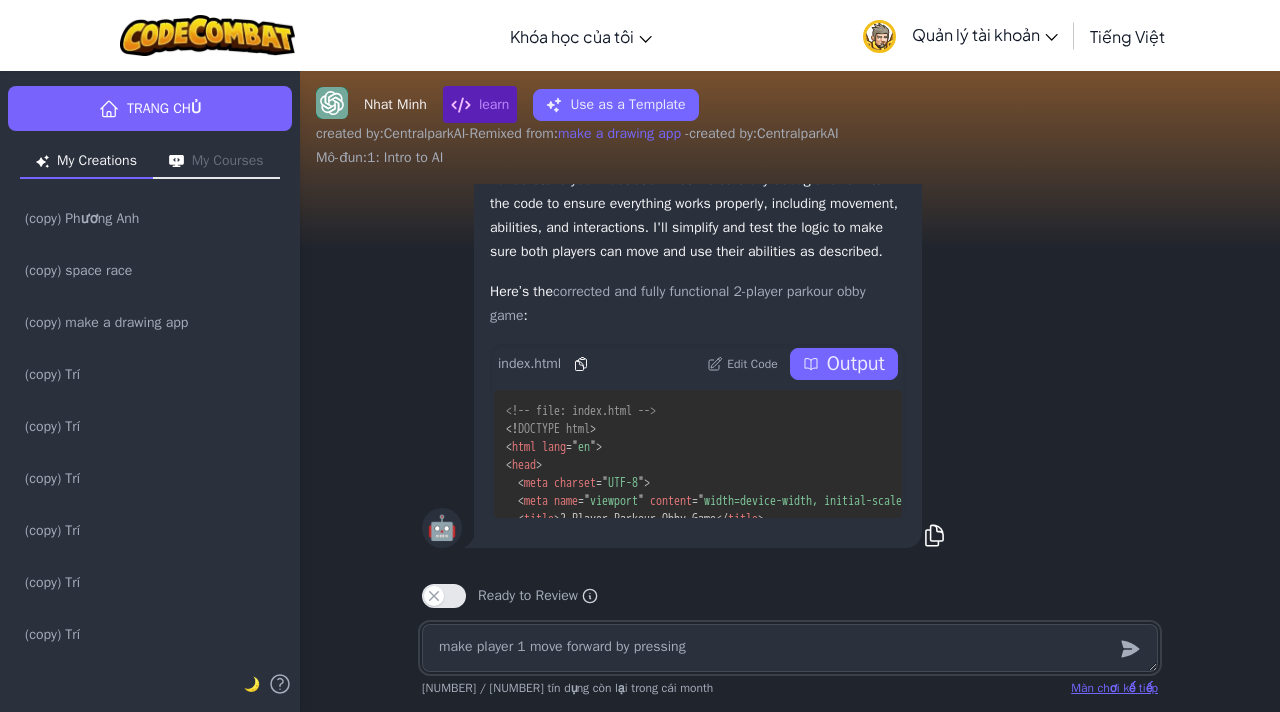 type on "x" 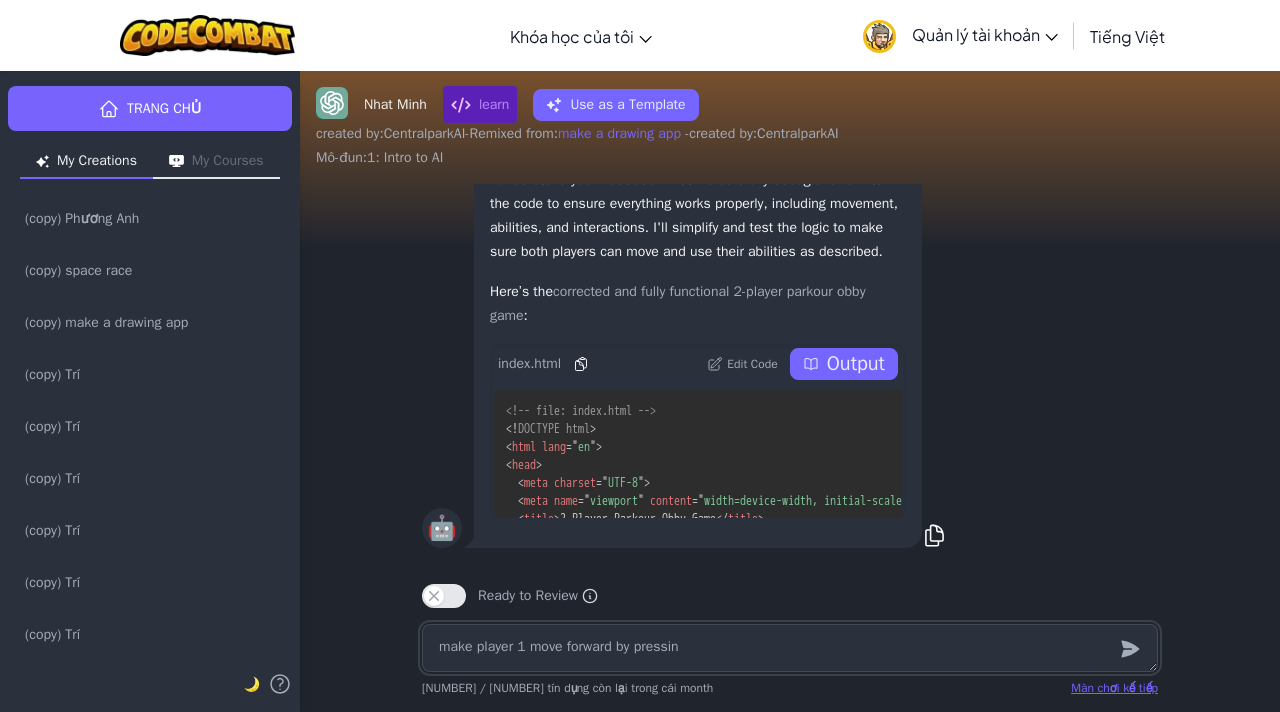 type on "make player 1 move forward by pressing" 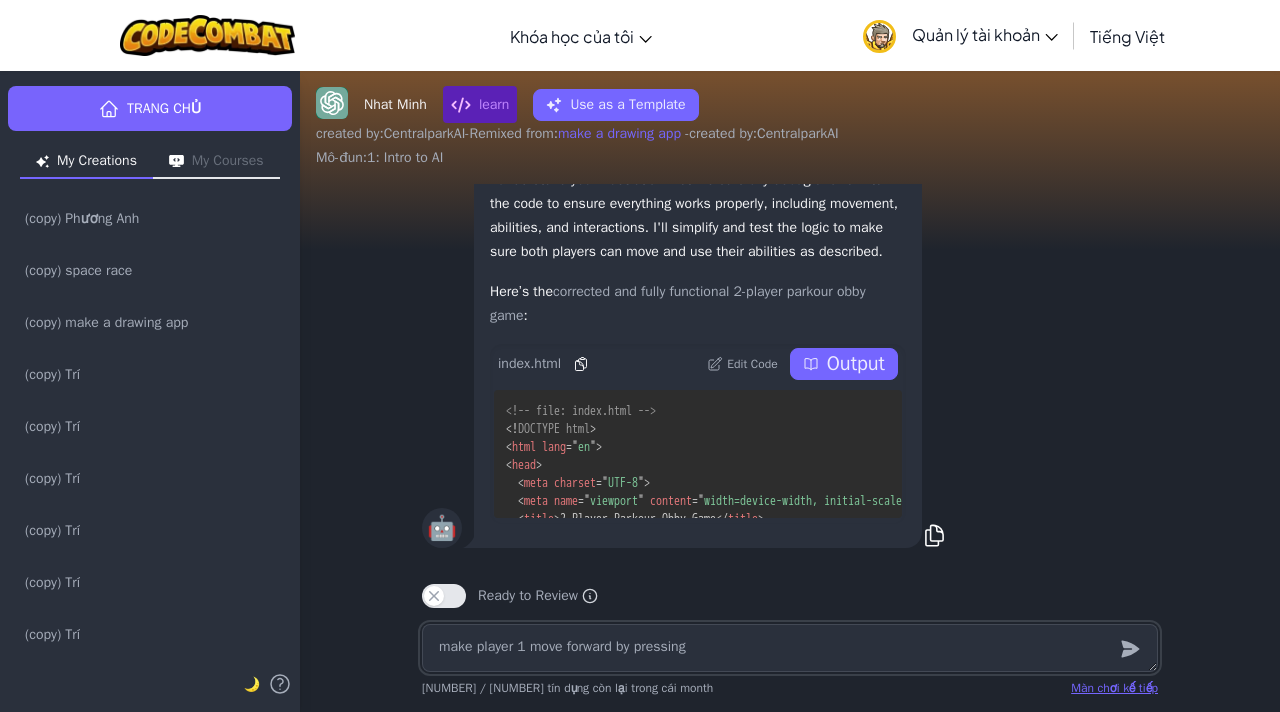 type on "x" 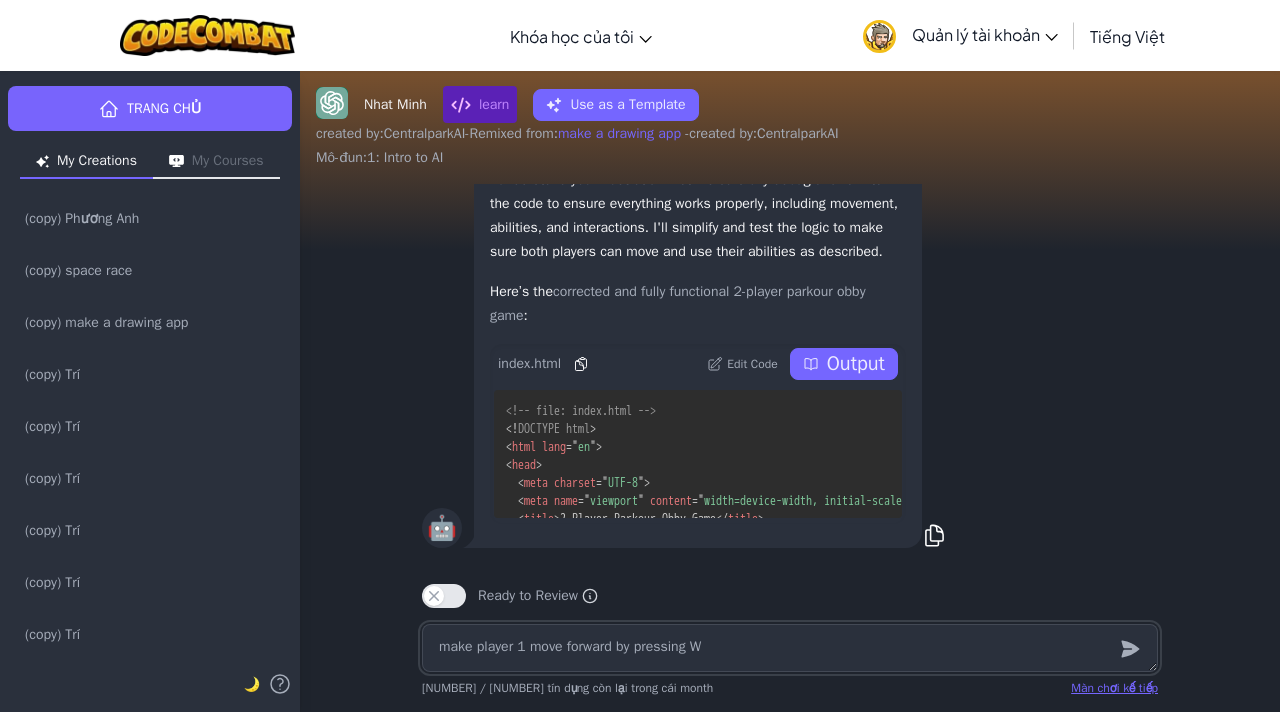type on "x" 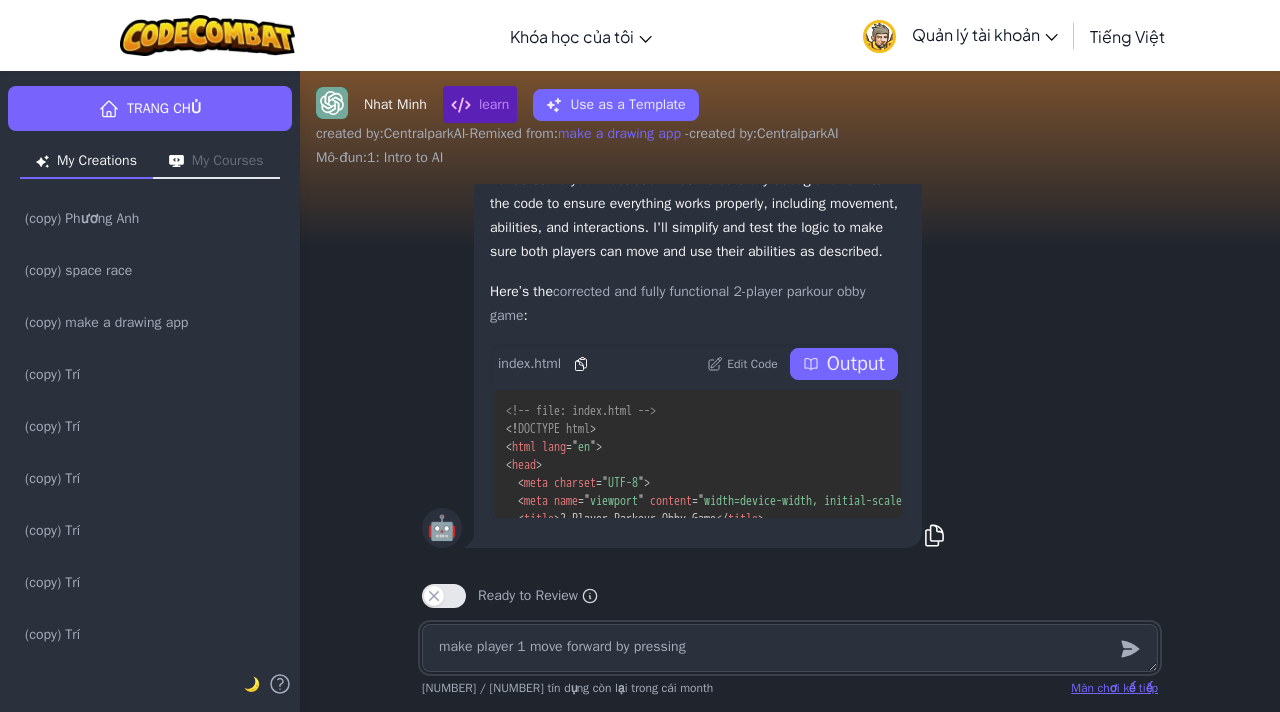 type on "make player 1 move forward by pressing W" 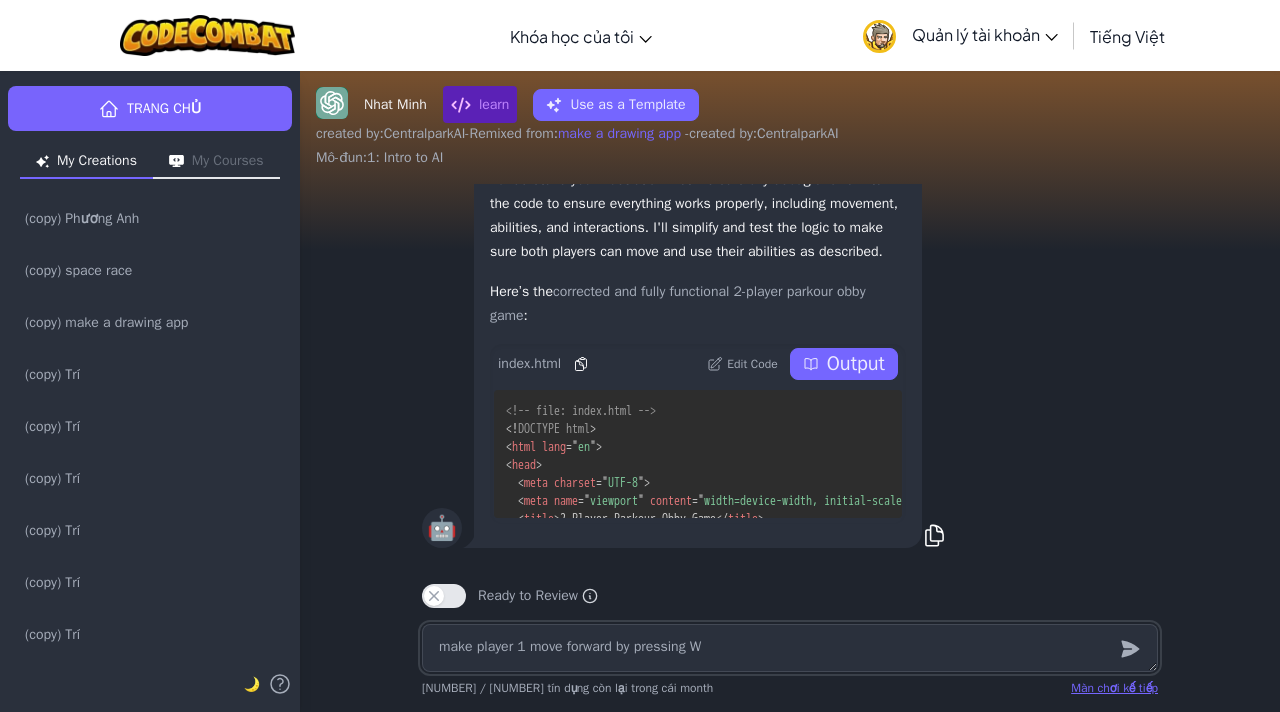 type on "x" 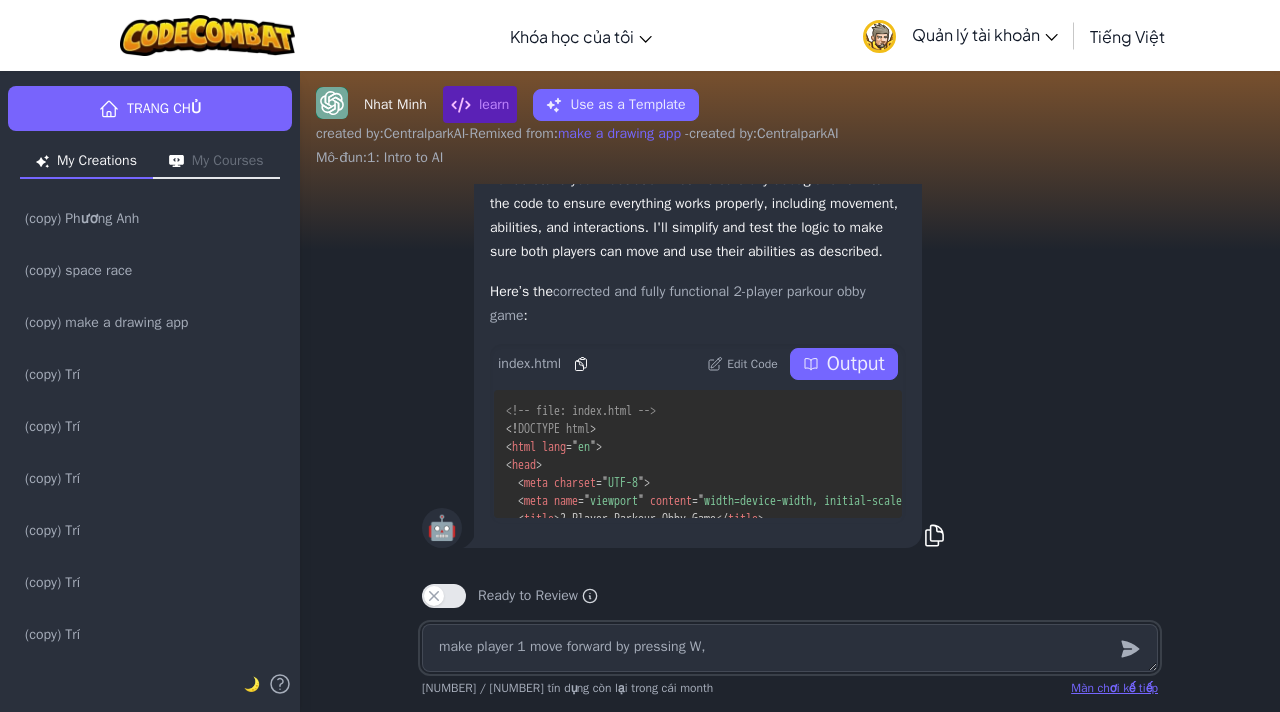 type on "x" 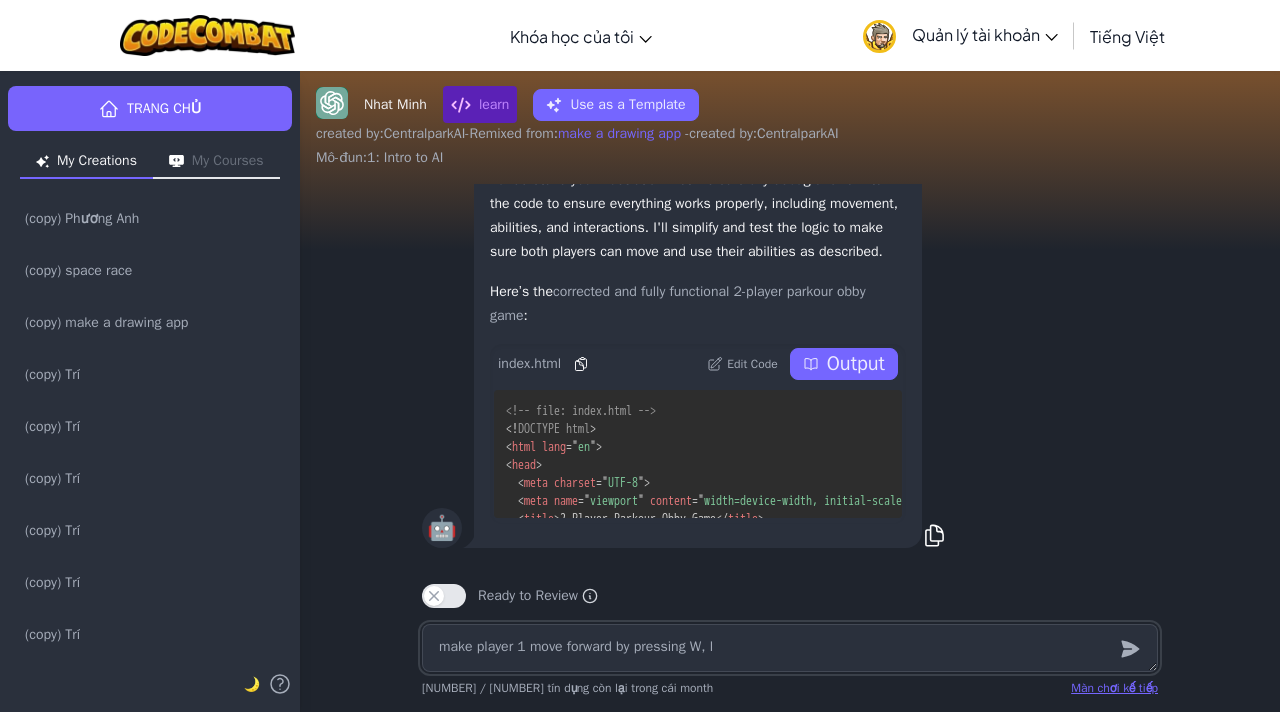 type on "x" 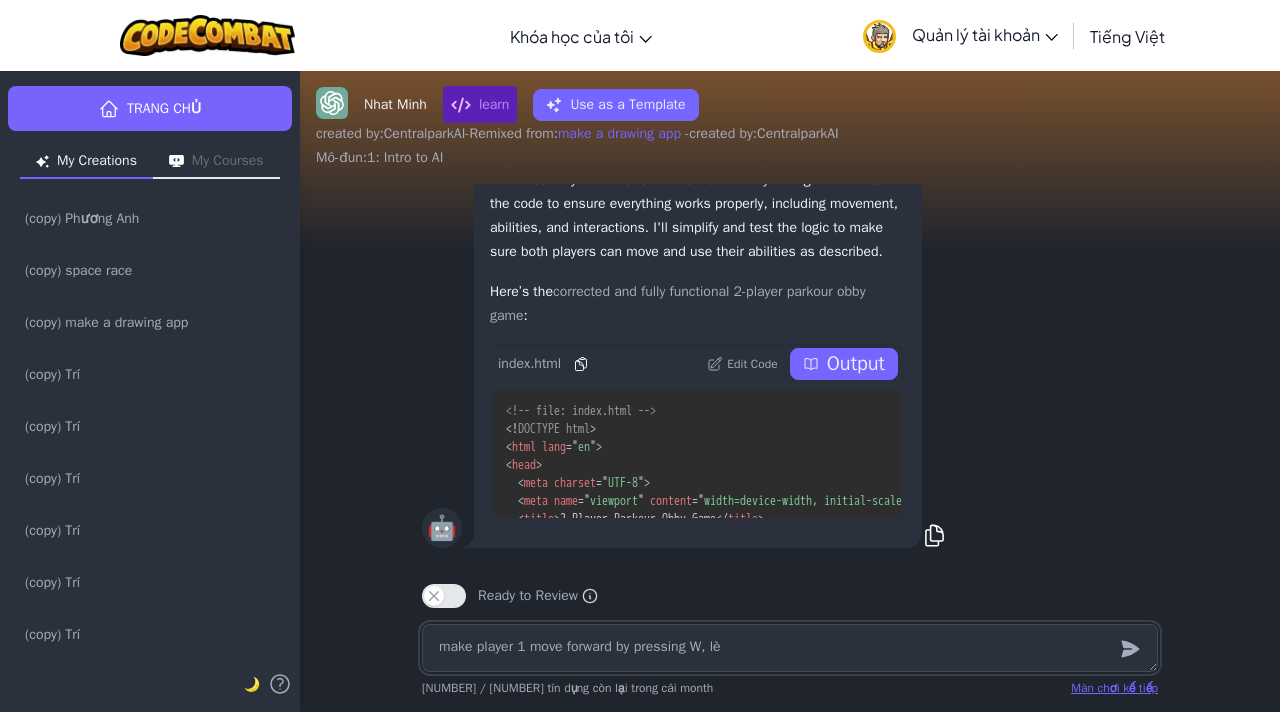 type on "x" 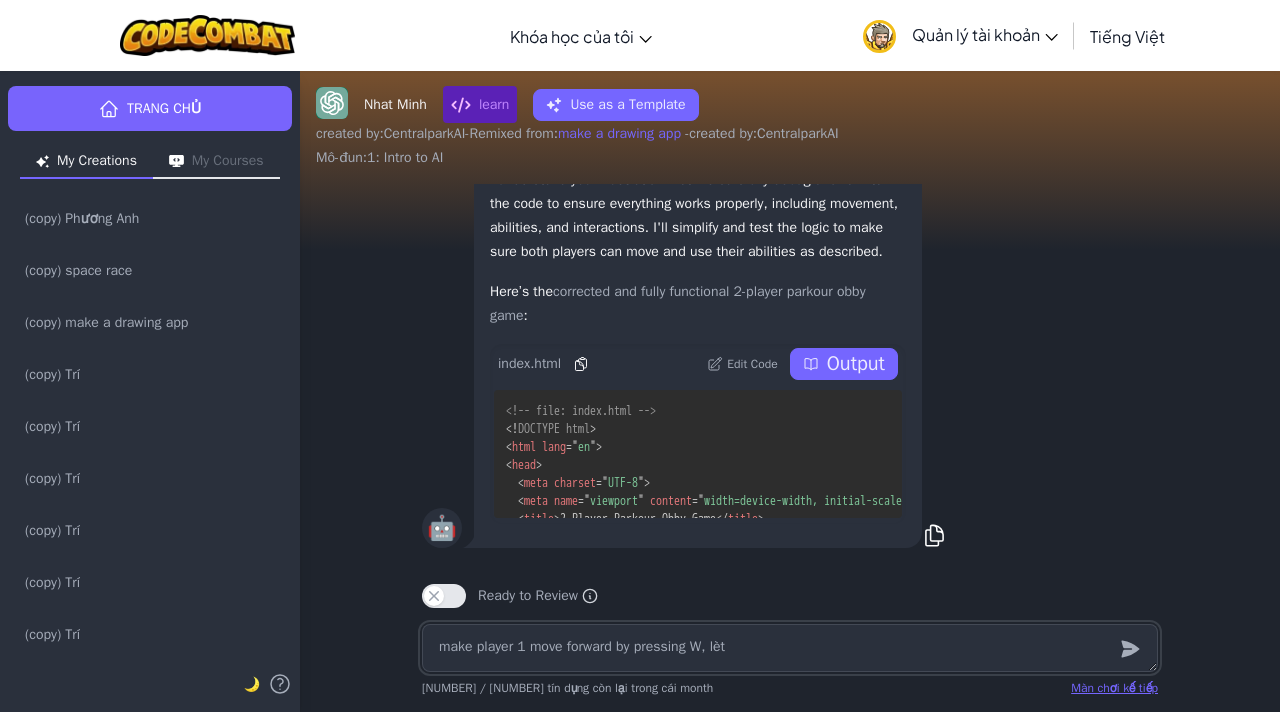 type on "x" 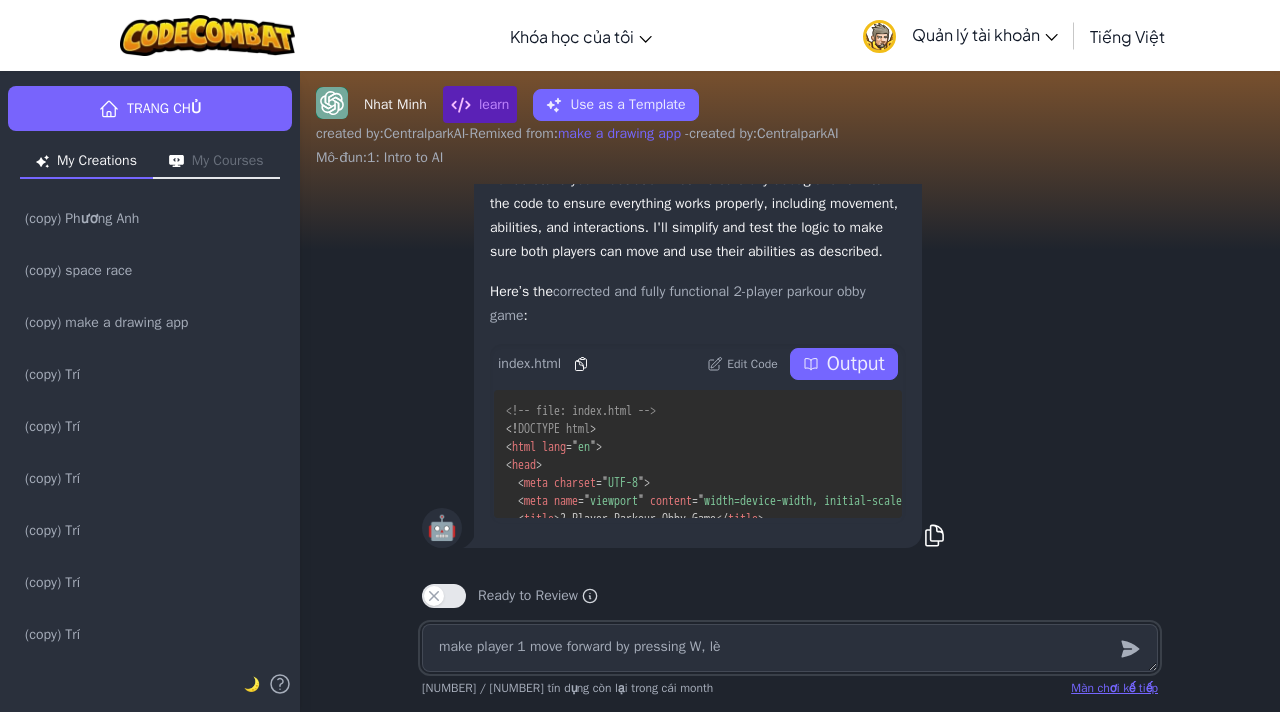 type on "make player 1 move forward by pressing W, l" 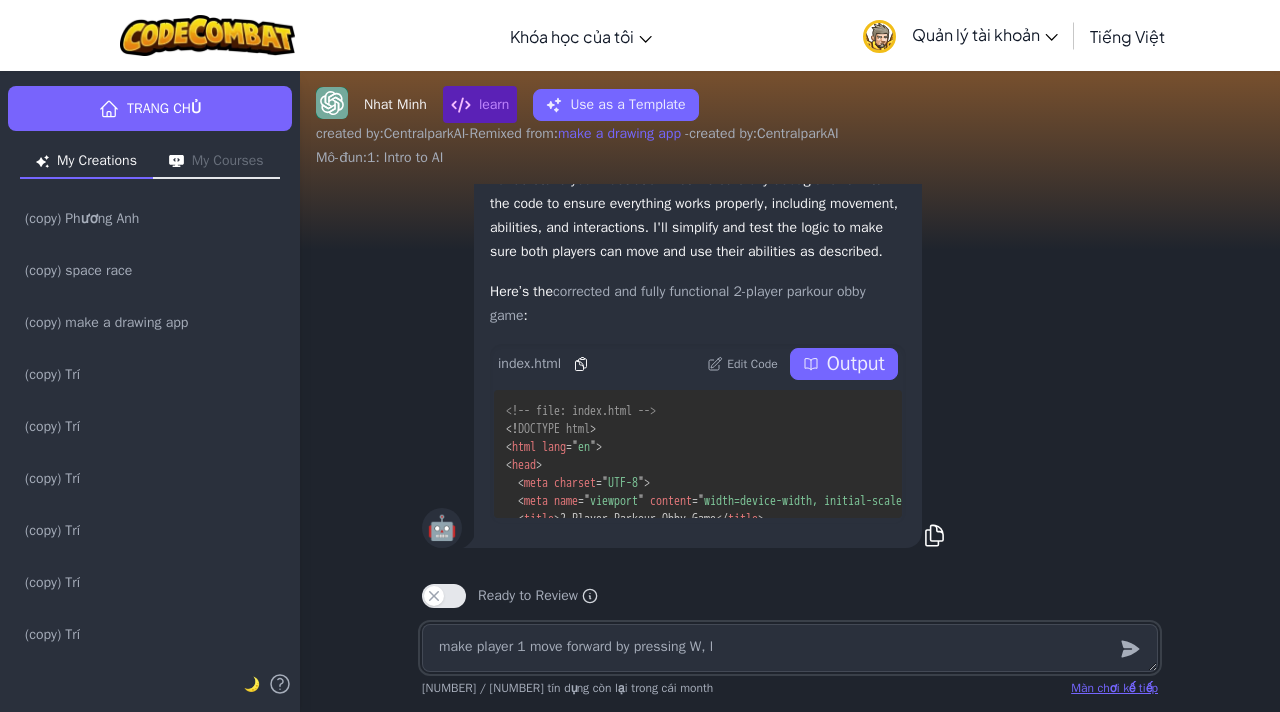 type on "x" 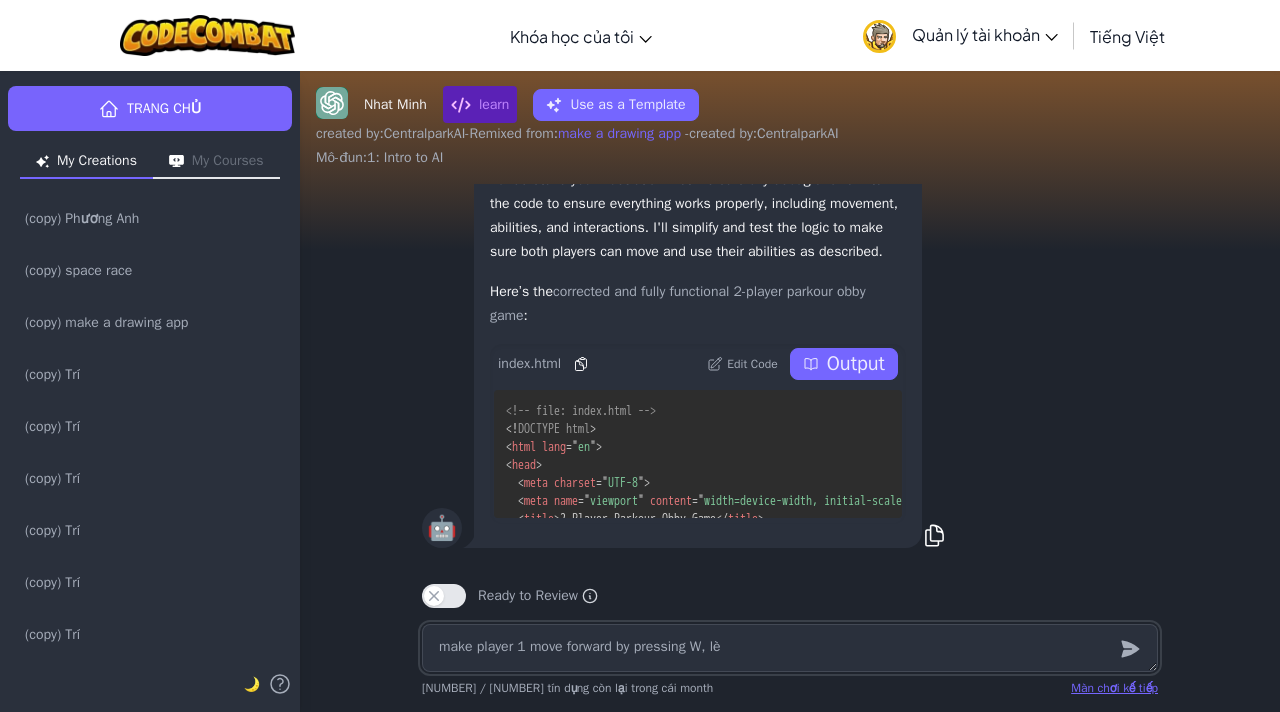 type on "x" 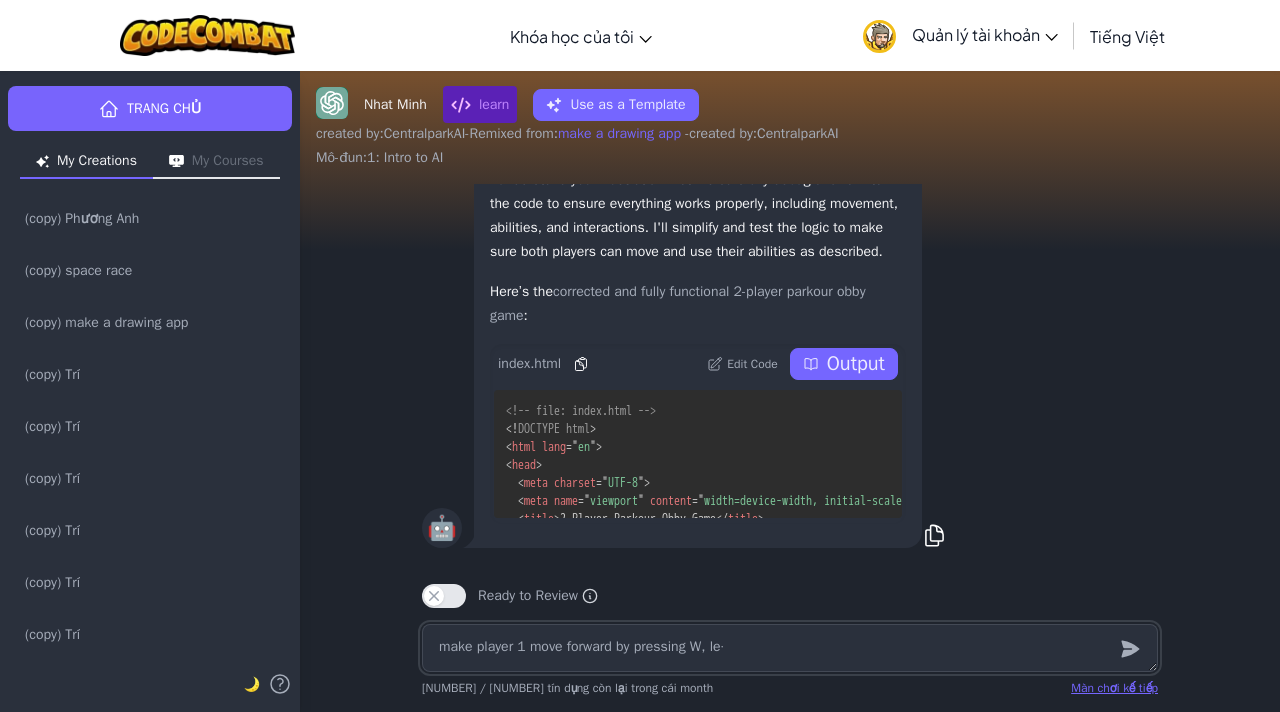 type on "make player 1 move forward by pressing W, lef" 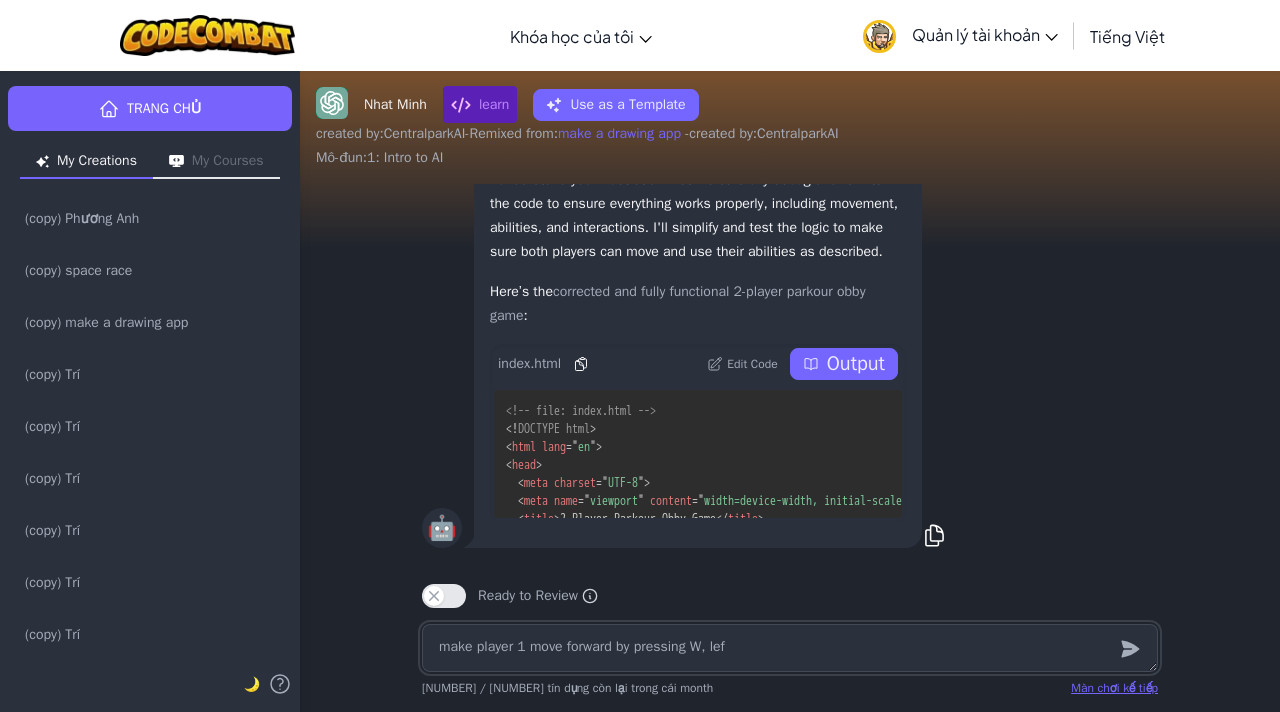 type on "x" 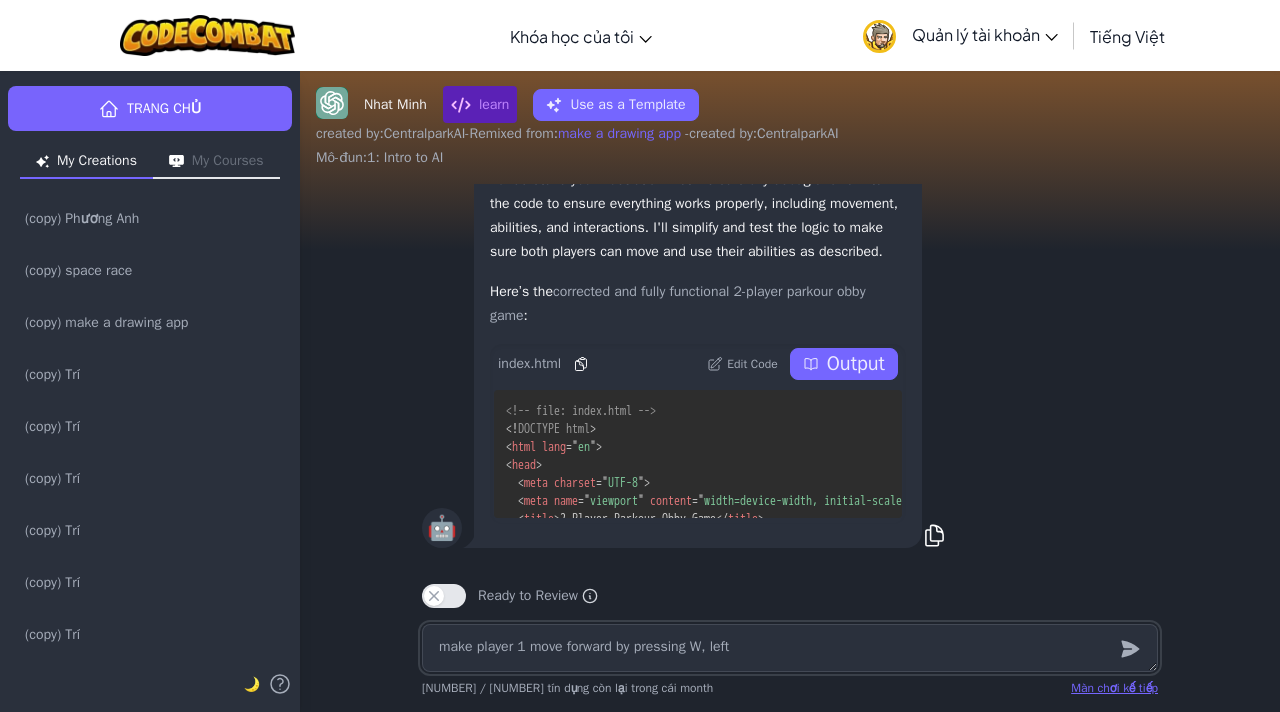 type on "make player 1 move forward by pressing W, left" 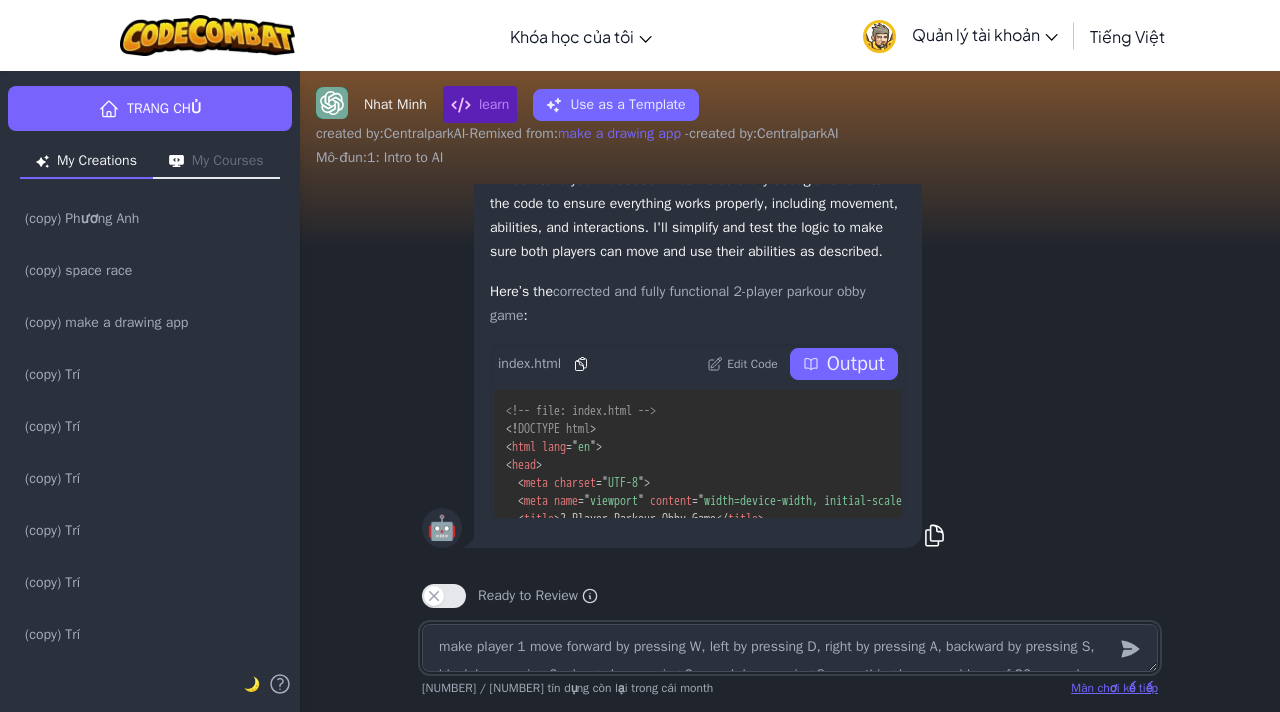 type on "x" 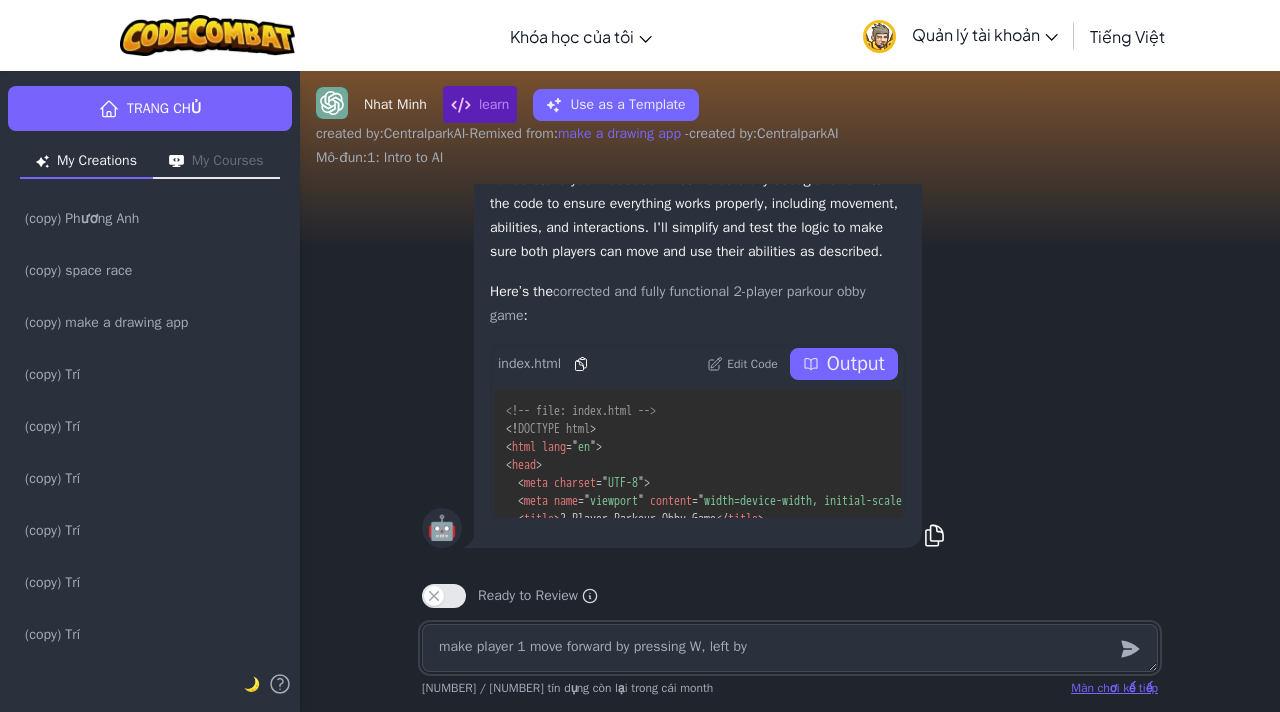 type on "make player 1 move forward by pressing W, left by" 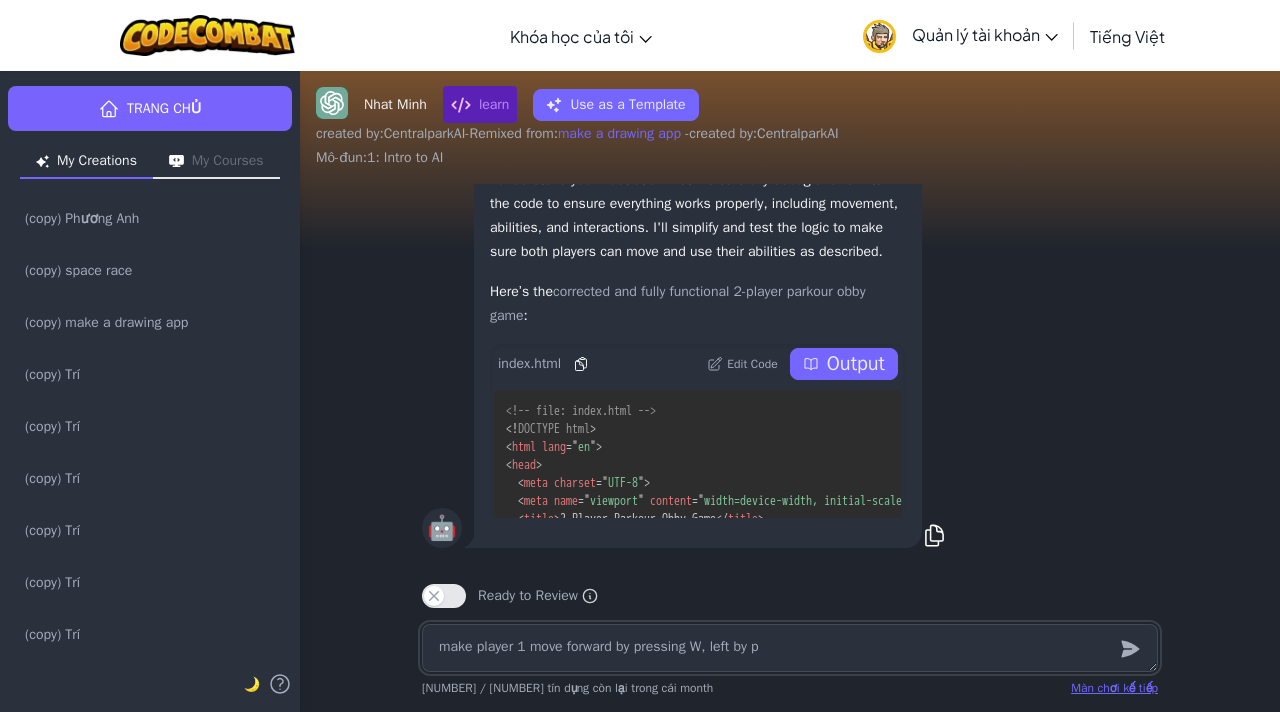 type on "make player 1 move forward by pressing W, left by pr" 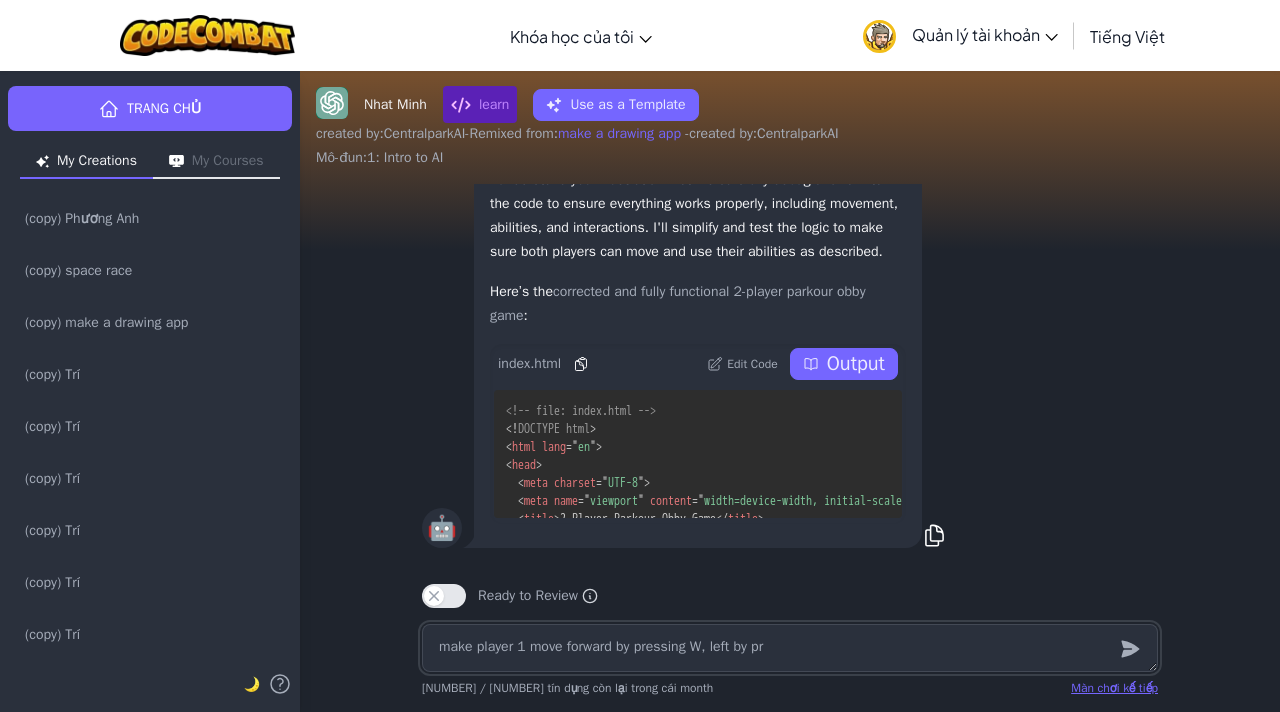 type on "x" 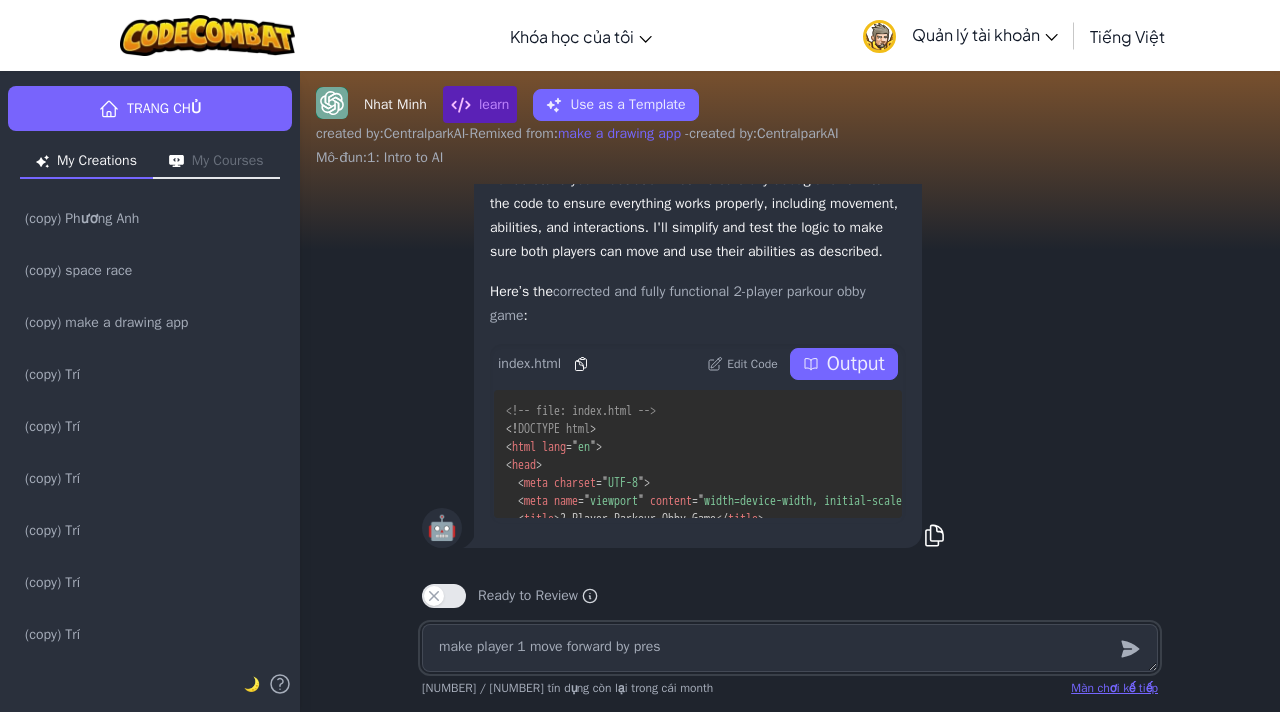type on "make player 1 move forward by pressing W, left by pres" 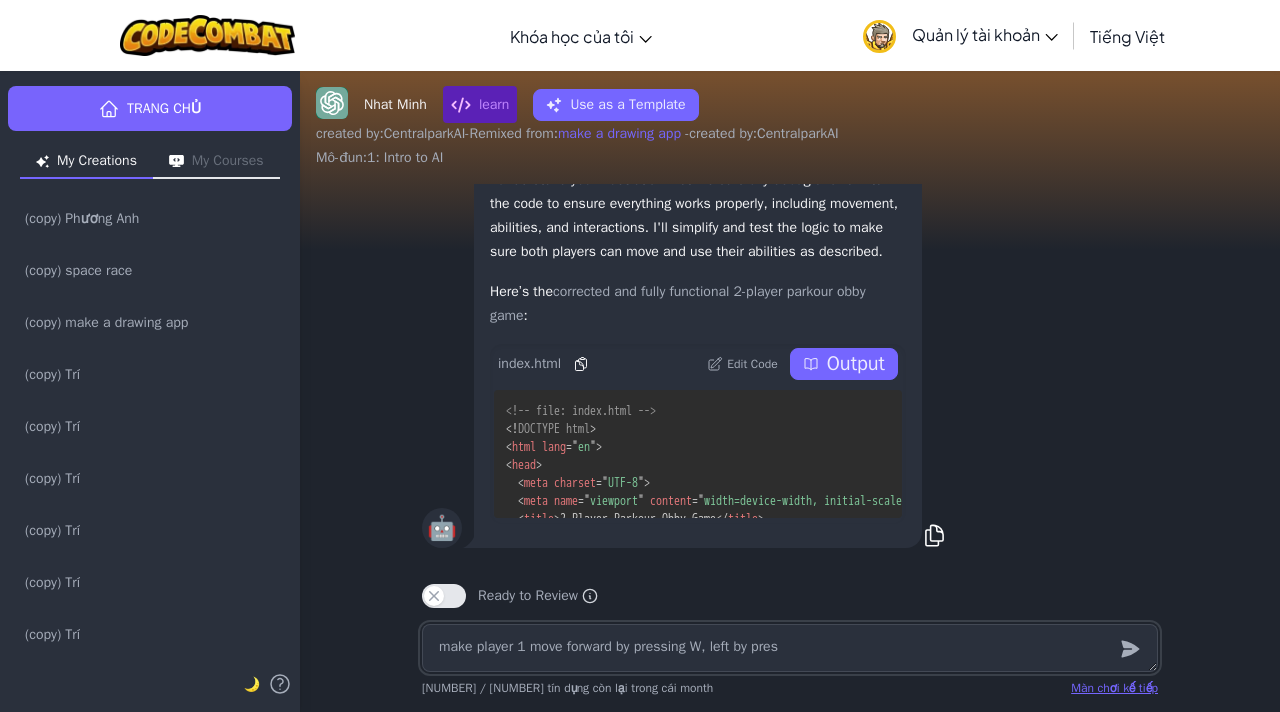 type on "x" 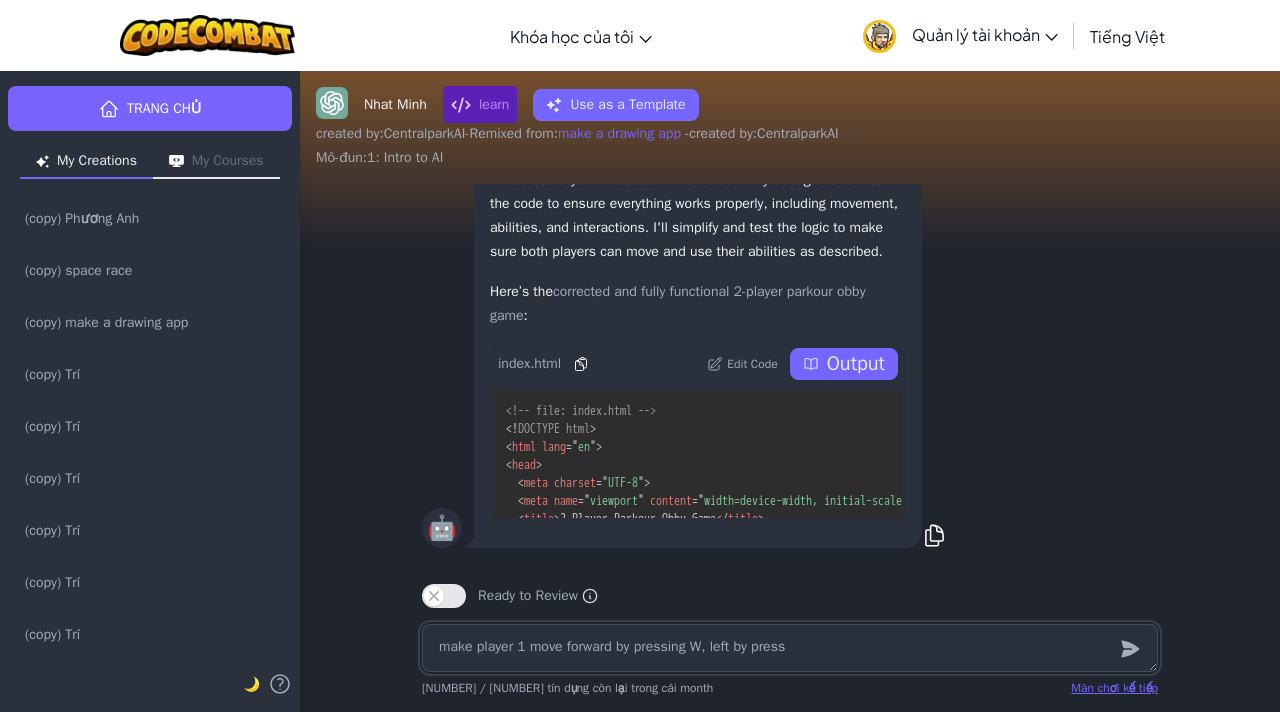 type on "make player 1 move forward by pressing W, left by pressi" 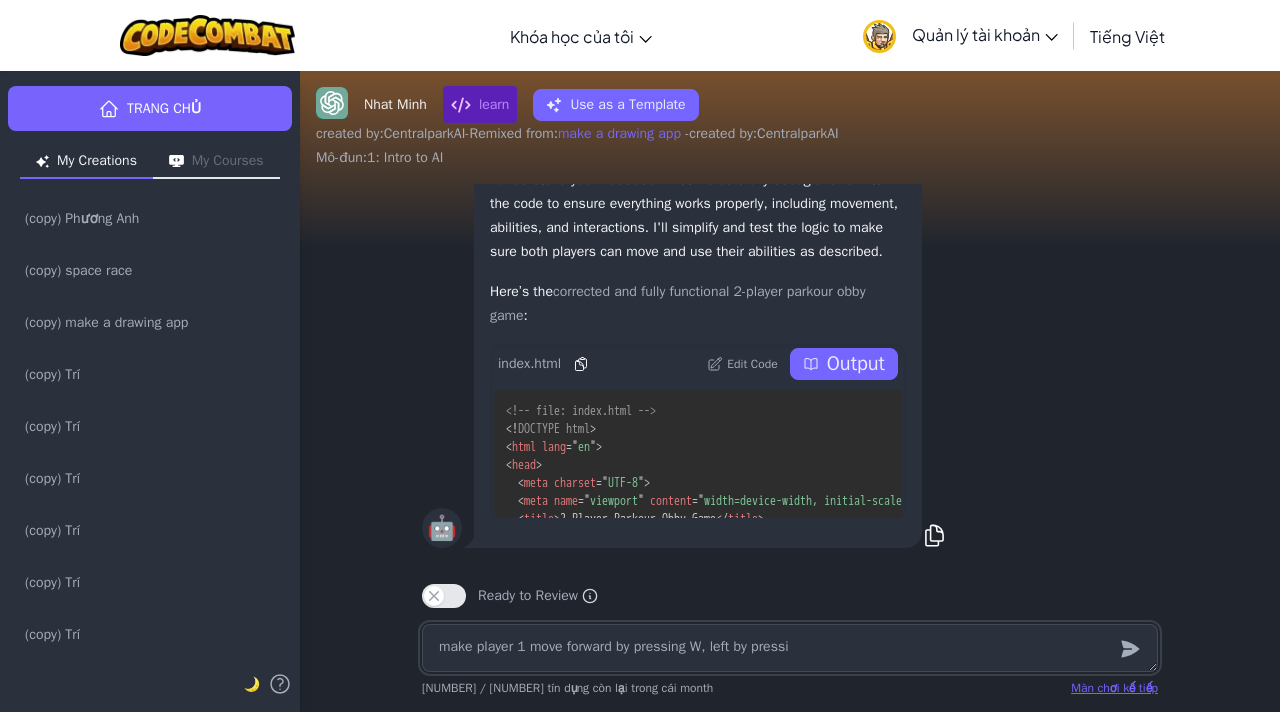 type on "x" 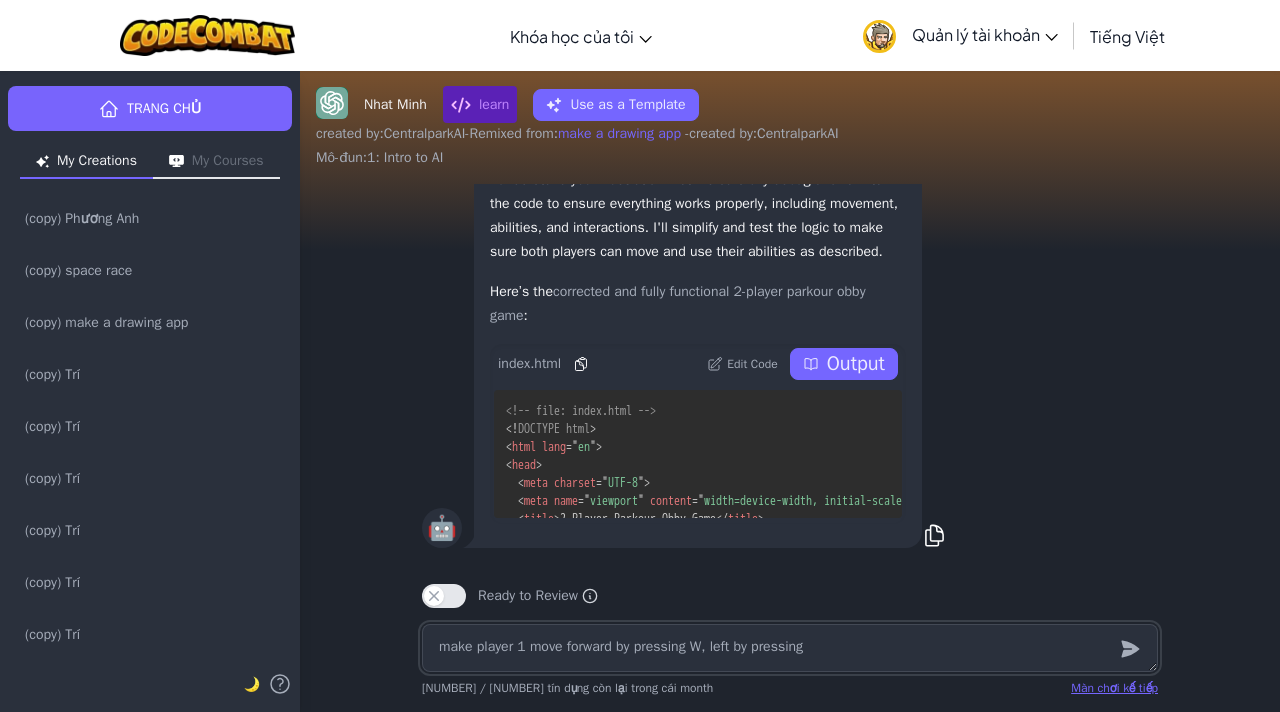 type on "make player 1 move forward by pressing W, left by pressing" 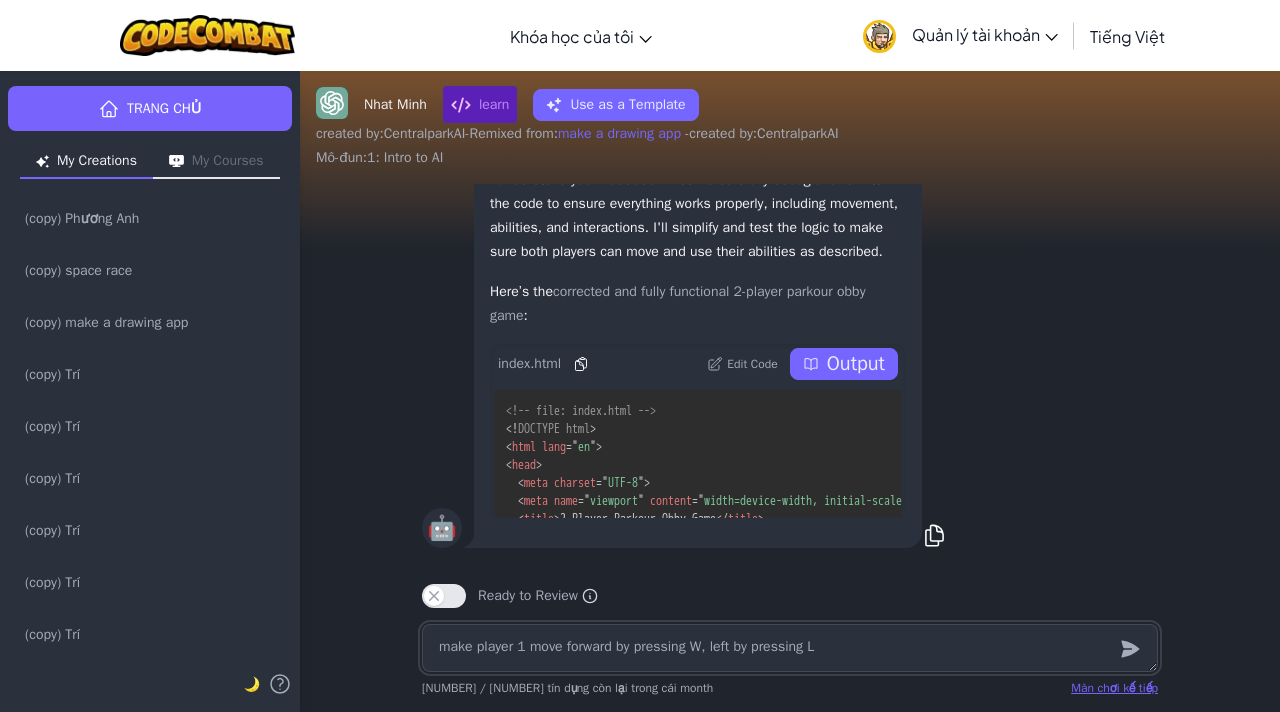 type on "x" 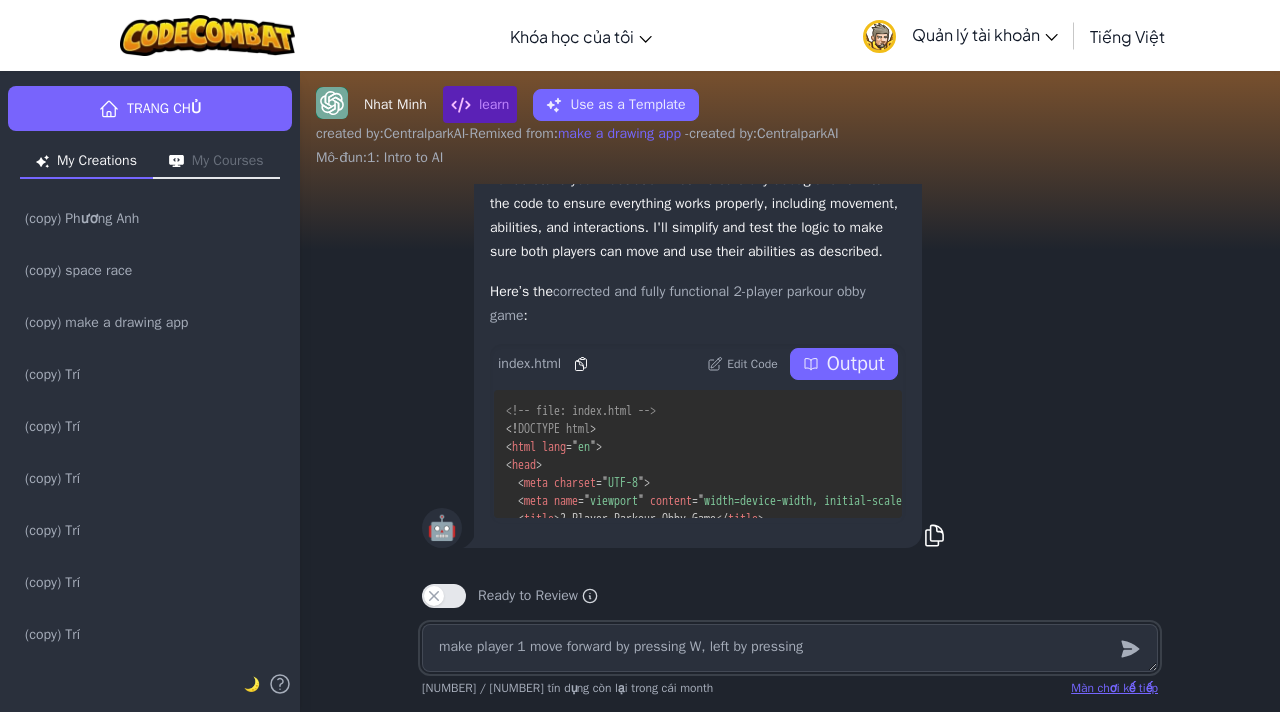 type on "x" 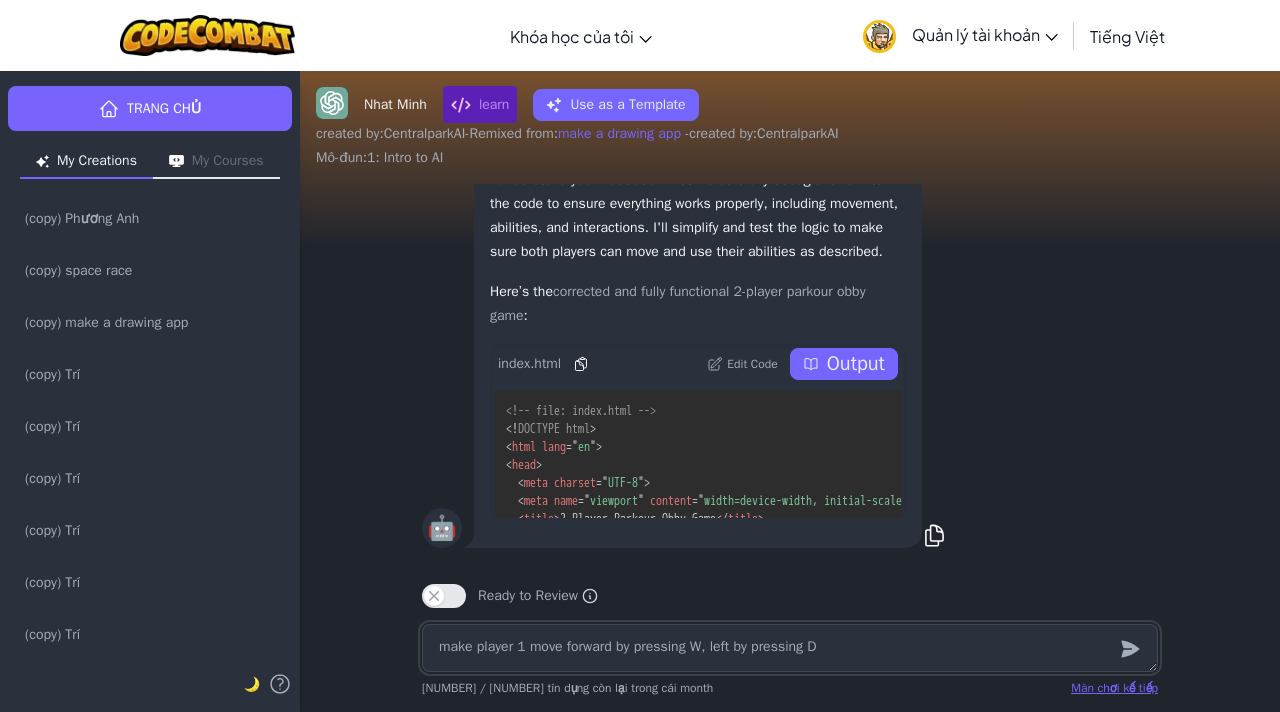 type on "x" 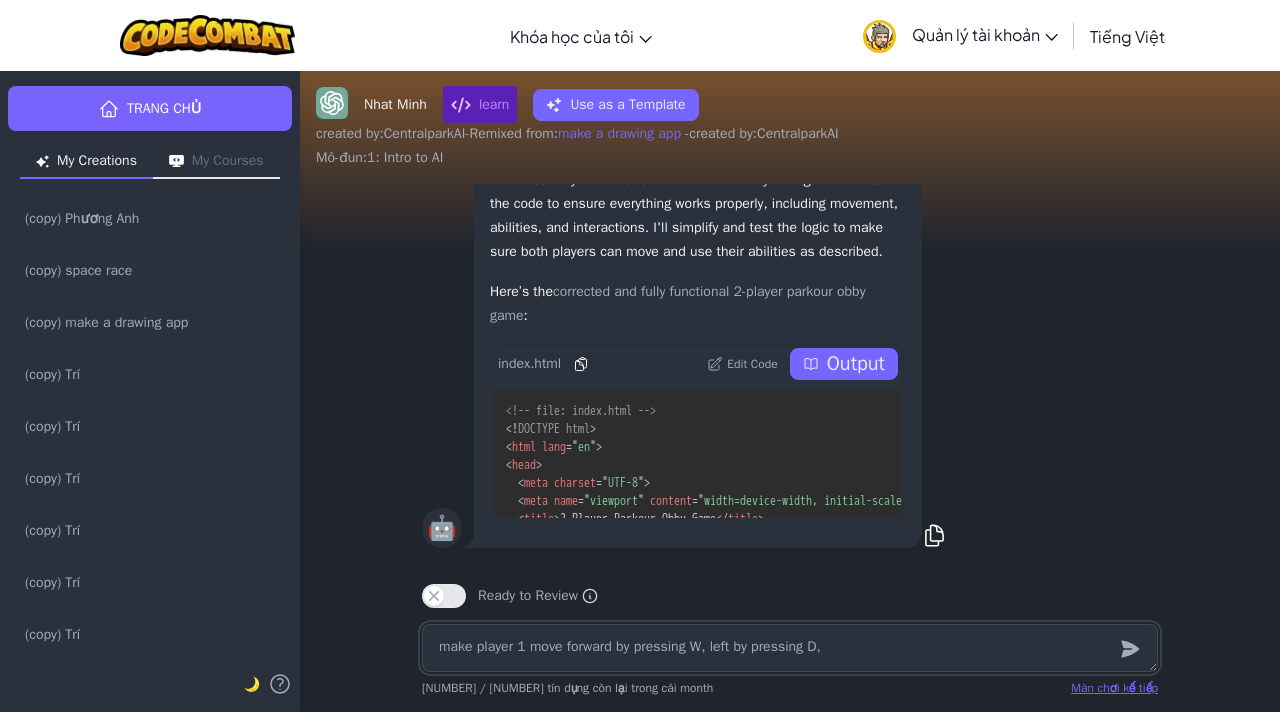 type on "x" 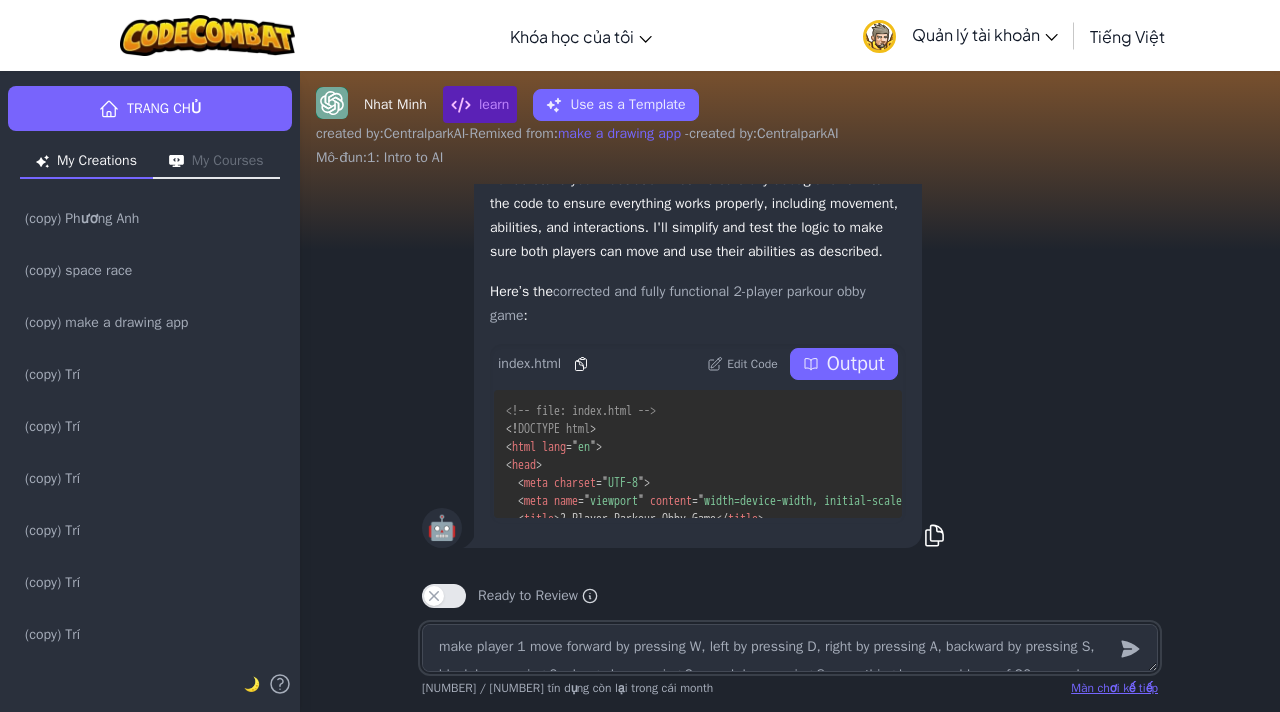 type on "x" 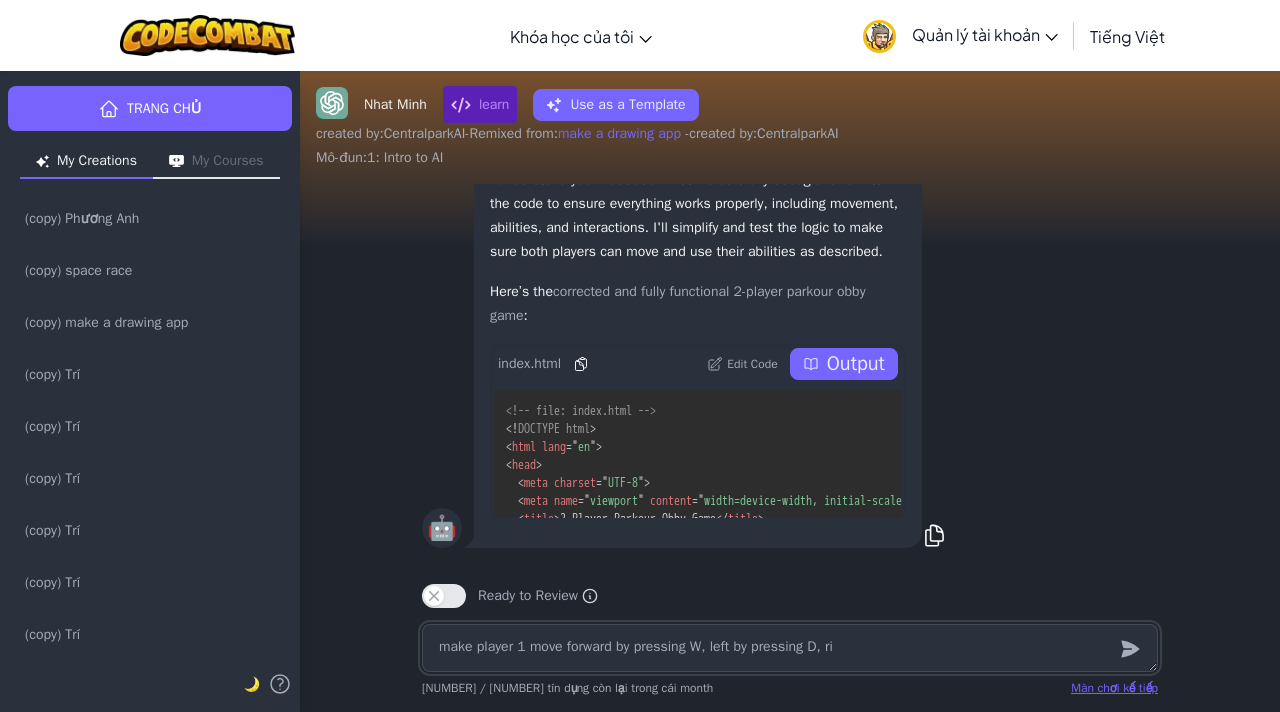 type on "make player 1 move forward by pressing W, left by pressing D, rig" 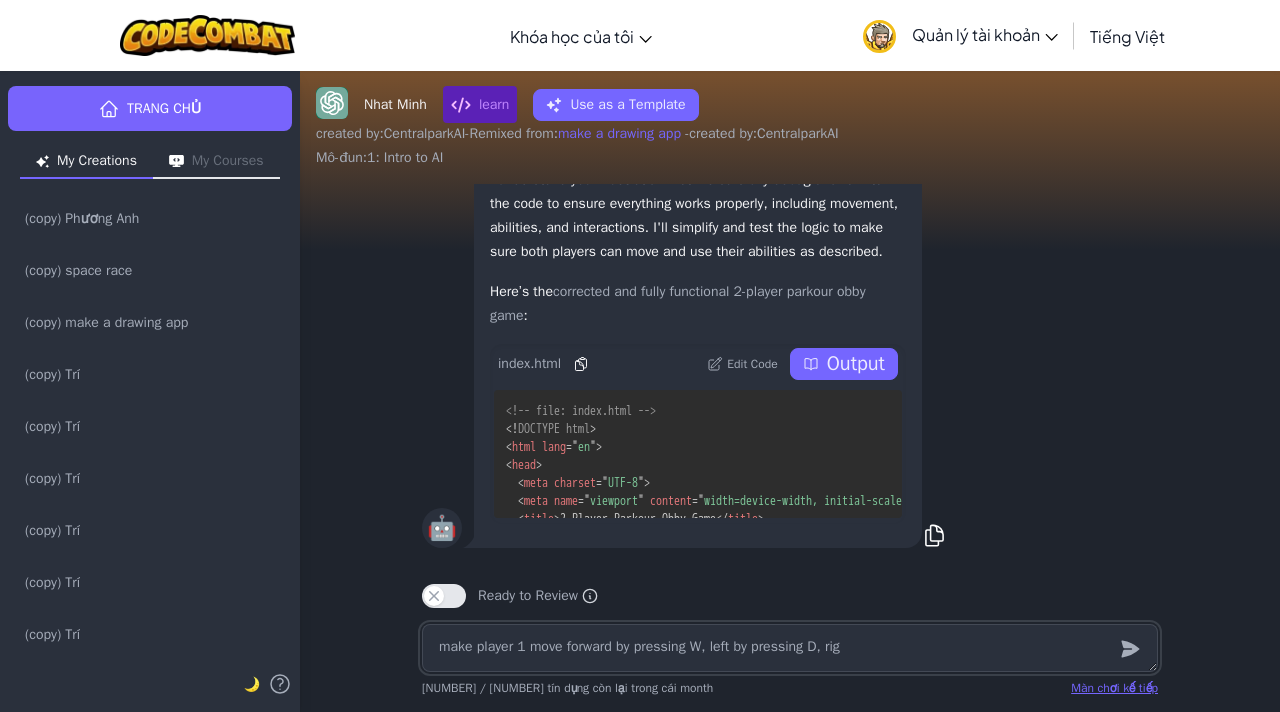 type on "x" 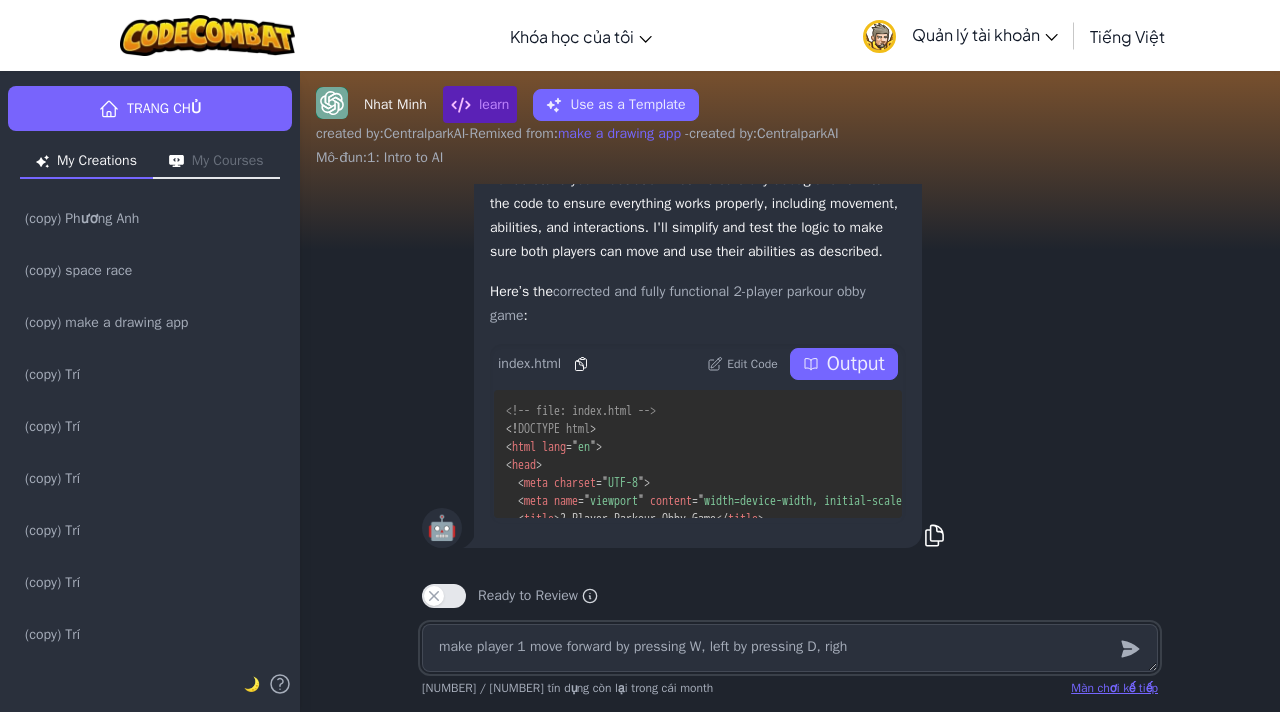 type on "x" 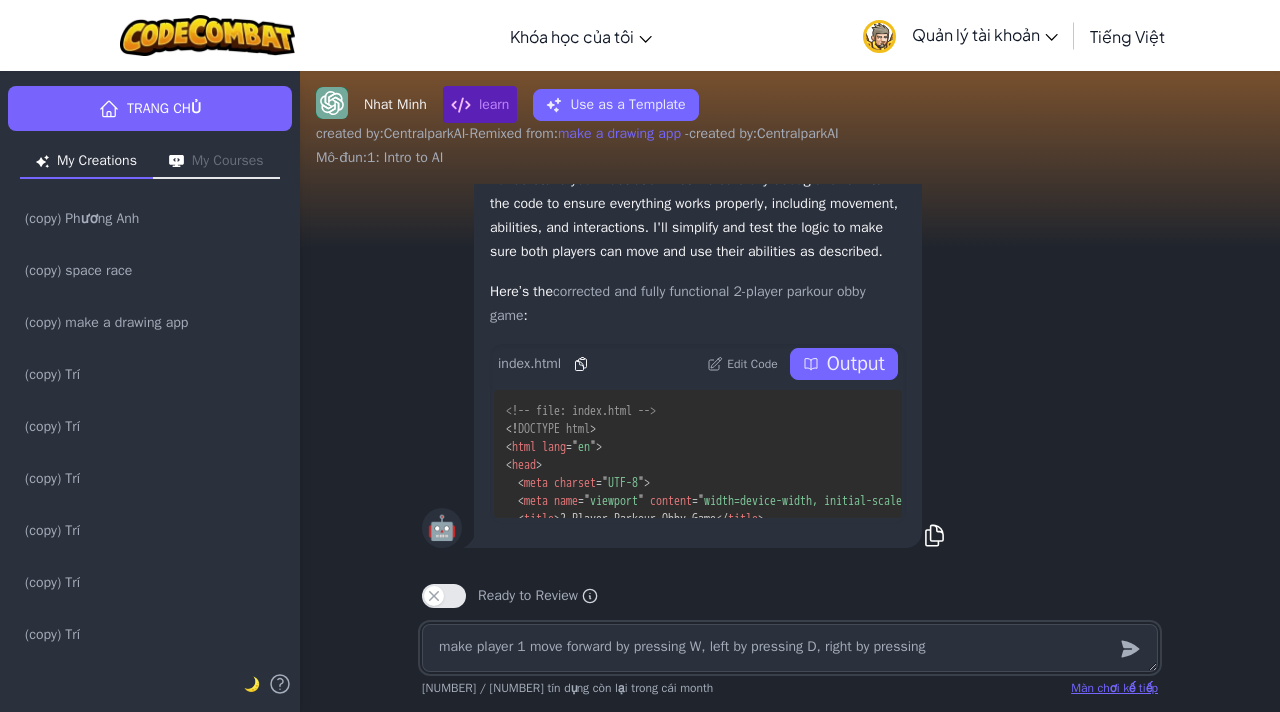 type on "make player 1 move forward by pressing W, left by pressing D, right by pressing" 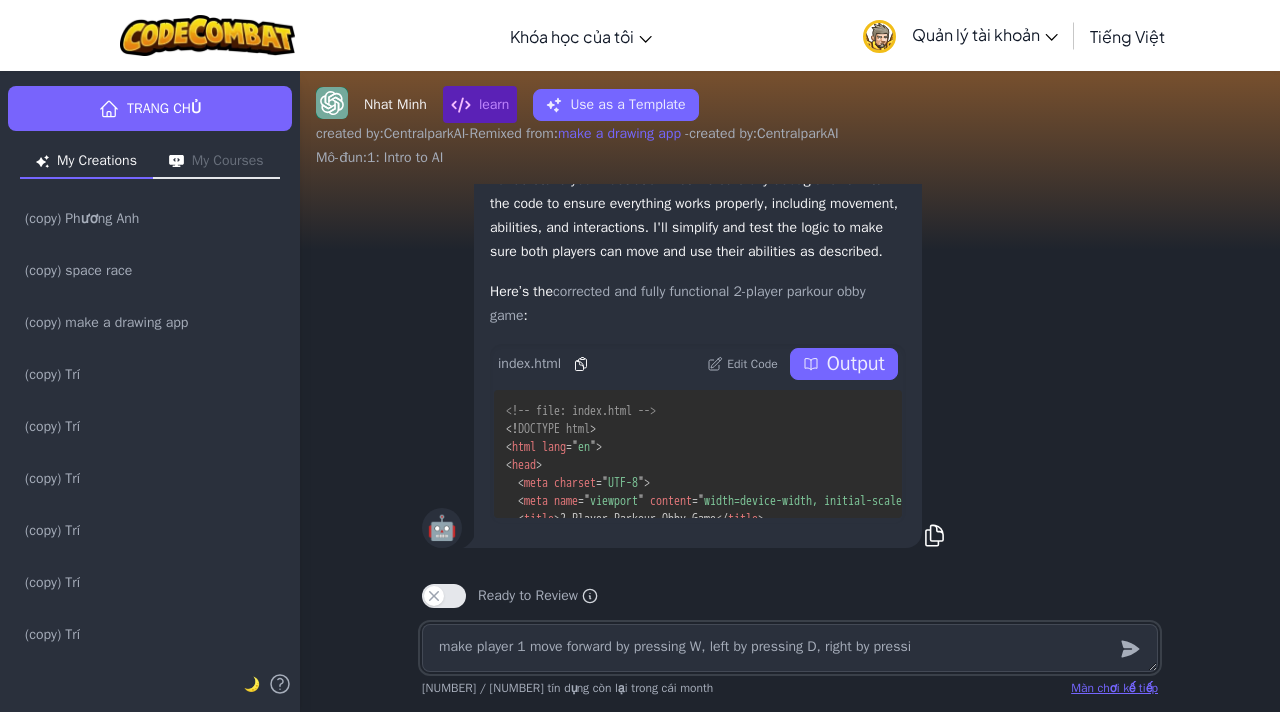type on "make player 1 move forward by pressing W, left by pressing D, right by" 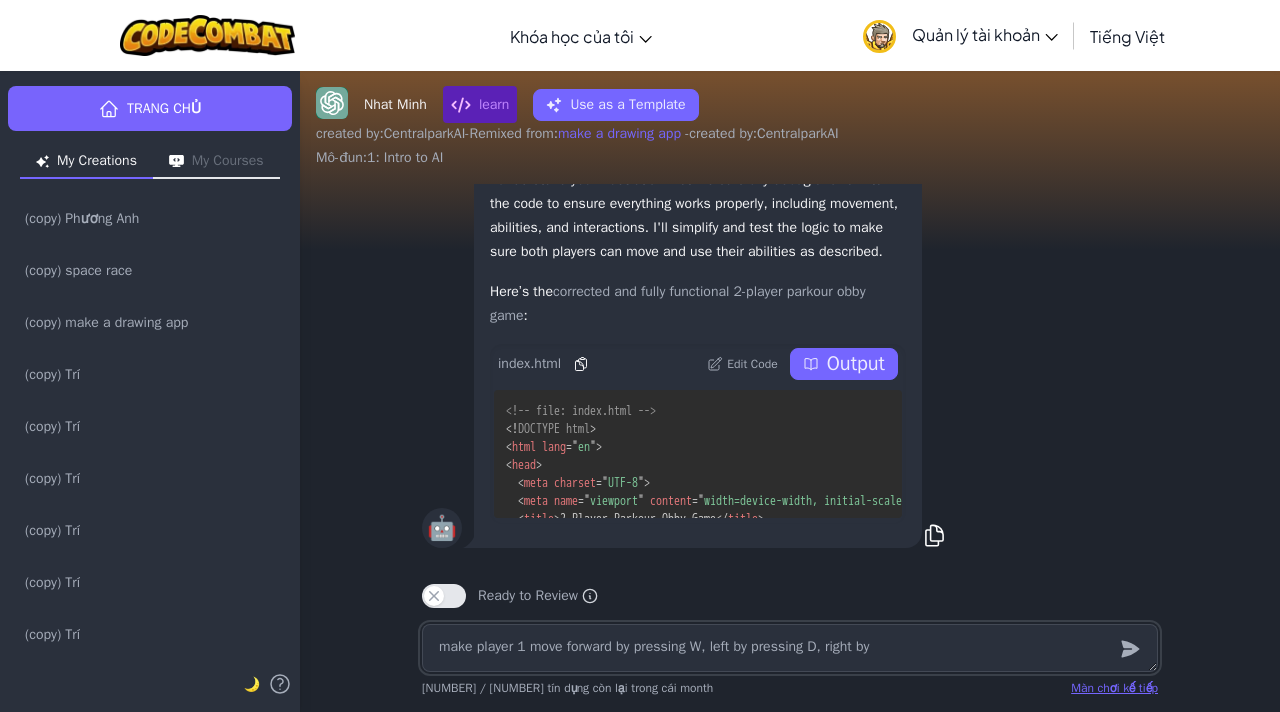 type on "x" 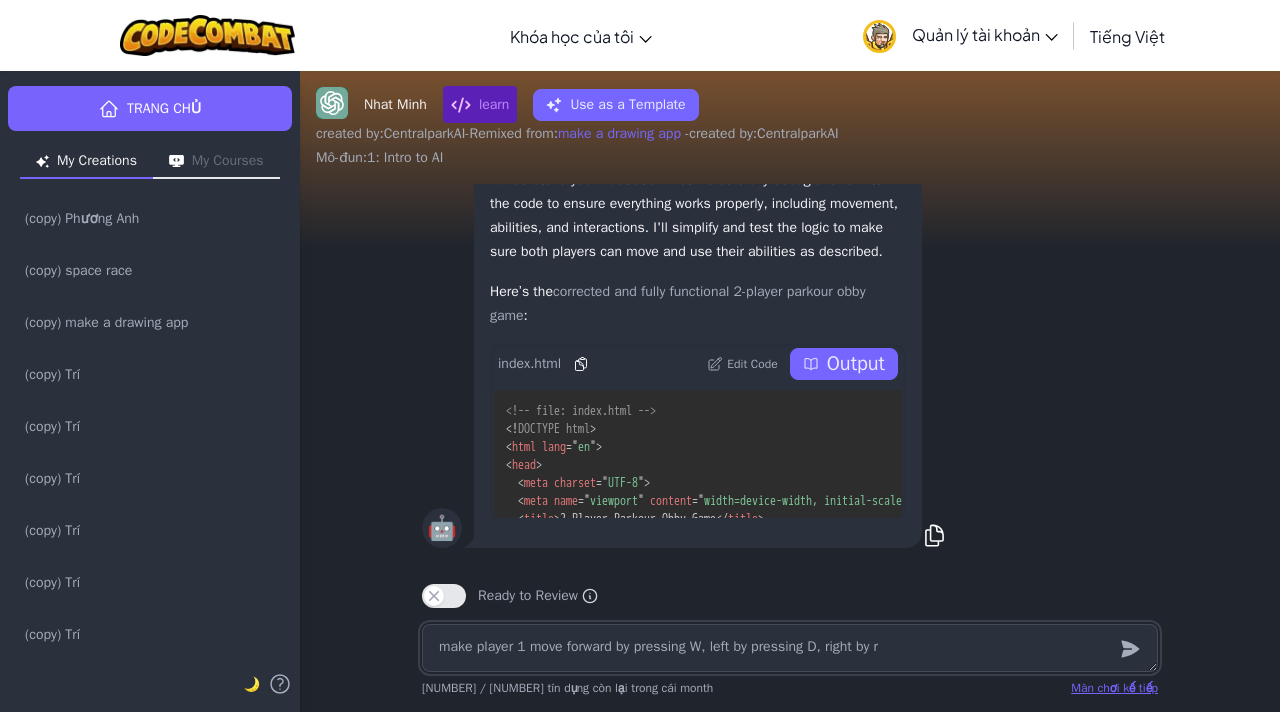 type on "x" 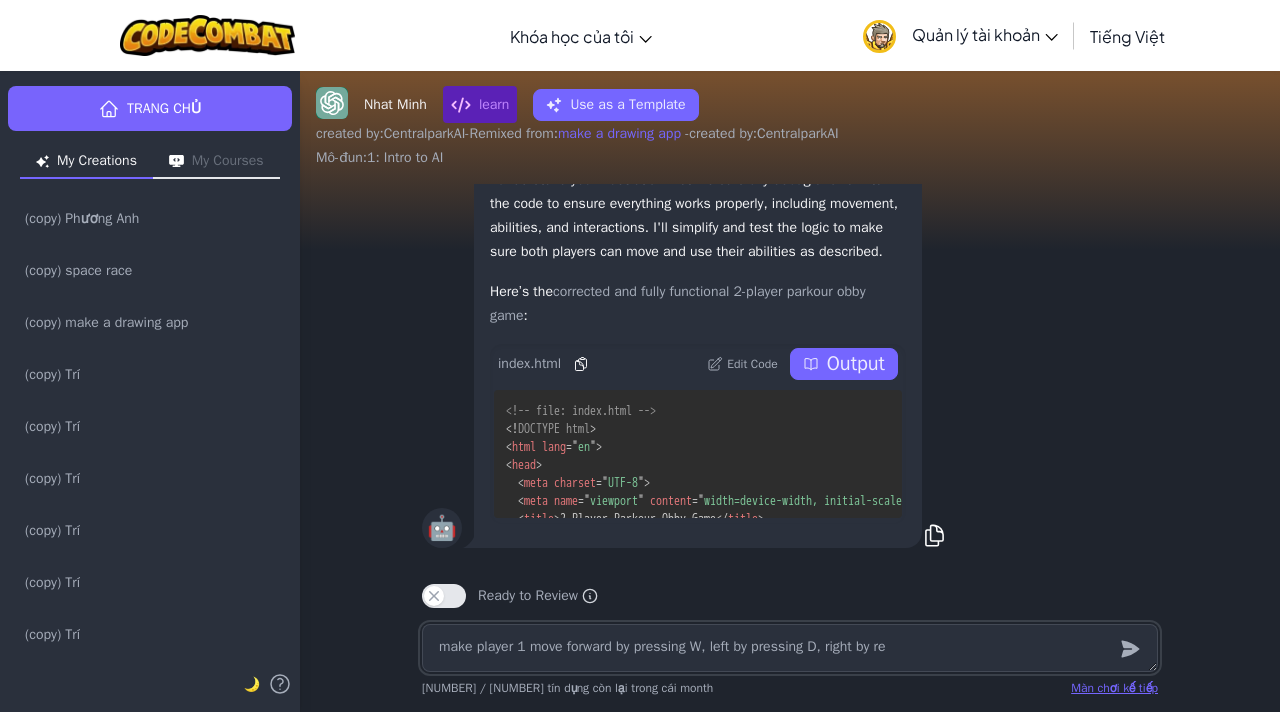 type on "x" 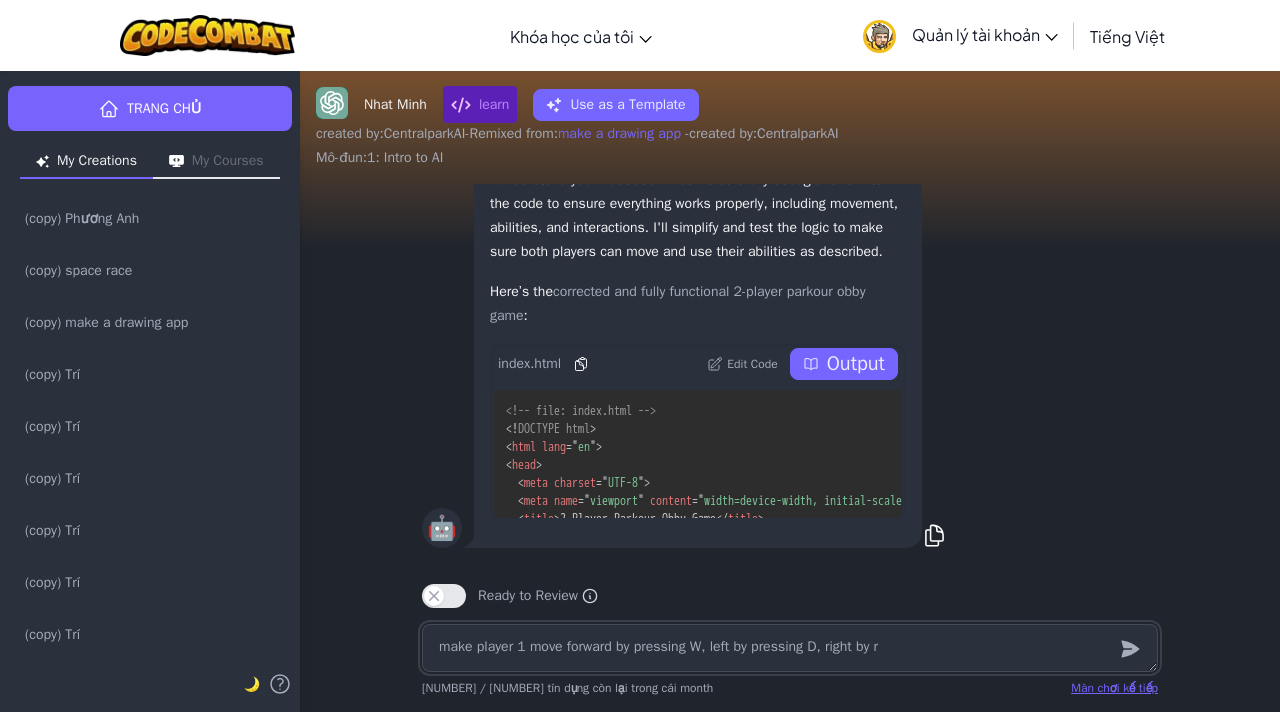 type on "x" 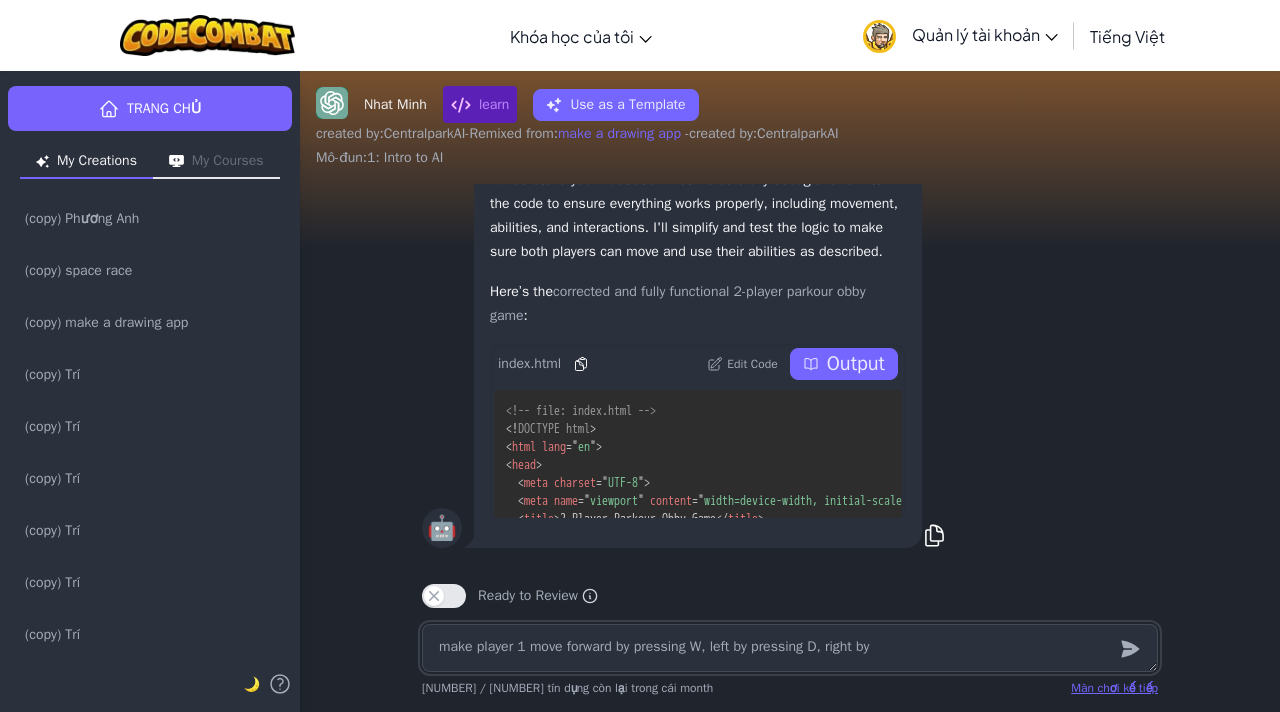 type on "make player 1 move forward by pressing W, left by pressing D, right by k" 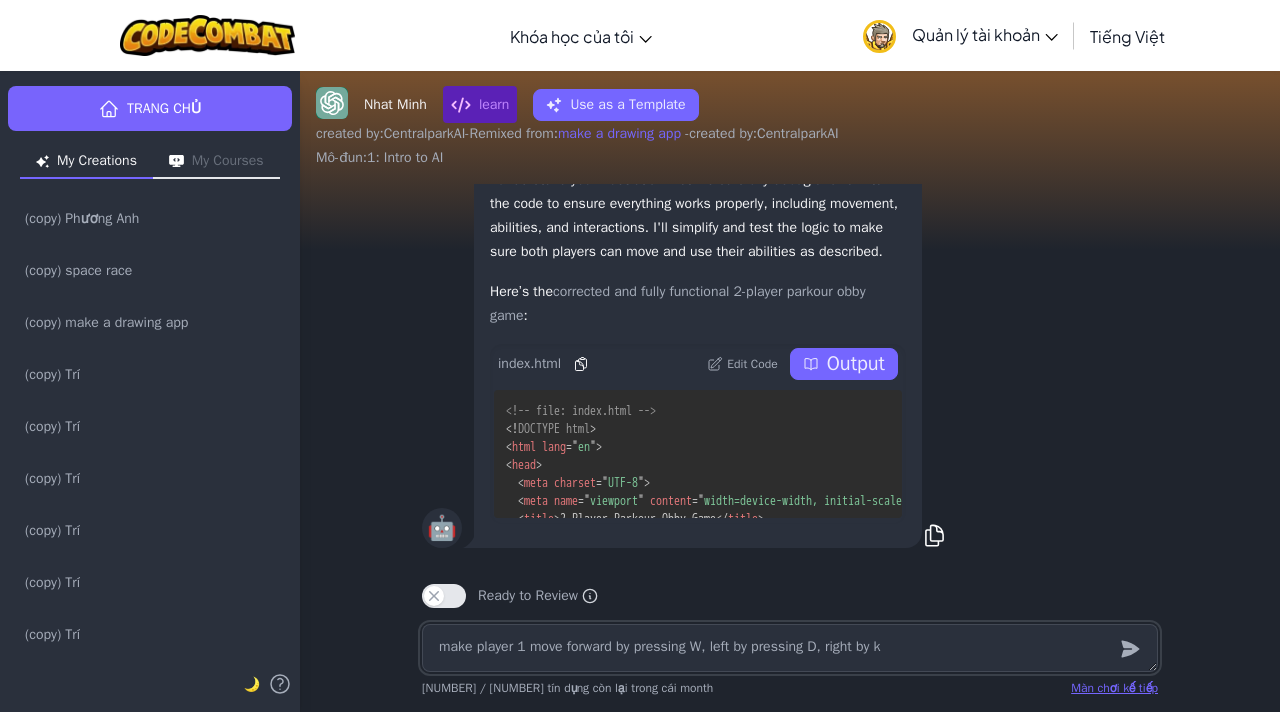 type on "x" 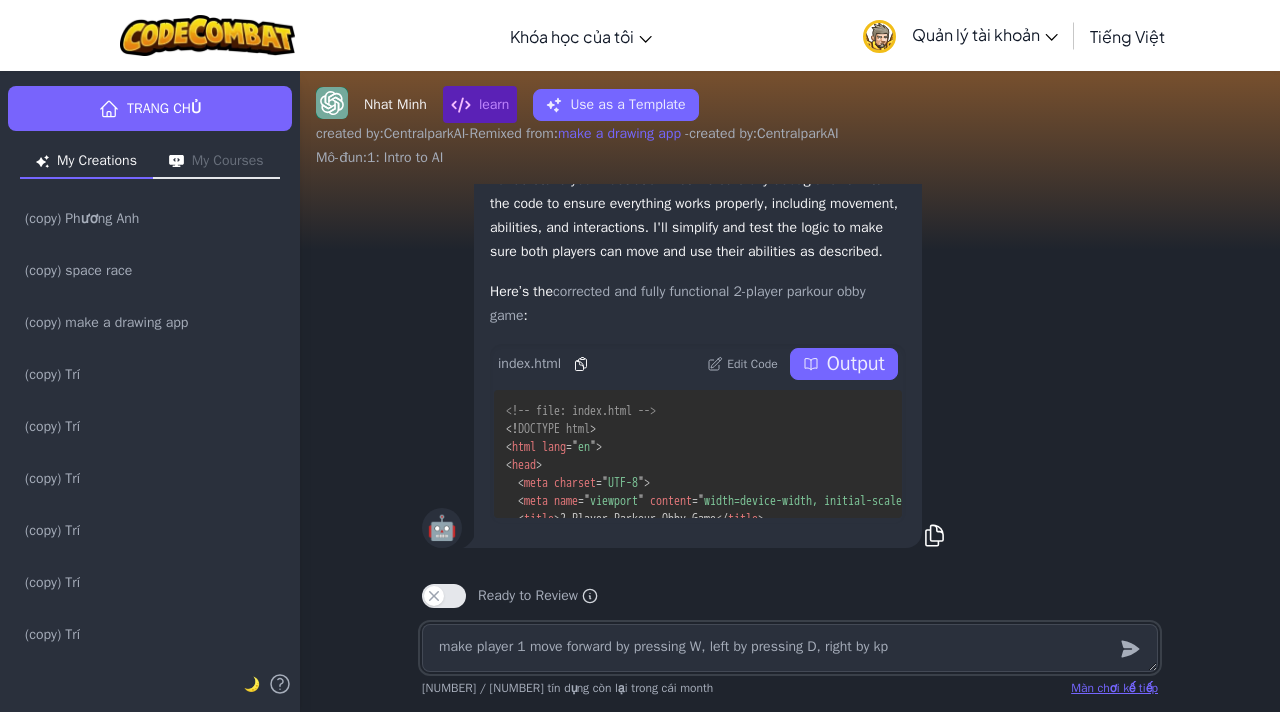 type on "make player 1 move forward by pressing W, left by pressing D, right by kpr" 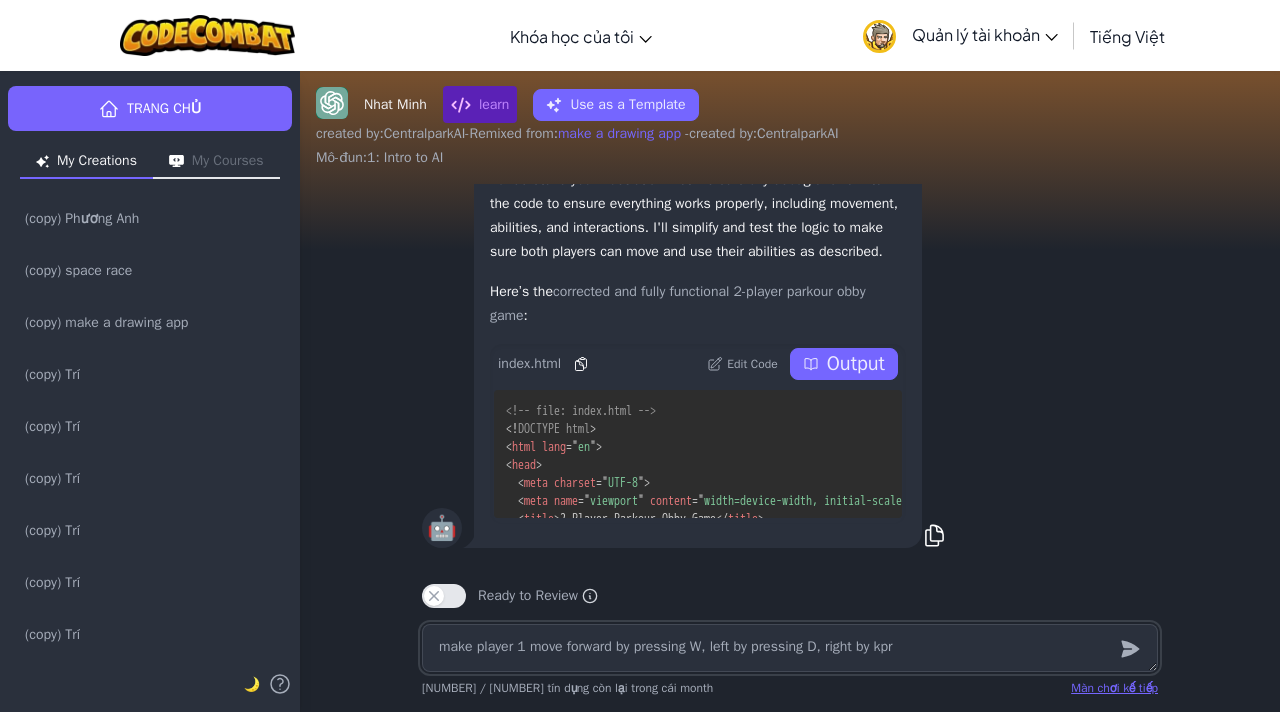 type on "x" 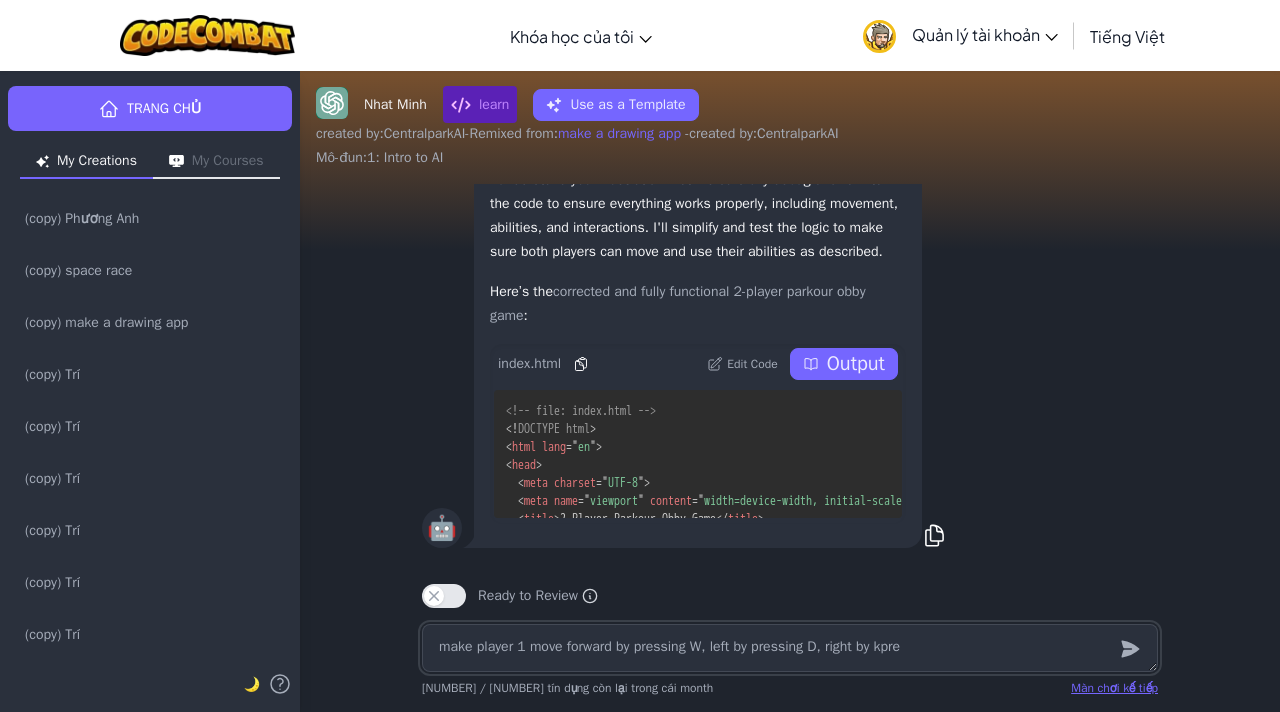 type on "make player 1 move forward by pressing W, left by pressing D, right by kpr" 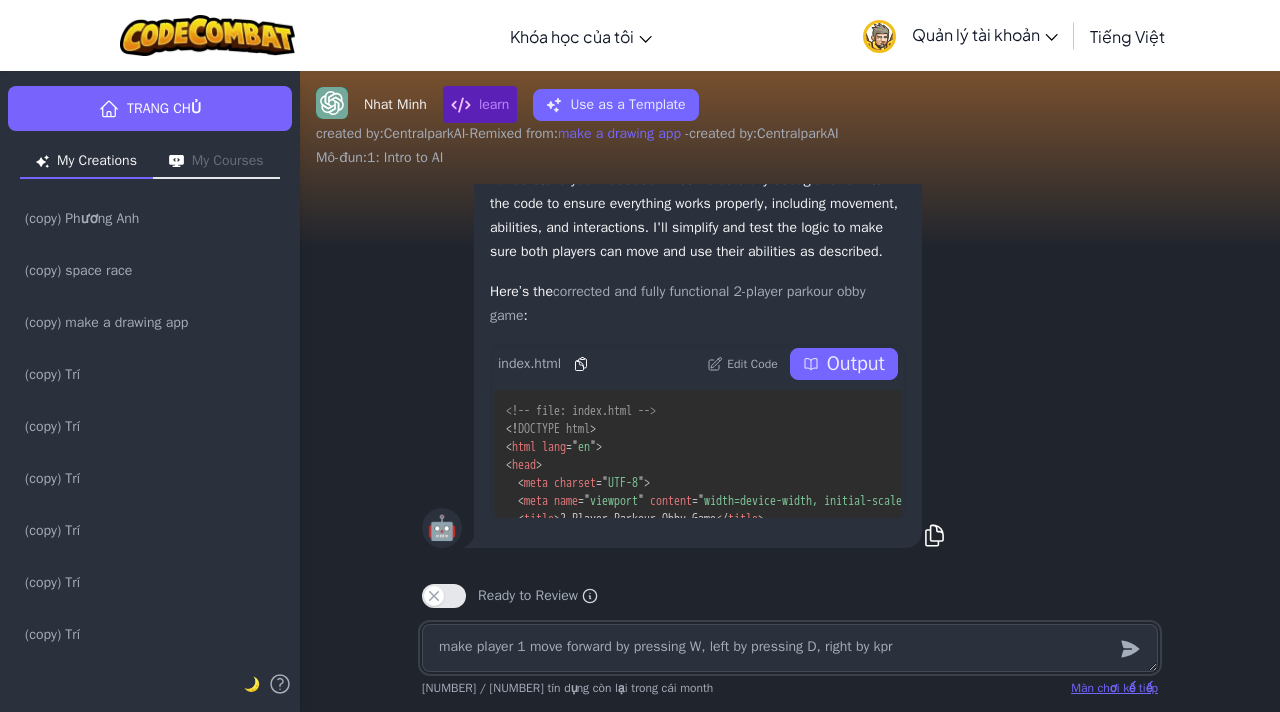 type on "x" 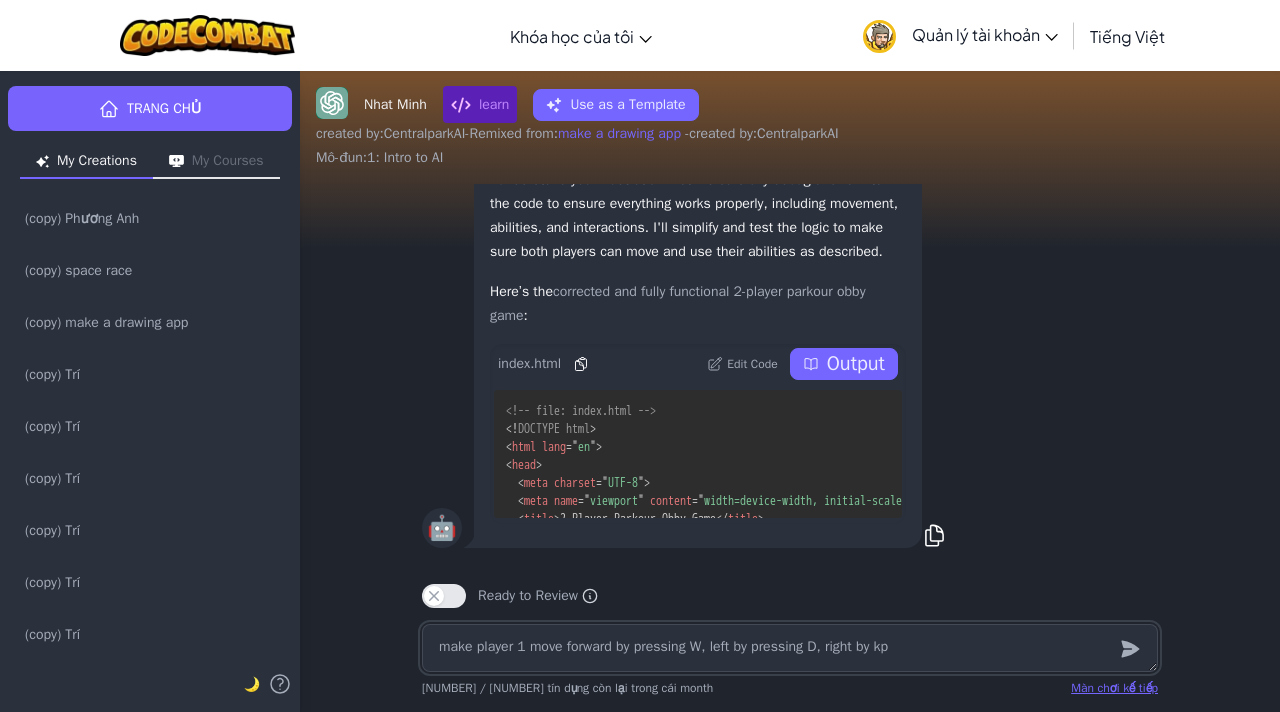 type on "x" 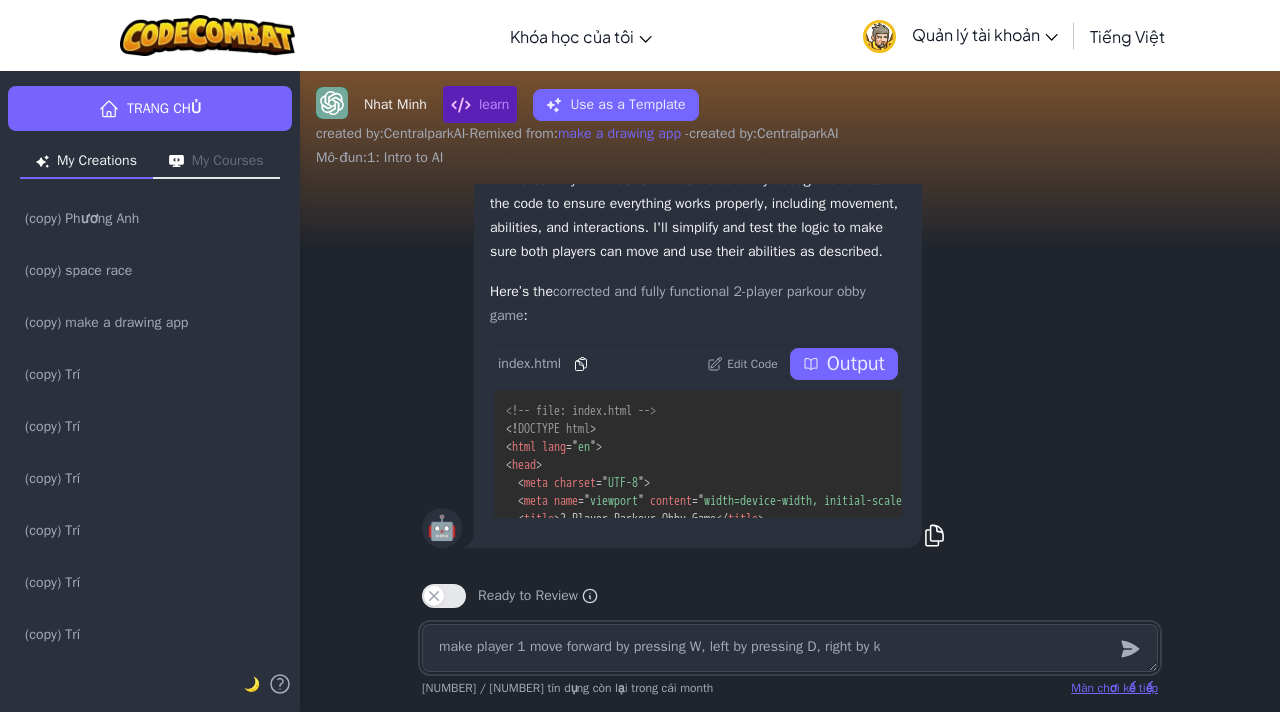 type on "x" 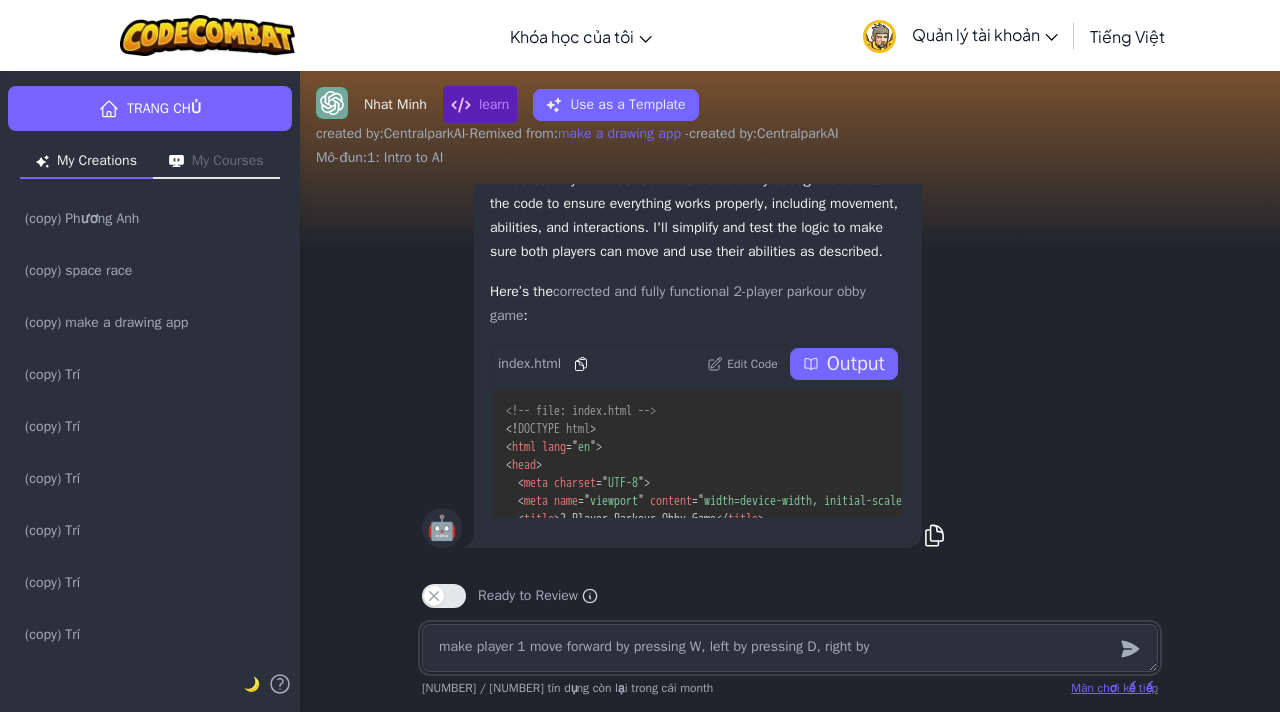 type on "x" 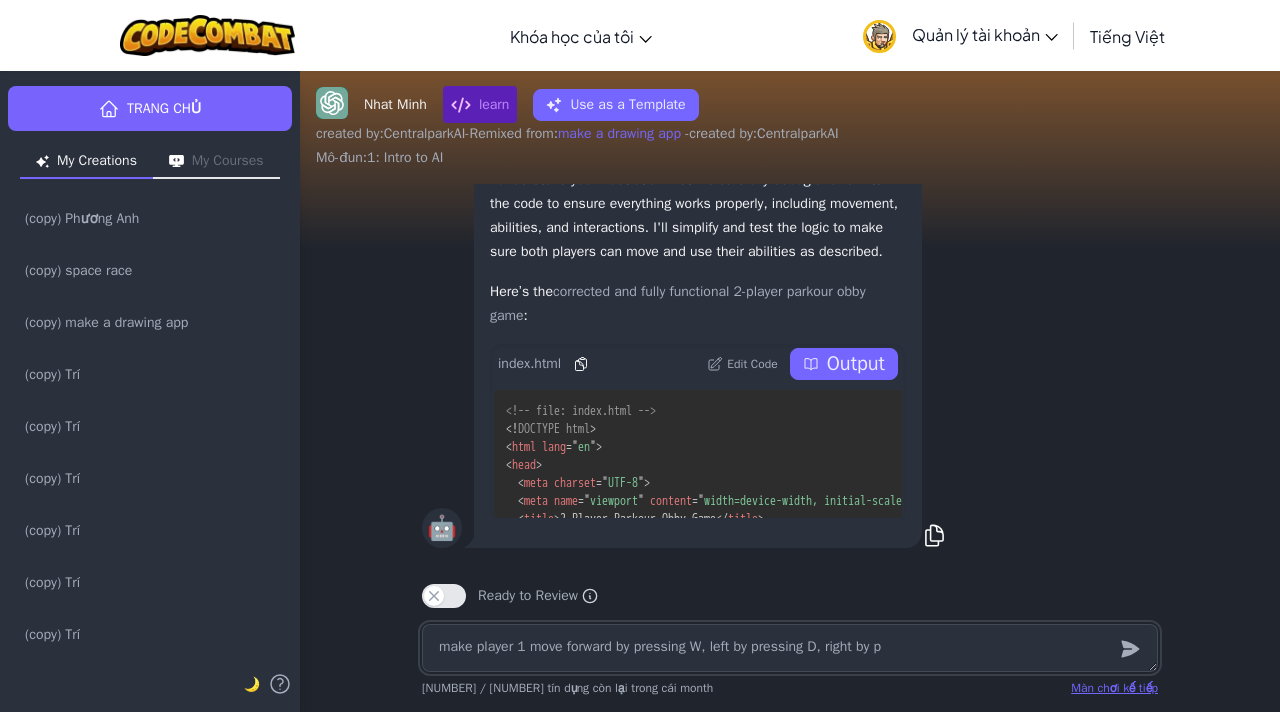 type on "make player 1 move forward by pressing W, left by pressing D, right by pr" 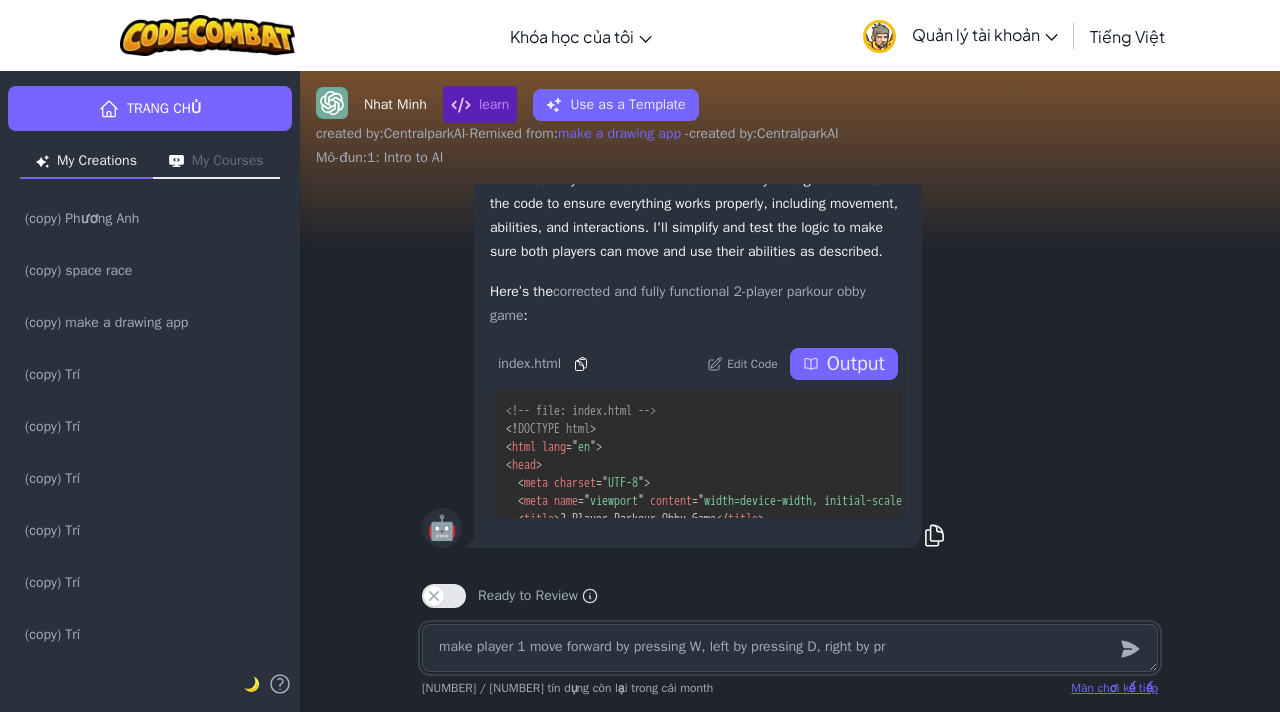 type on "x" 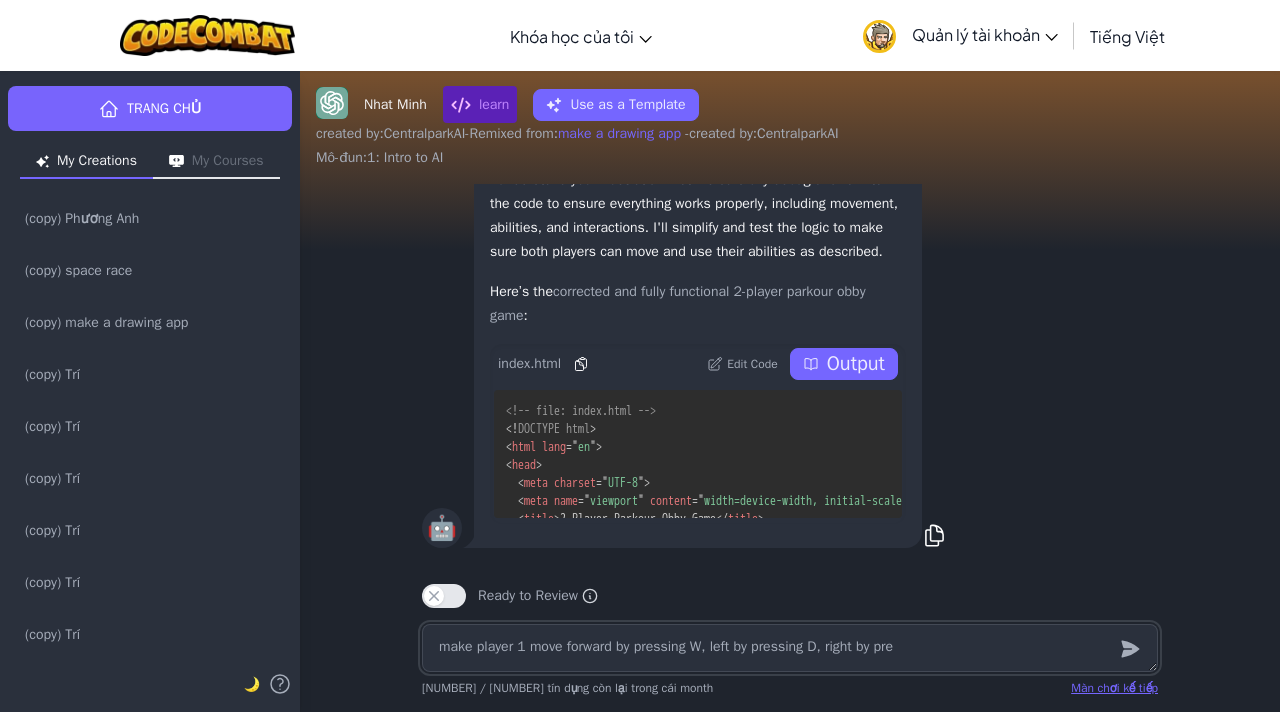 type on "make player 1 move forward by pressing W, left by pressing D, right by pres" 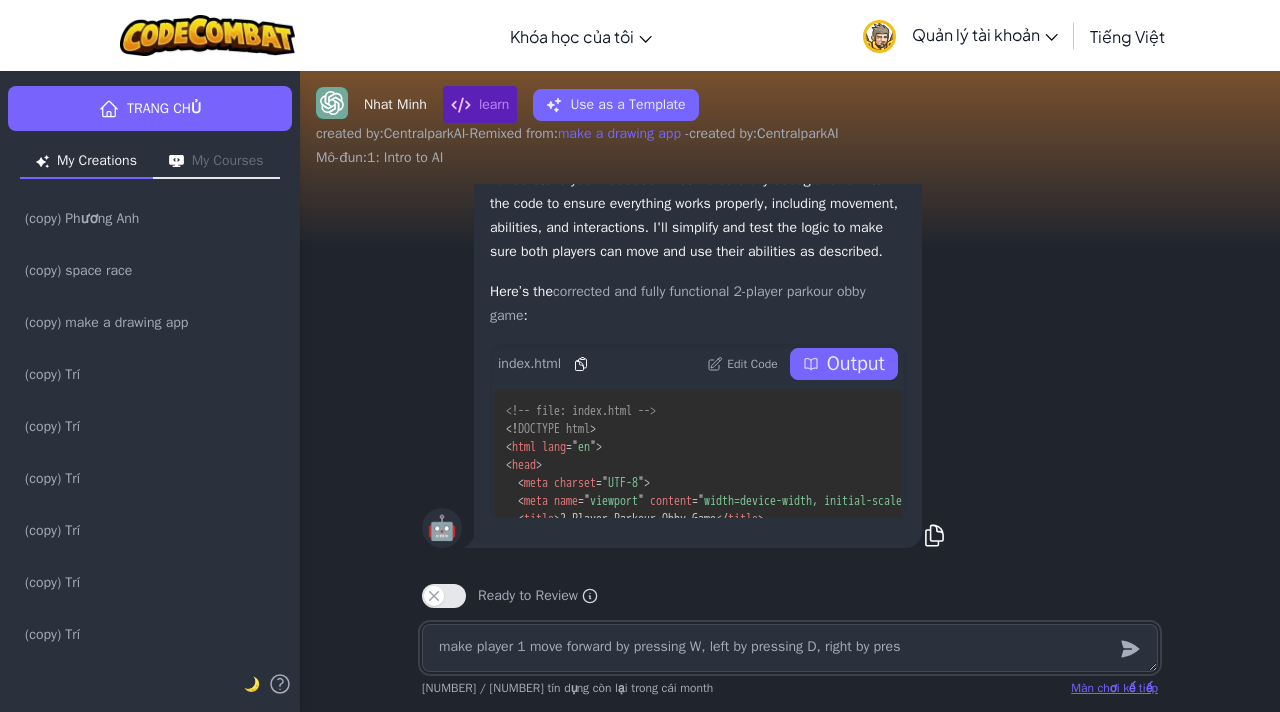 type on "x" 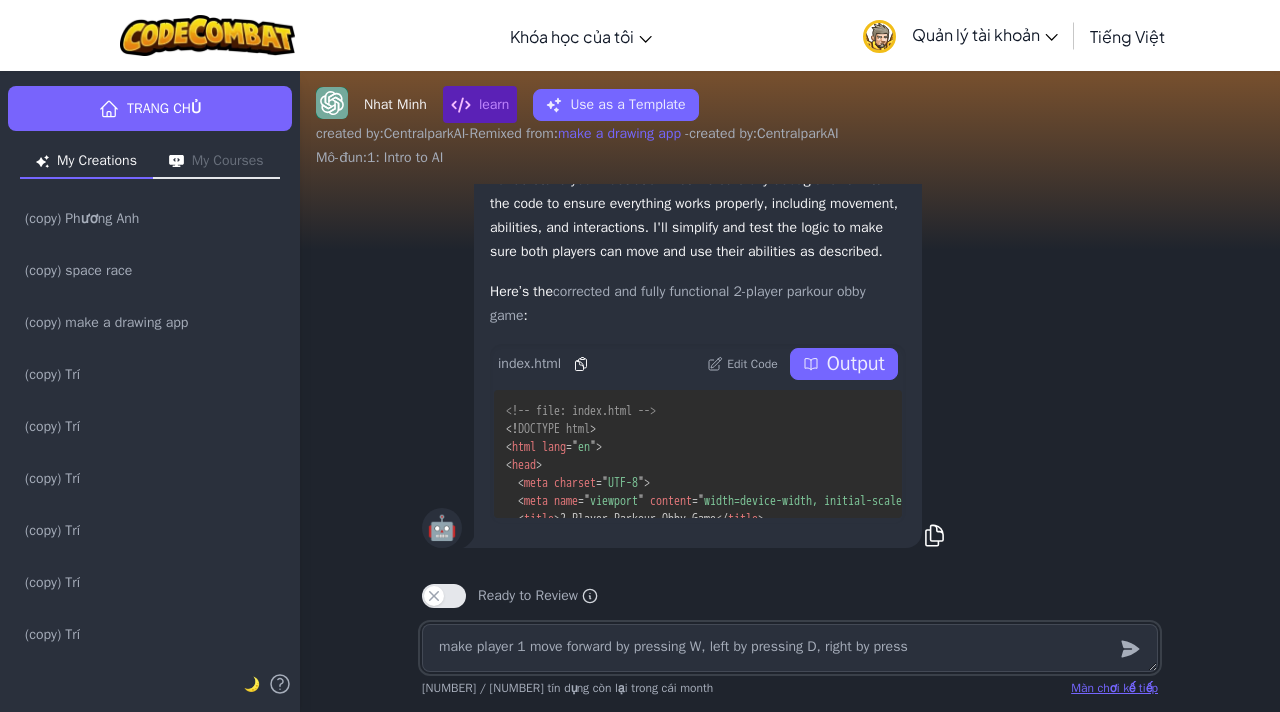 type on "make player 1 move forward by pressing W, left by pressing D, right by pressing" 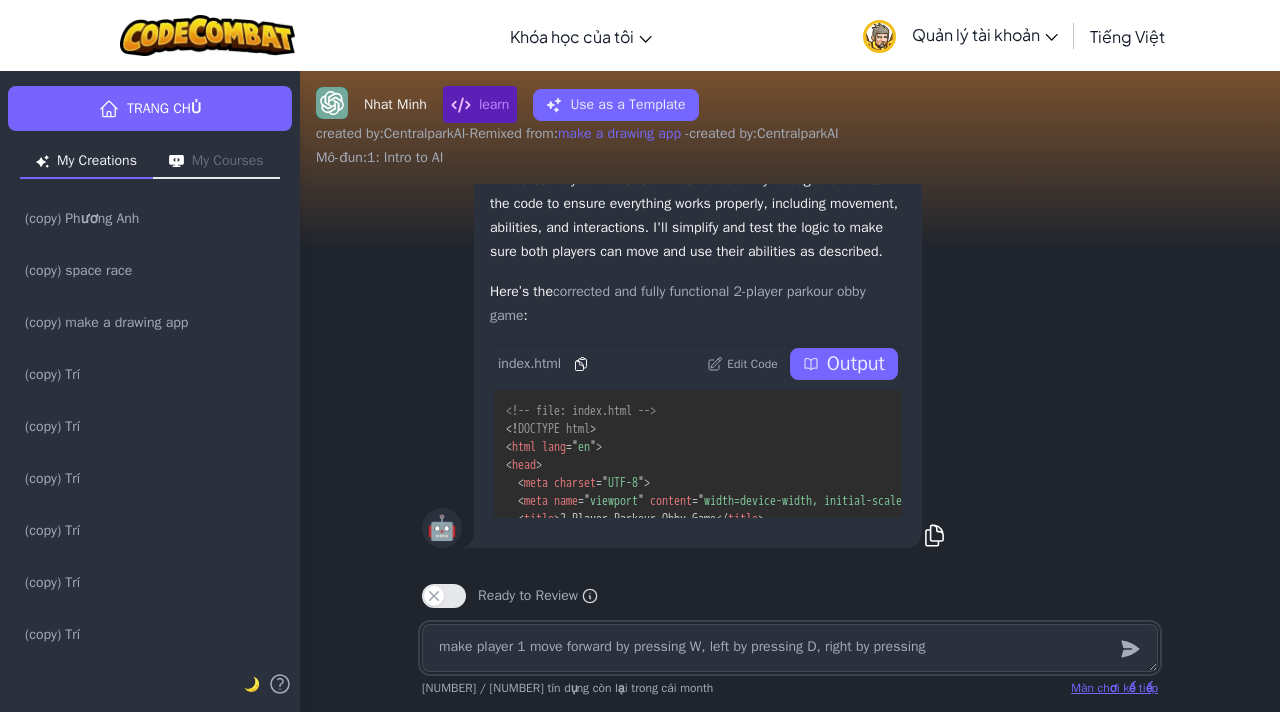 type on "x" 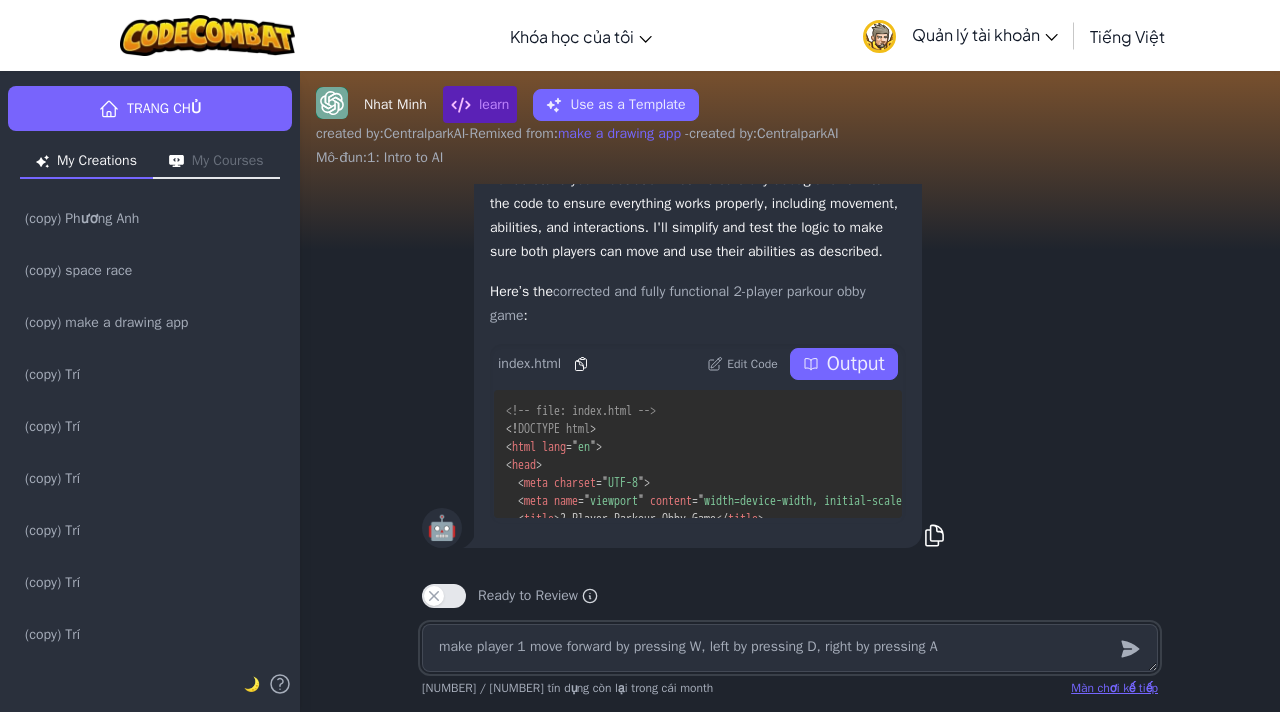 type on "x" 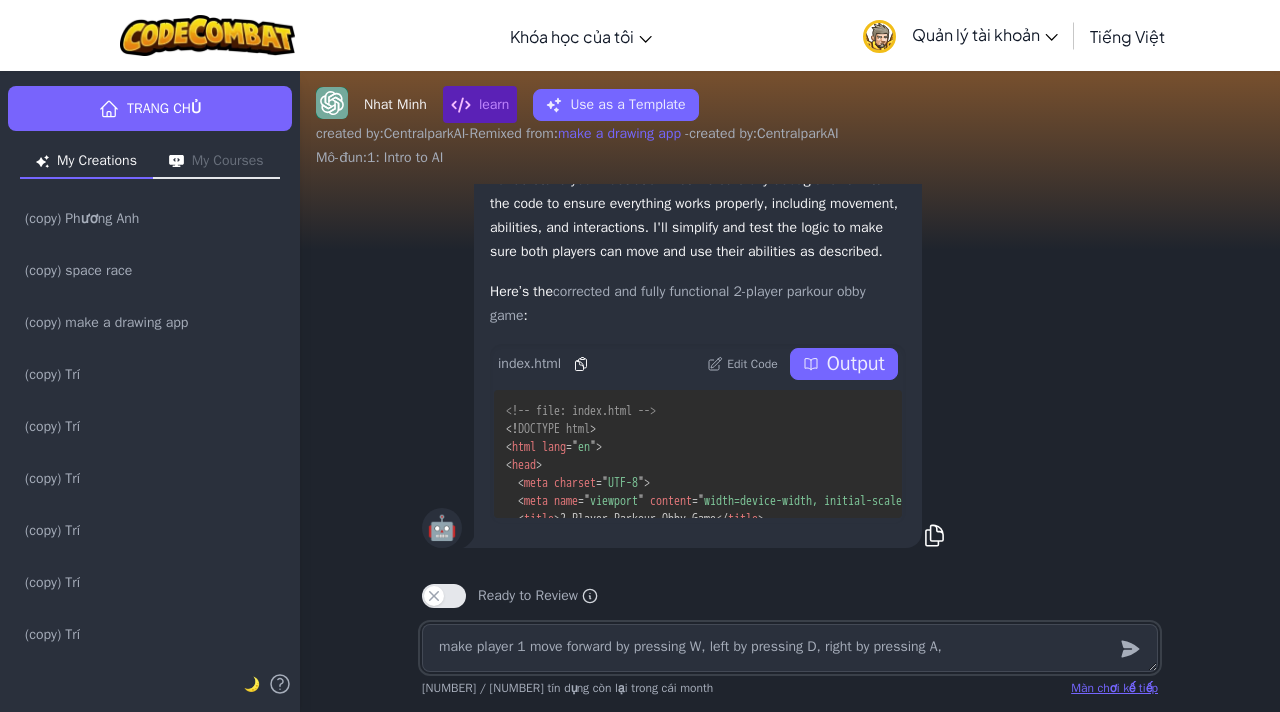 type on "make player 1 move forward by pressing W, left by pressing D, right by pressing A," 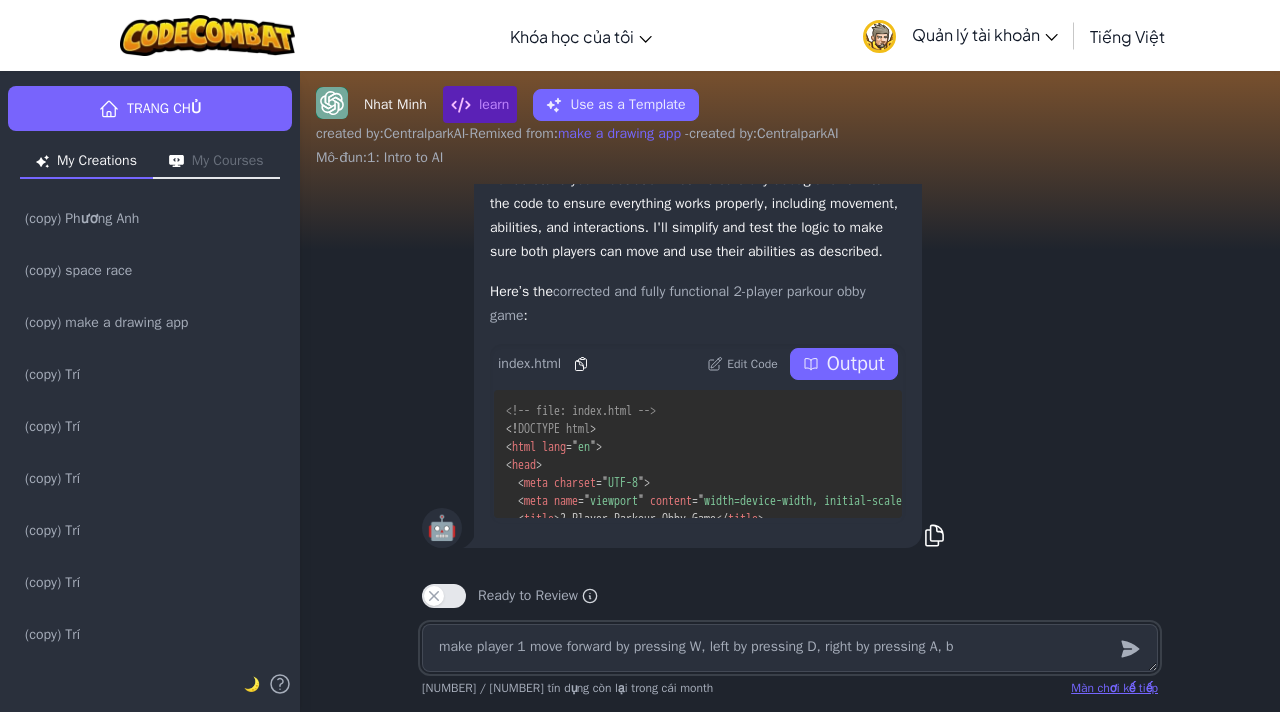 type on "x" 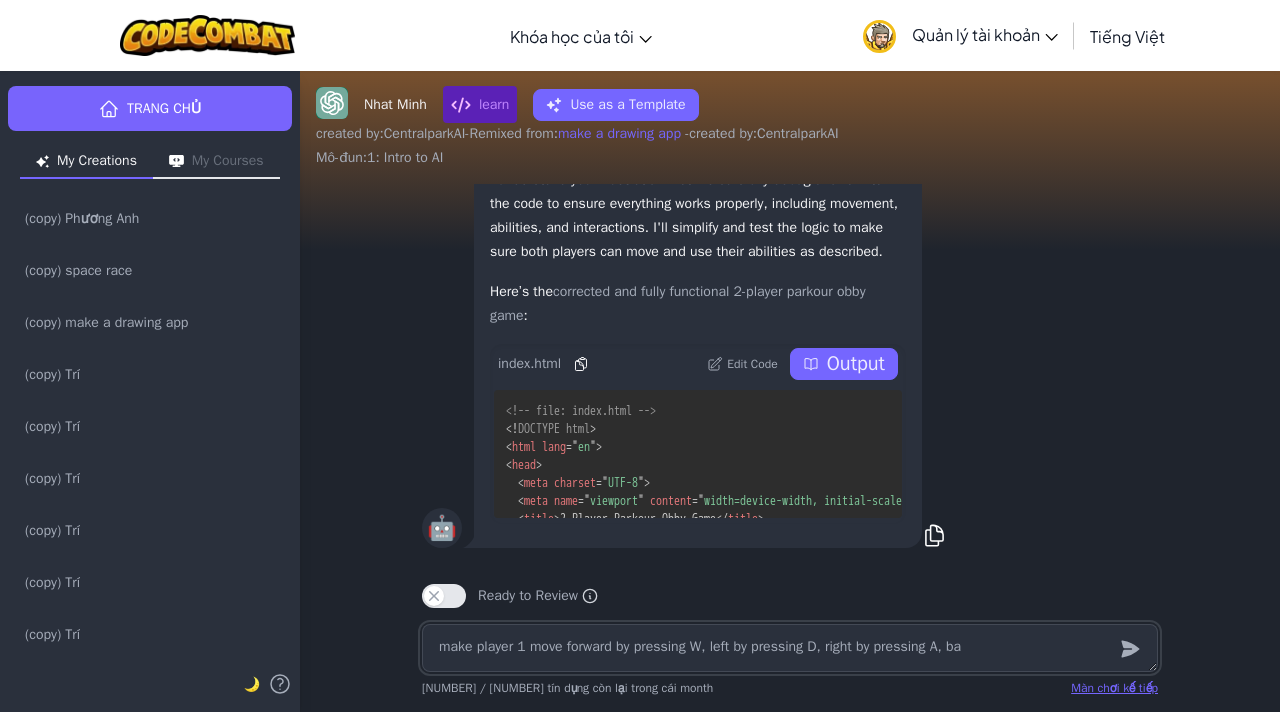 type on "x" 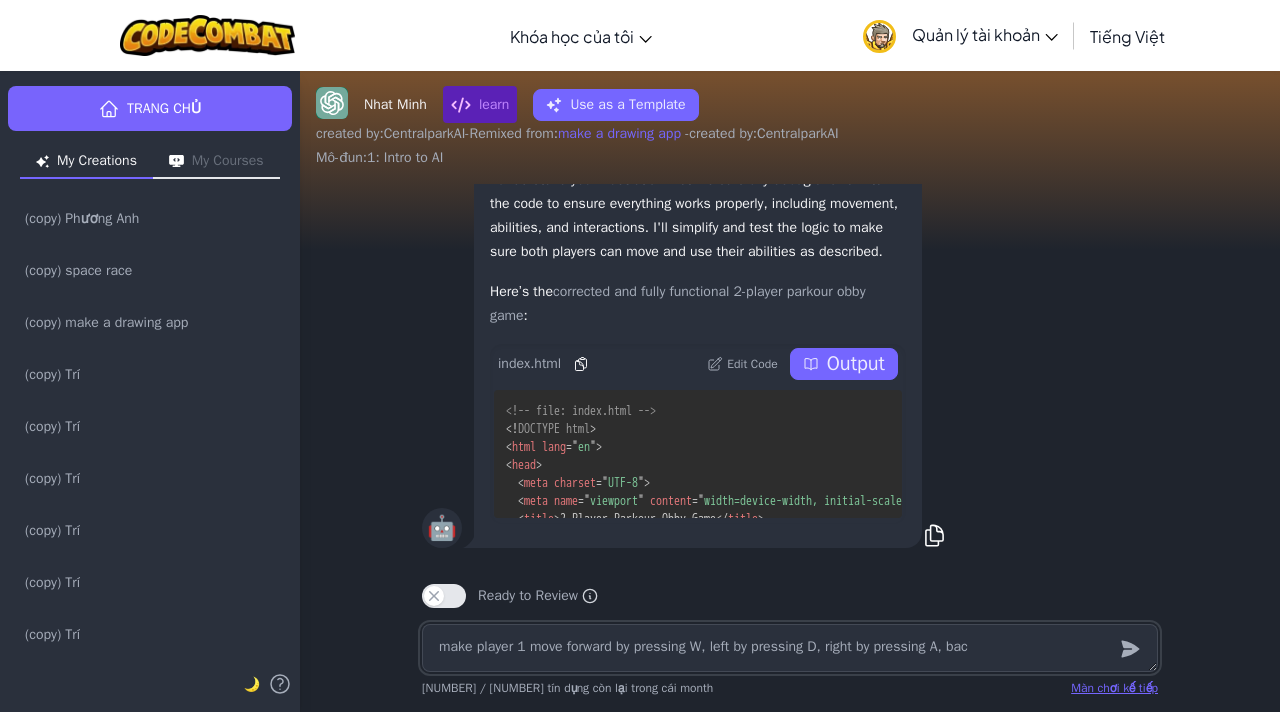 type on "make player 1 move forward by pressing W, left by pressing D, right by pressing A, back" 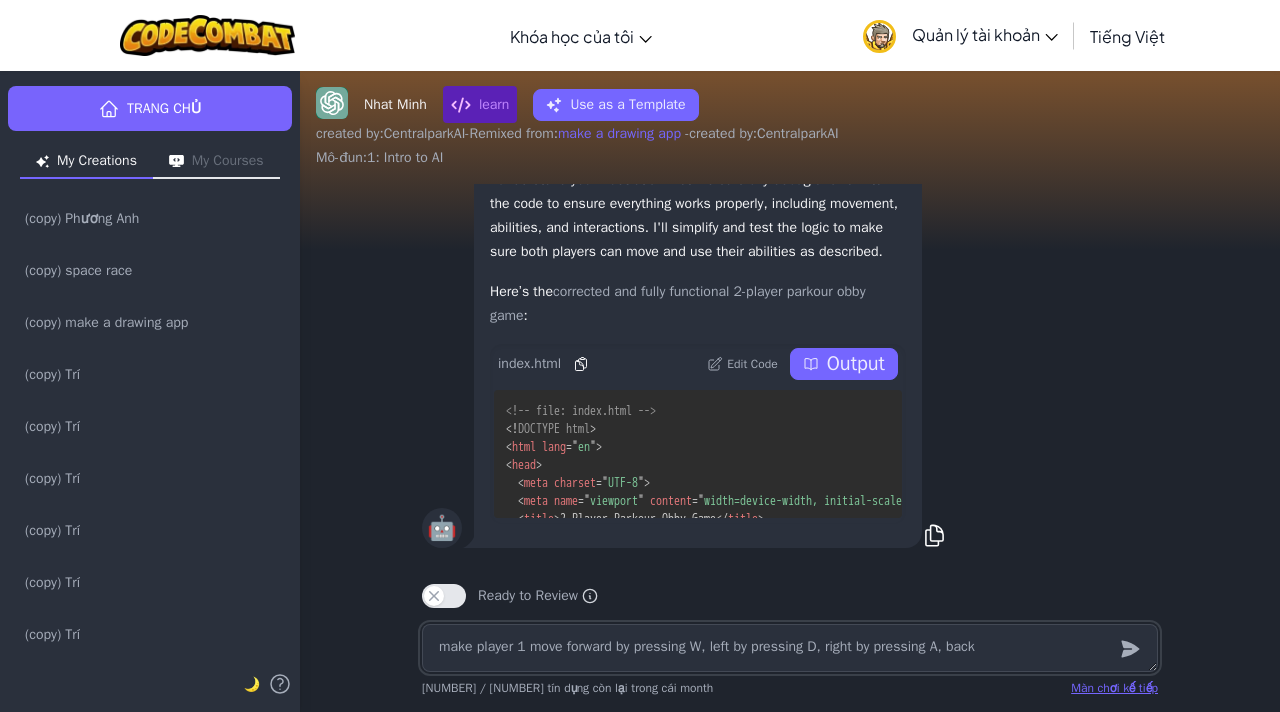 type on "x" 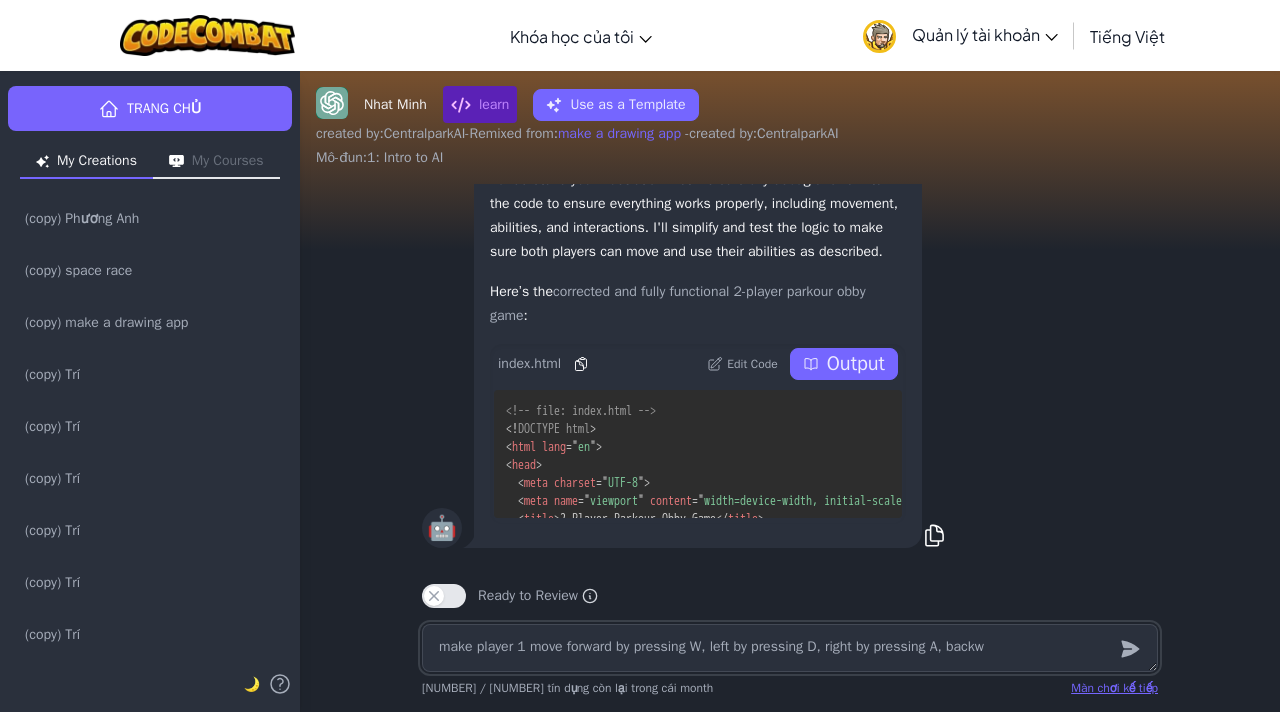 type on "x" 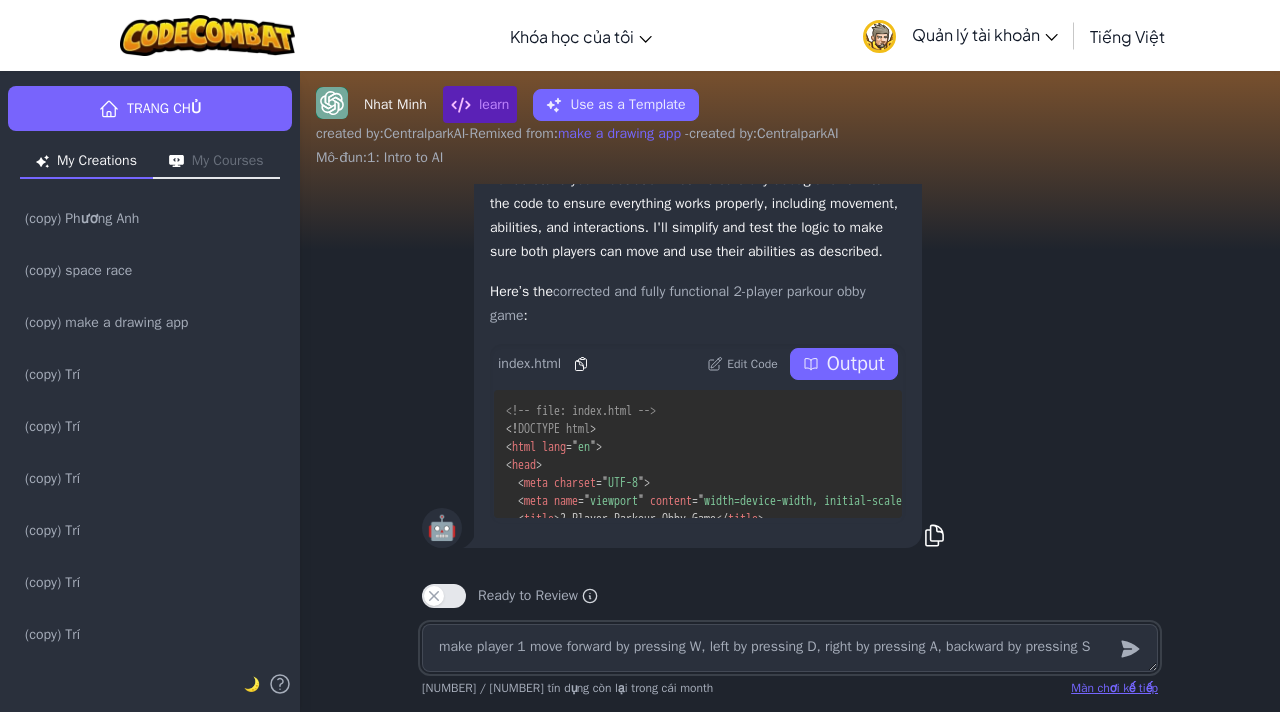 type on "x" 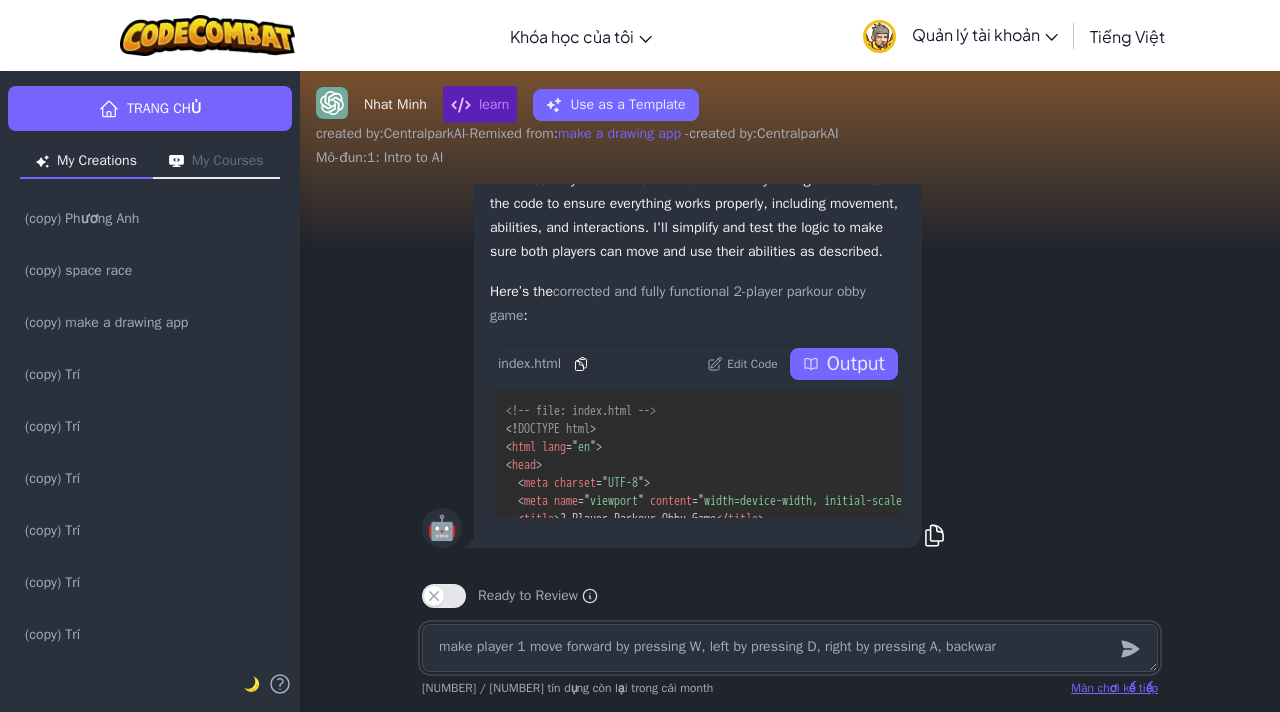 type on "x" 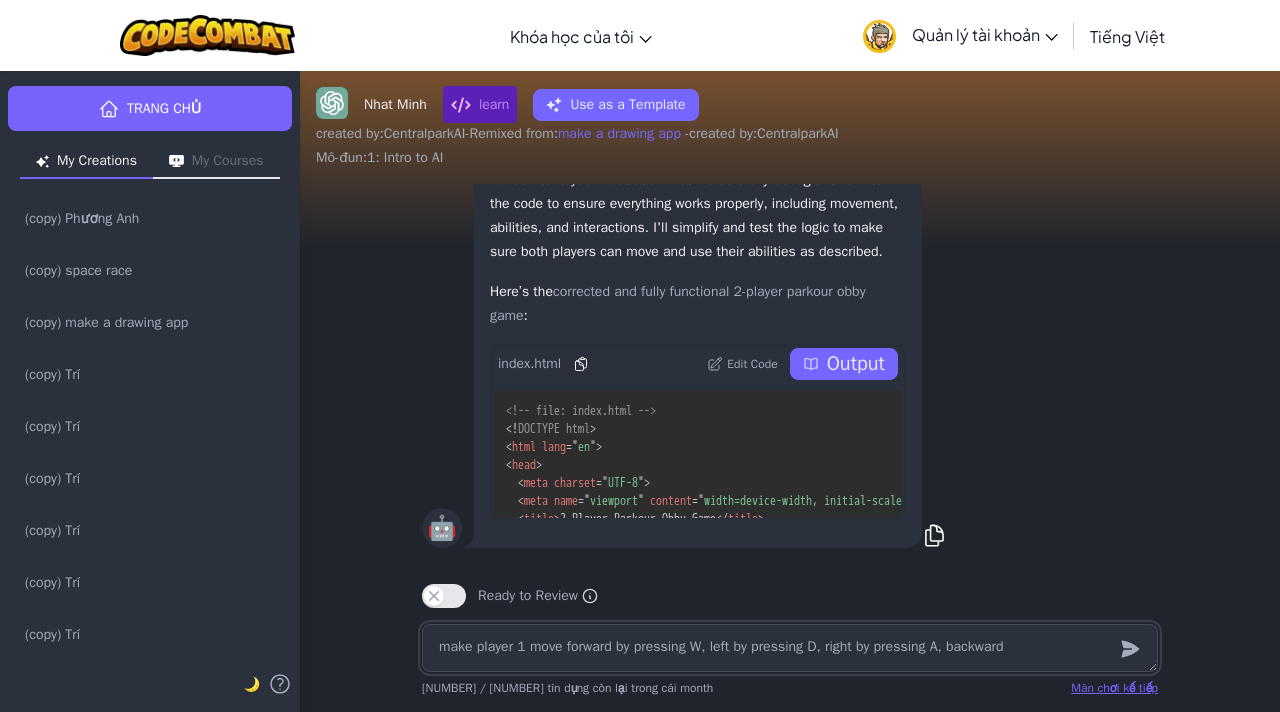 type on "make player 1 move forward by pressing W, left by pressing D, right by pressing A, backward" 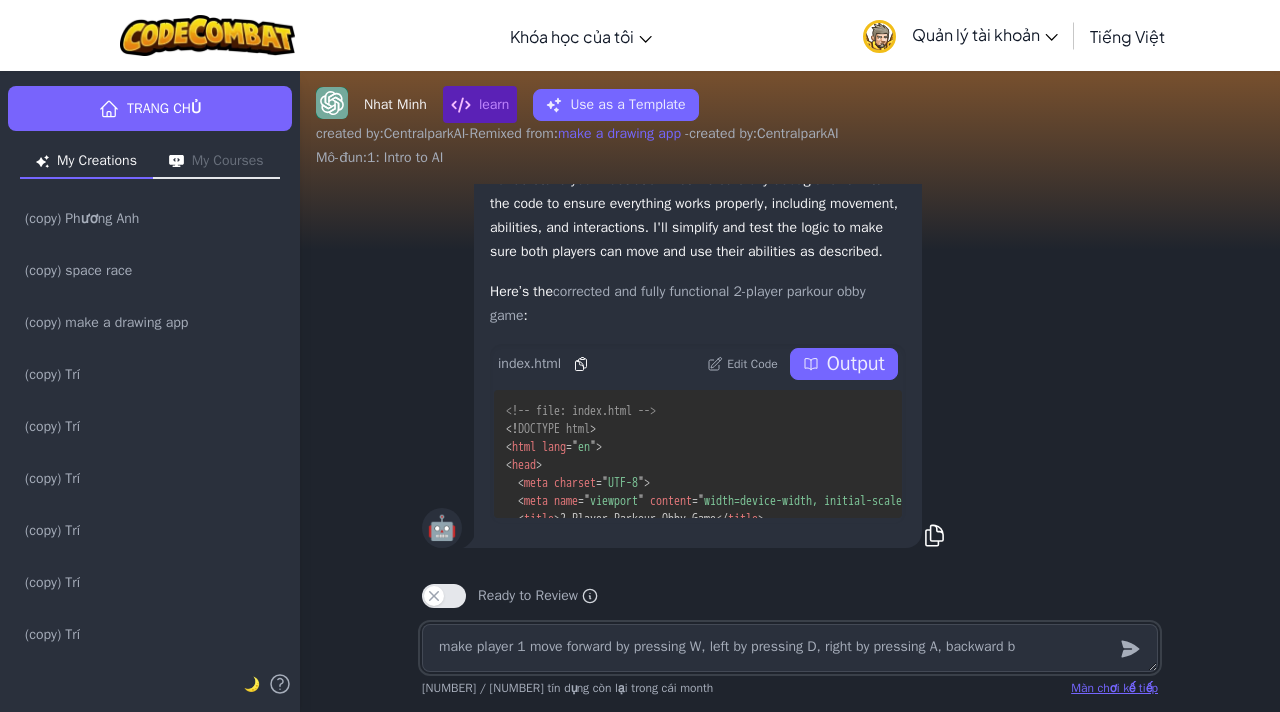 type on "make player 1 move forward by pressing W, left by pressing D, right by pressing A, backward by pressing S, block by pressing 0, charge by pressing 9, punch by pressing 8, everything has a cooldown of 20 seconds" 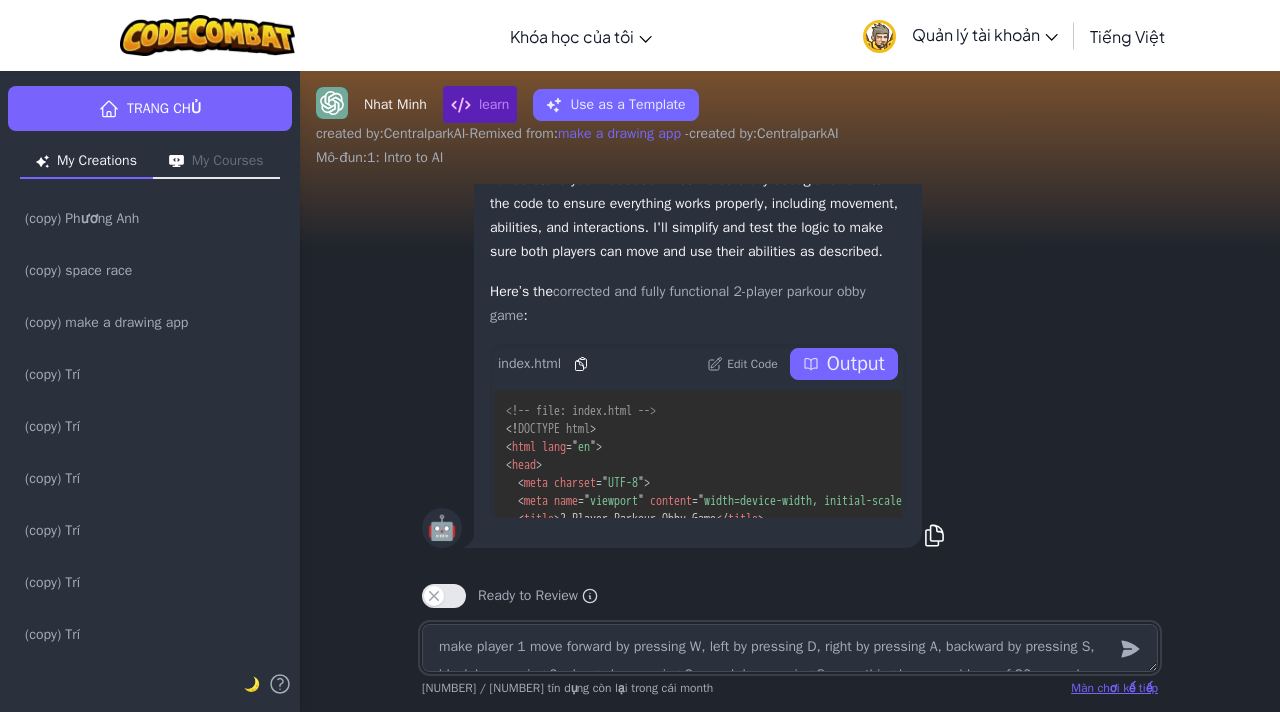 type on "x" 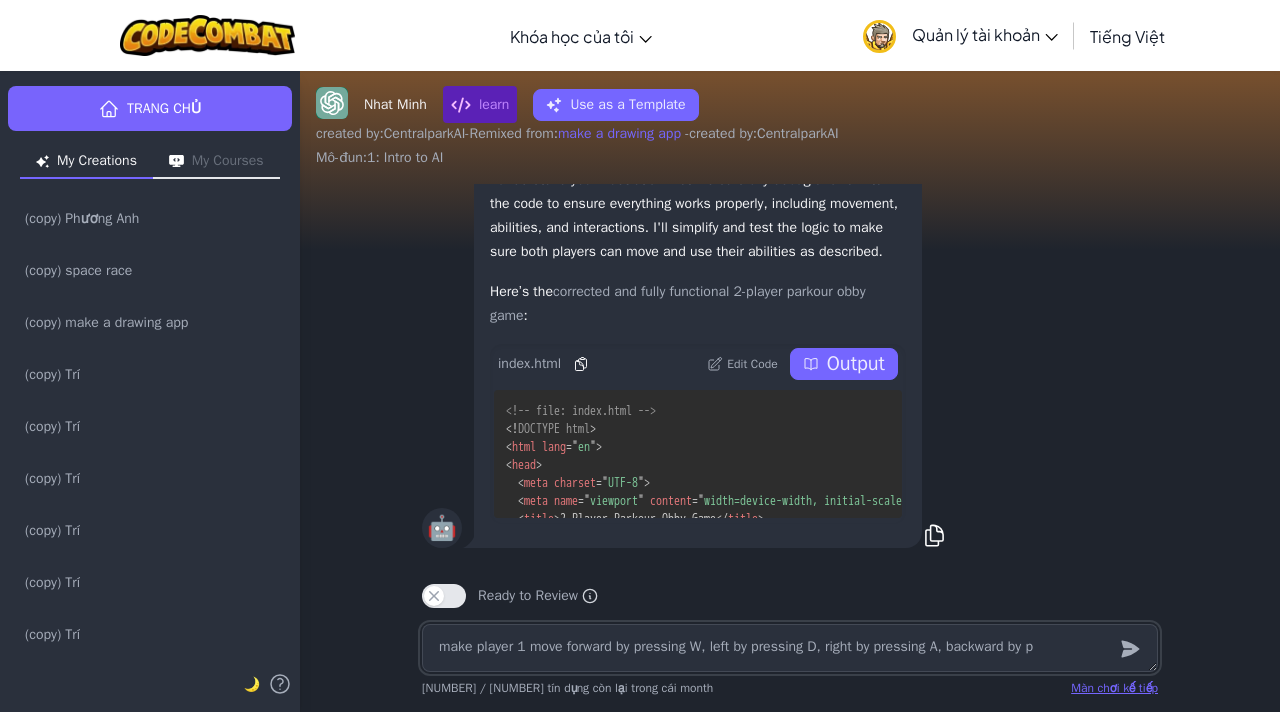 type on "x" 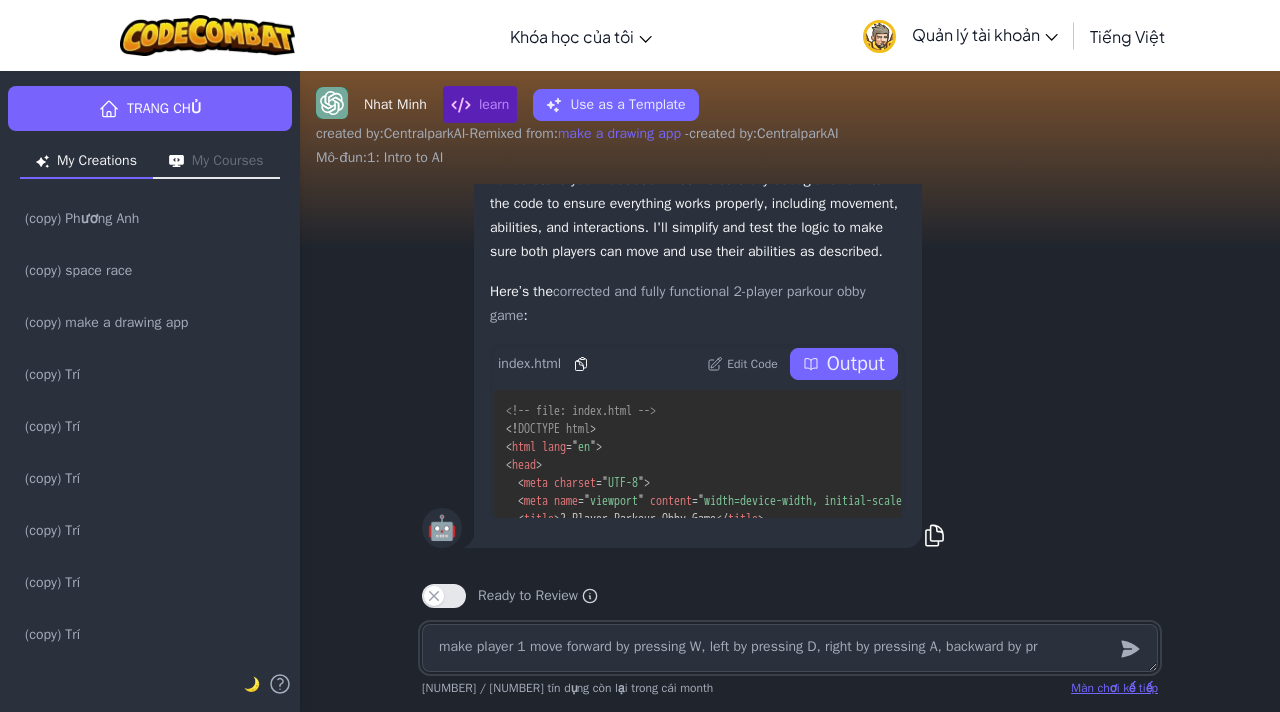 type on "make player 1 move forward by pressing W, left by pressing D, right by pressing A, backward by pre" 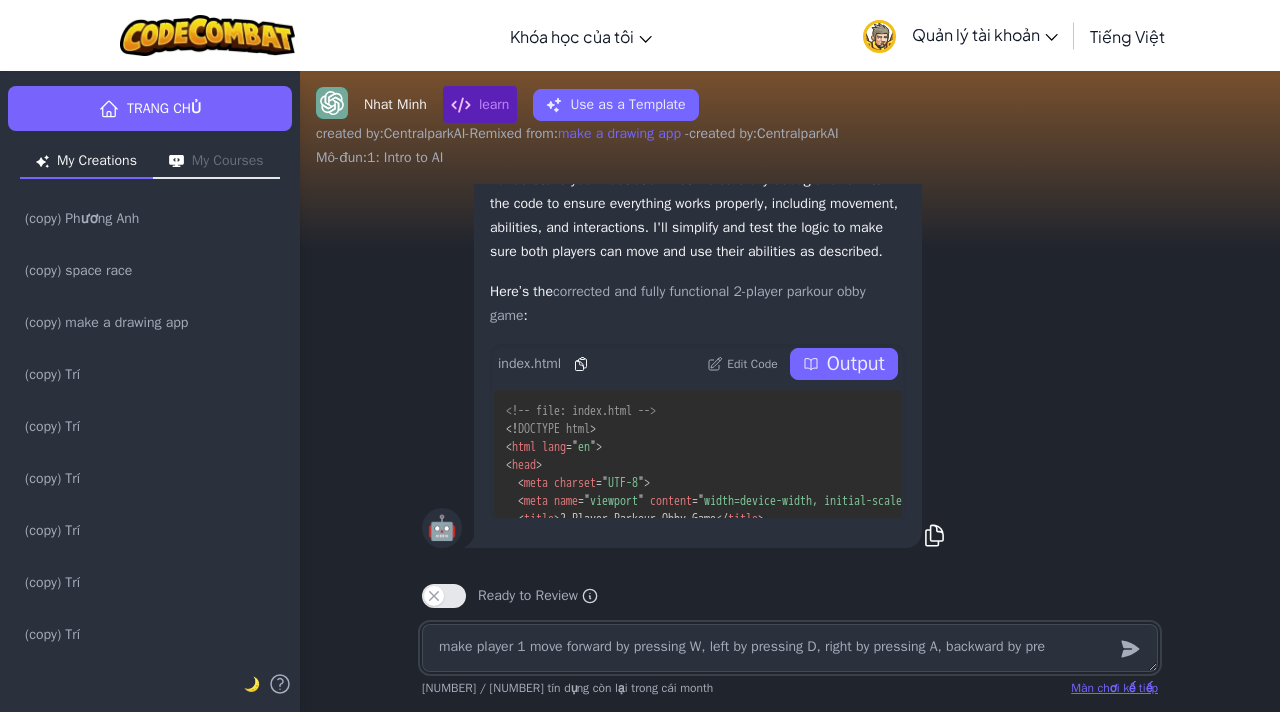 type on "x" 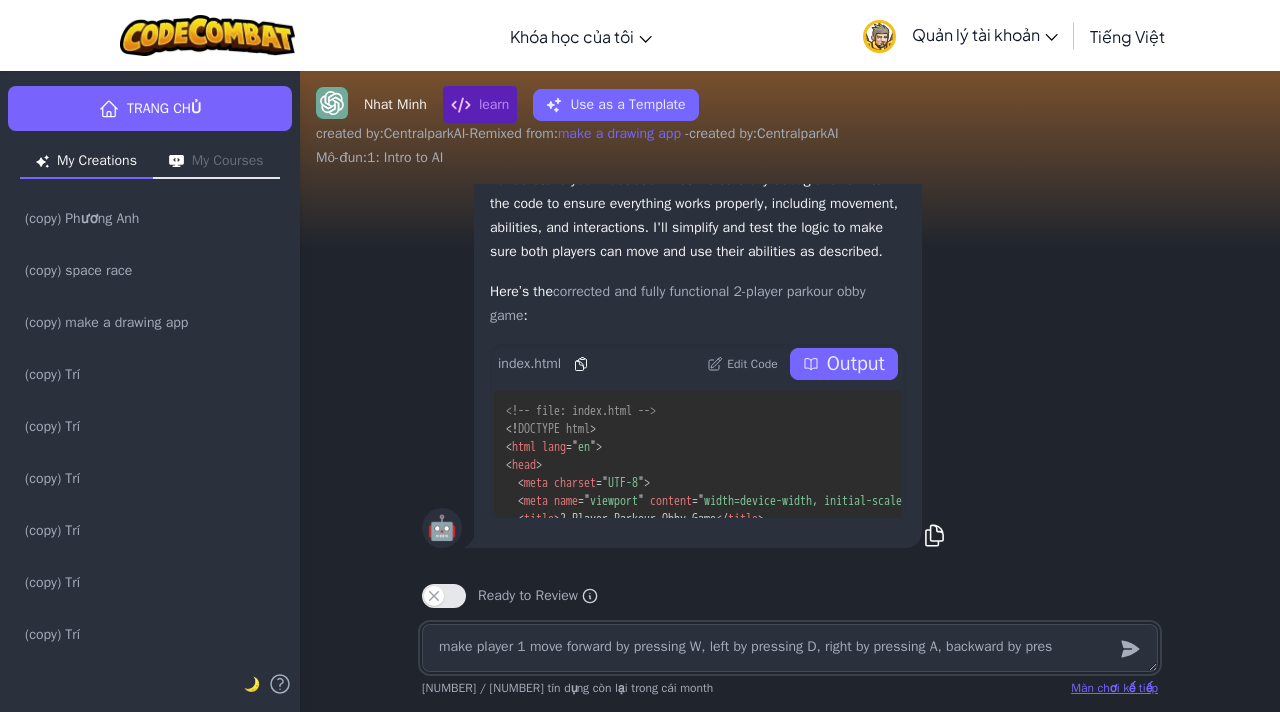 type on "x" 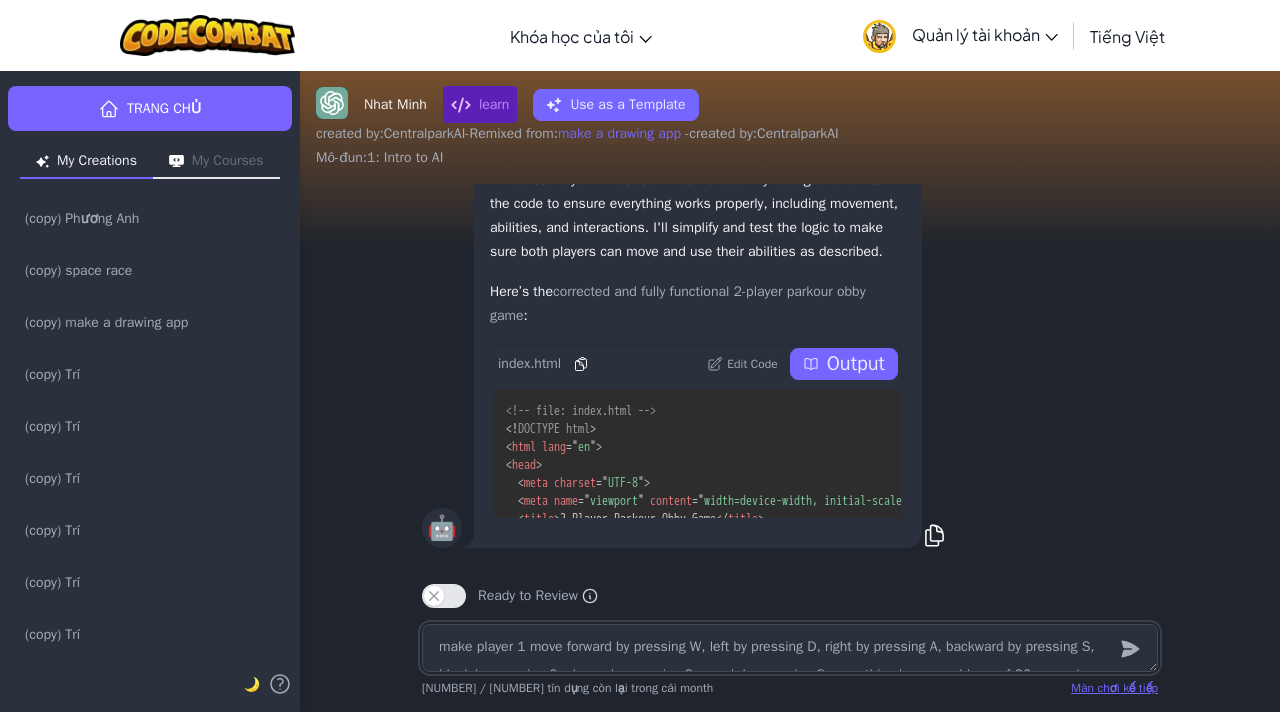 type on "make player 1 move forward by pressing W, left by pressing D, right by pressing A, backward by pressing S, block by pressing 0, charge by pressing 9, punch by pressing 8, everything has a cooldown of 20 seconds" 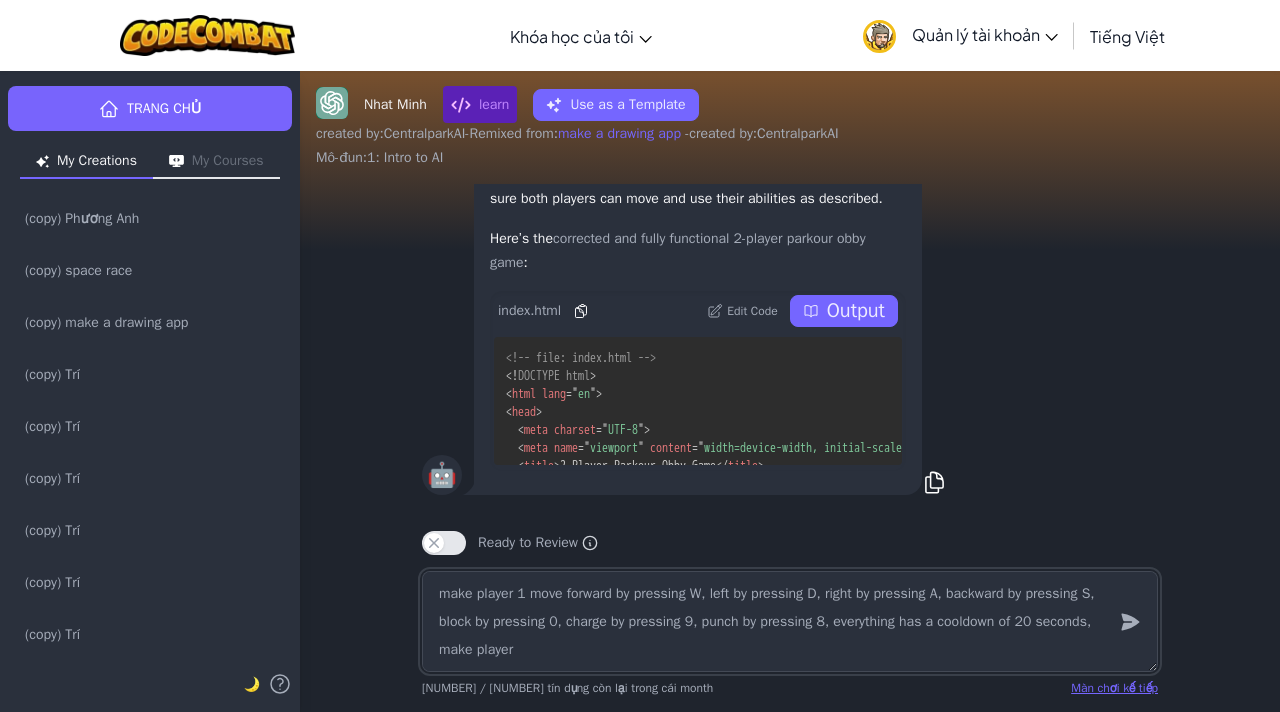 click on "make player 1 move forward by pressing W, left by pressing D, right by pressing A, backward by pressing S, block by pressing 0, charge by pressing 9, punch by pressing 8, everything has a cooldown of 20 seconds, make player" at bounding box center [790, 621] 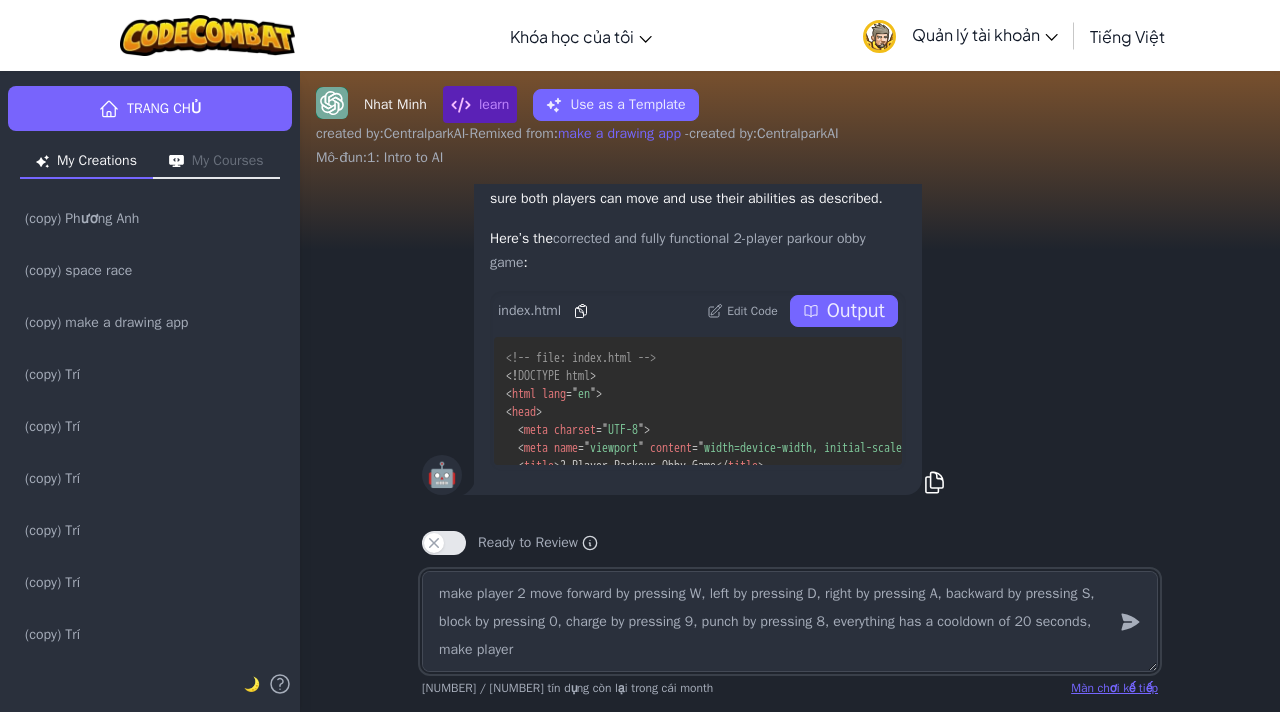 click on "make player 2 move forward by pressing W, left by pressing D, right by pressing A, backward by pressing S, block by pressing 0, charge by pressing 9, punch by pressing 8, everything has a cooldown of 20 seconds, make player" at bounding box center (790, 621) 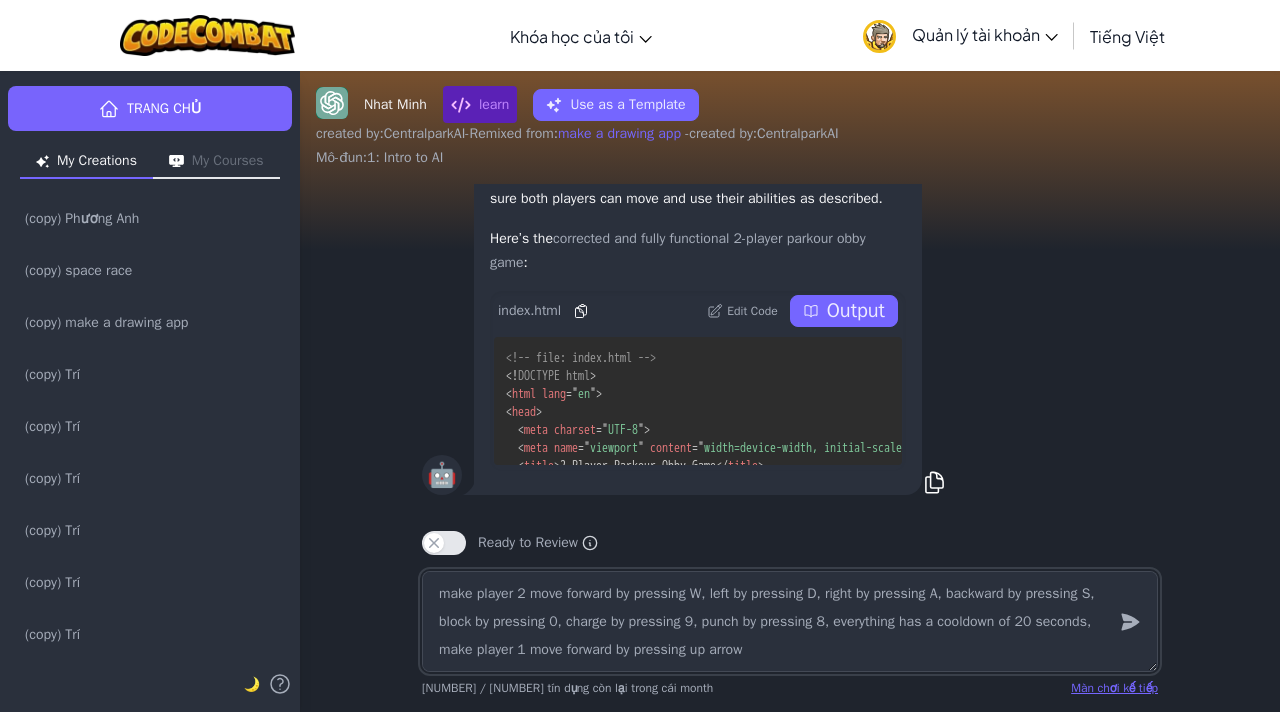 drag, startPoint x: 714, startPoint y: 655, endPoint x: 757, endPoint y: 648, distance: 43.56604 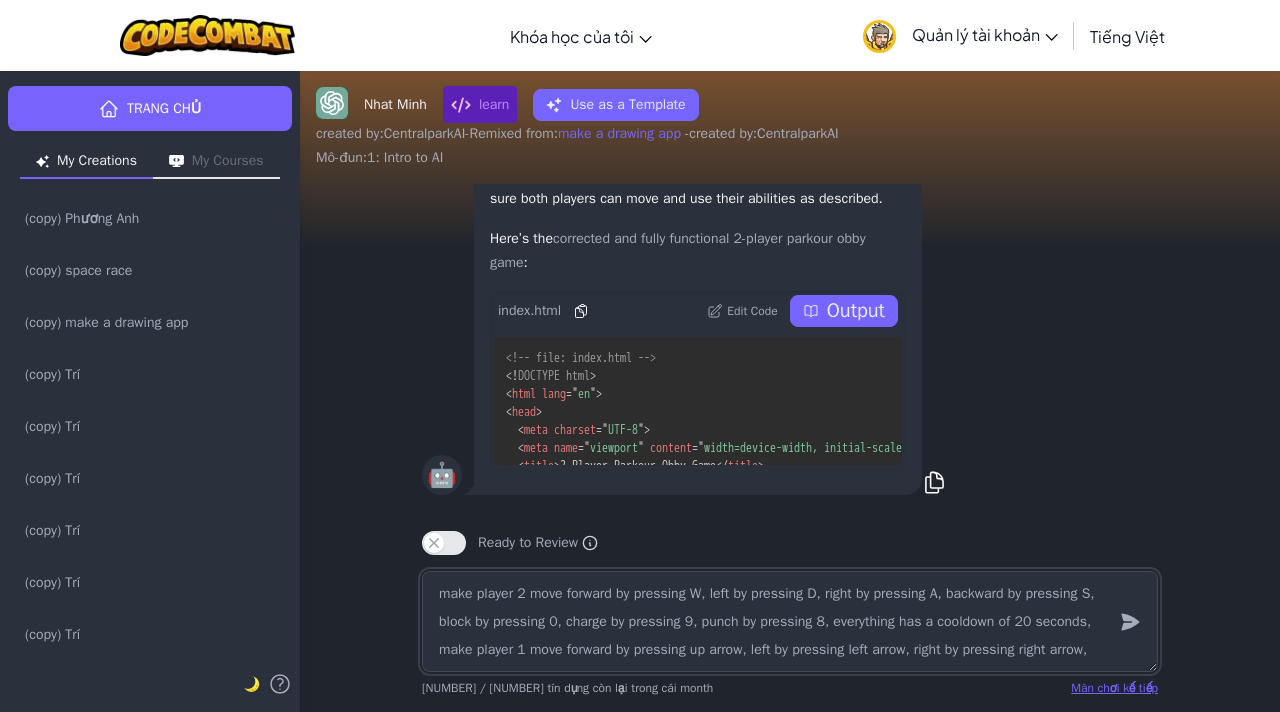 paste on "arrow" 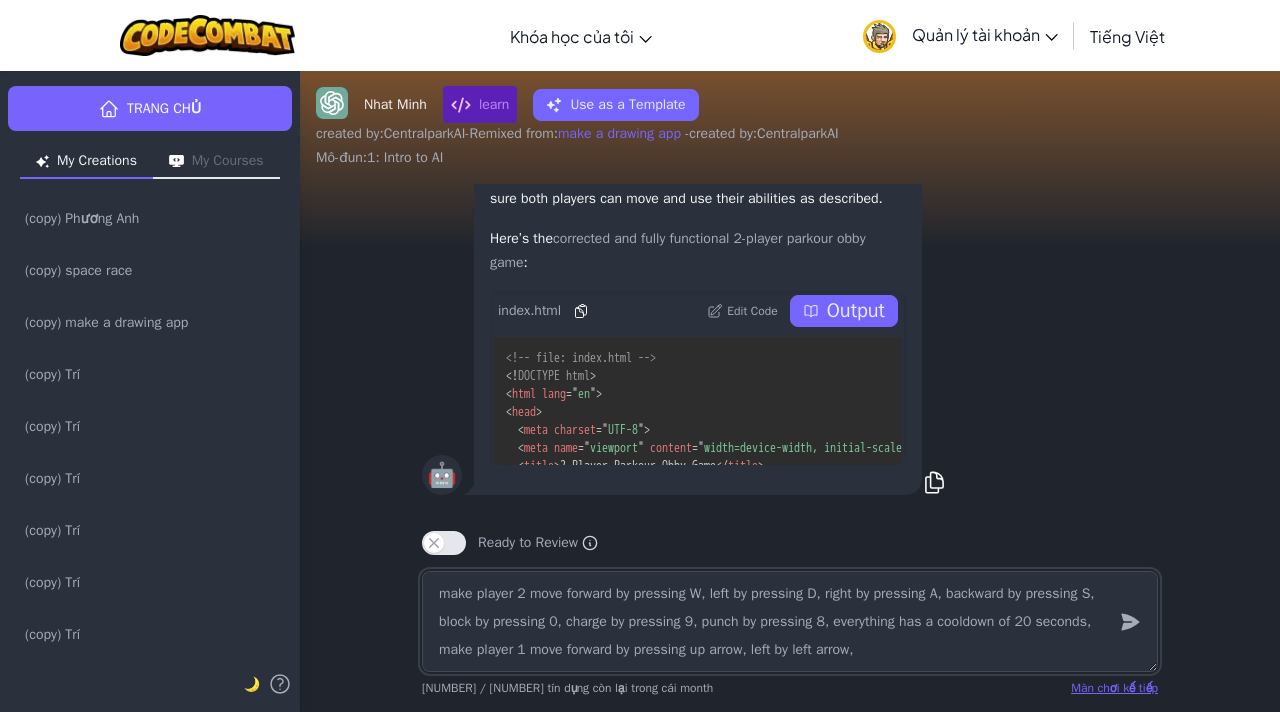 click on "make player 2 move forward by pressing W, left by pressing D, right by pressing A, backward by pressing S, block by pressing 0, charge by pressing 9, punch by pressing 8, everything has a cooldown of 20 seconds, make player 1 move forward by pressing up arrow, left by left arrow," at bounding box center [790, 621] 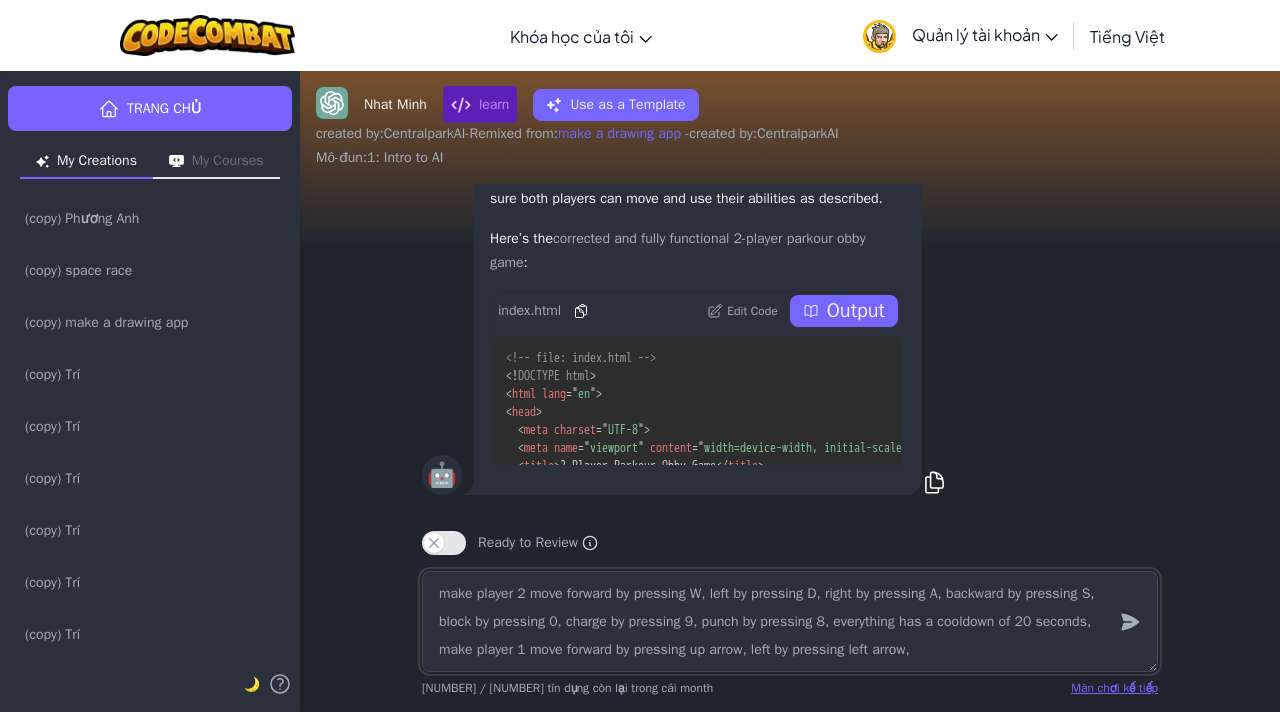 click on "make player 2 move forward by pressing W, left by pressing D, right by pressing A, backward by pressing S, block by pressing 0, charge by pressing 9, punch by pressing 8, everything has a cooldown of 20 seconds, make player 1 move forward by pressing up arrow, left by pressing left arrow," at bounding box center [790, 621] 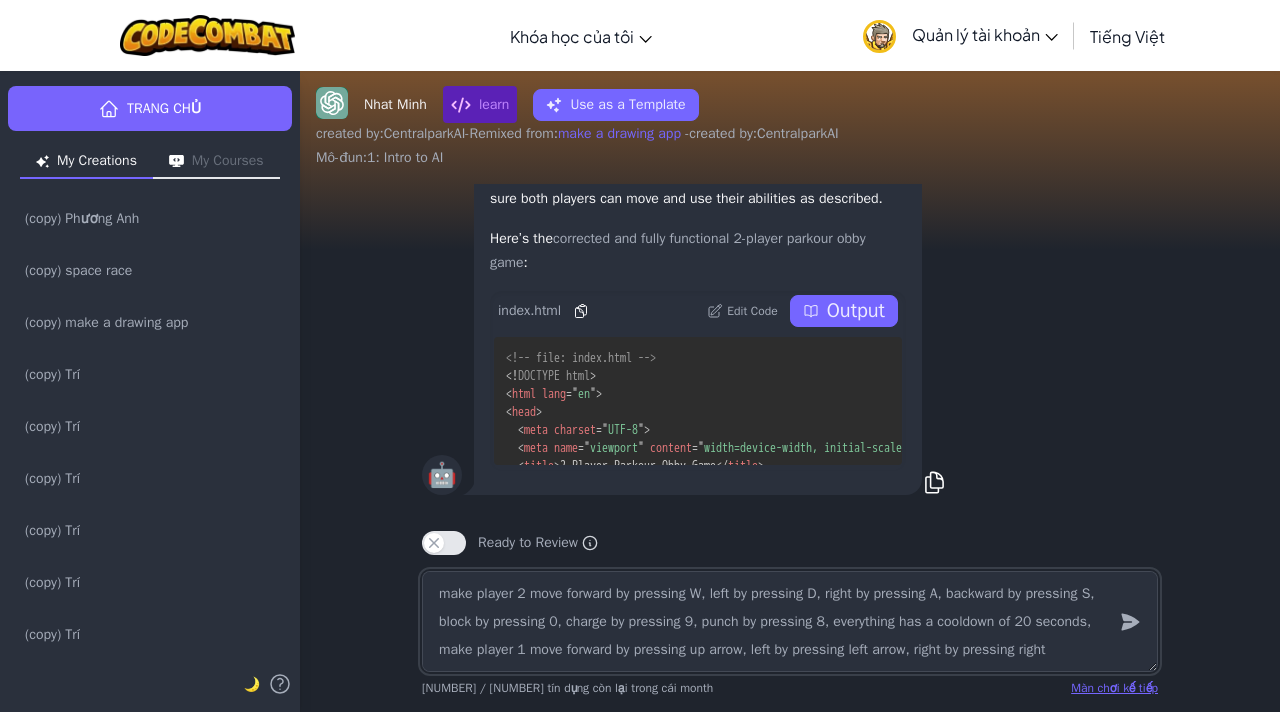 paste on "arrow" 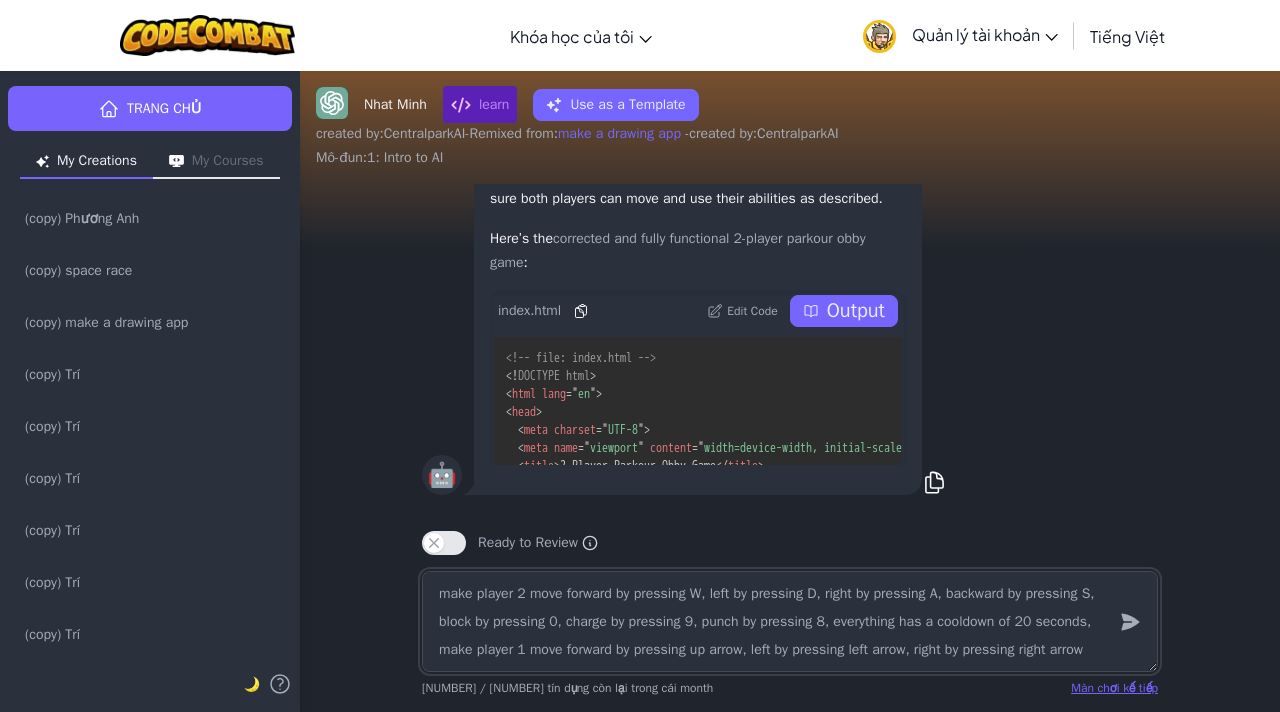 click on "make player 2 move forward by pressing W, left by pressing D, right by pressing A, backward by pressing S, block by pressing 0, charge by pressing 9, punch by pressing 8, everything has a cooldown of 20 seconds, make player 1 move forward by pressing up arrow, left by pressing left arrow, right by pressing right arrow" at bounding box center (790, 621) 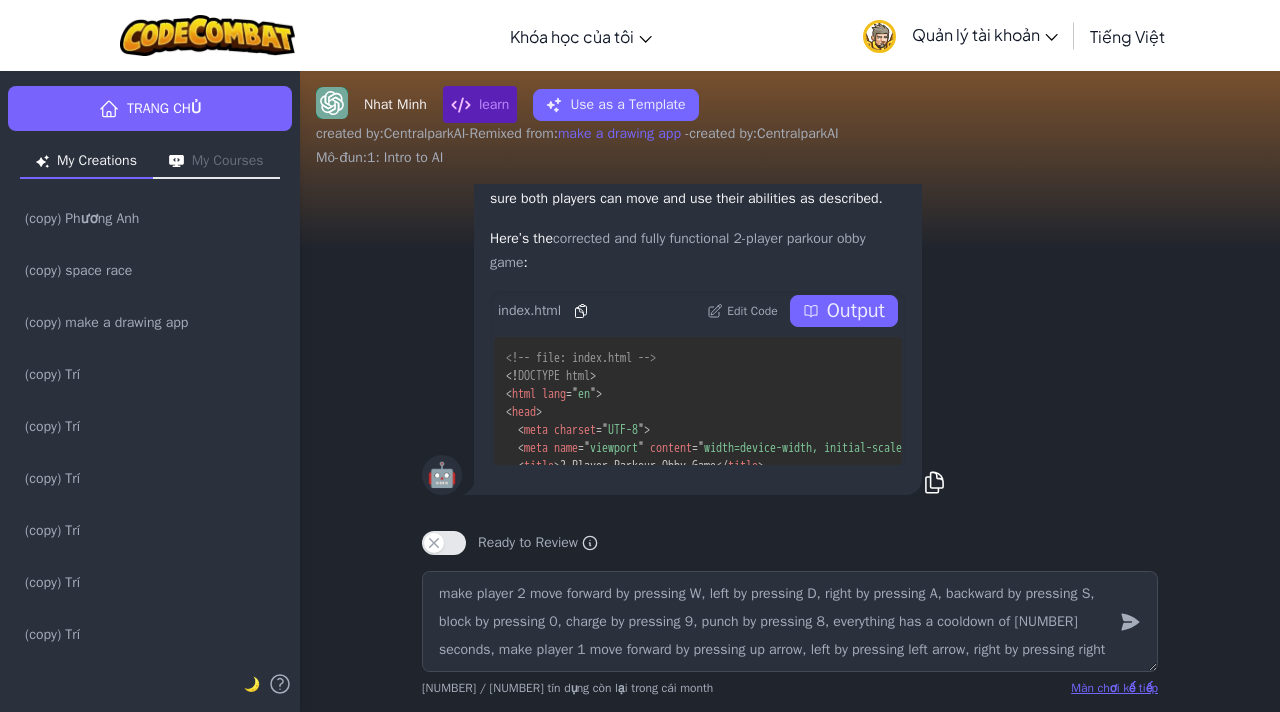 click at bounding box center [1130, 621] 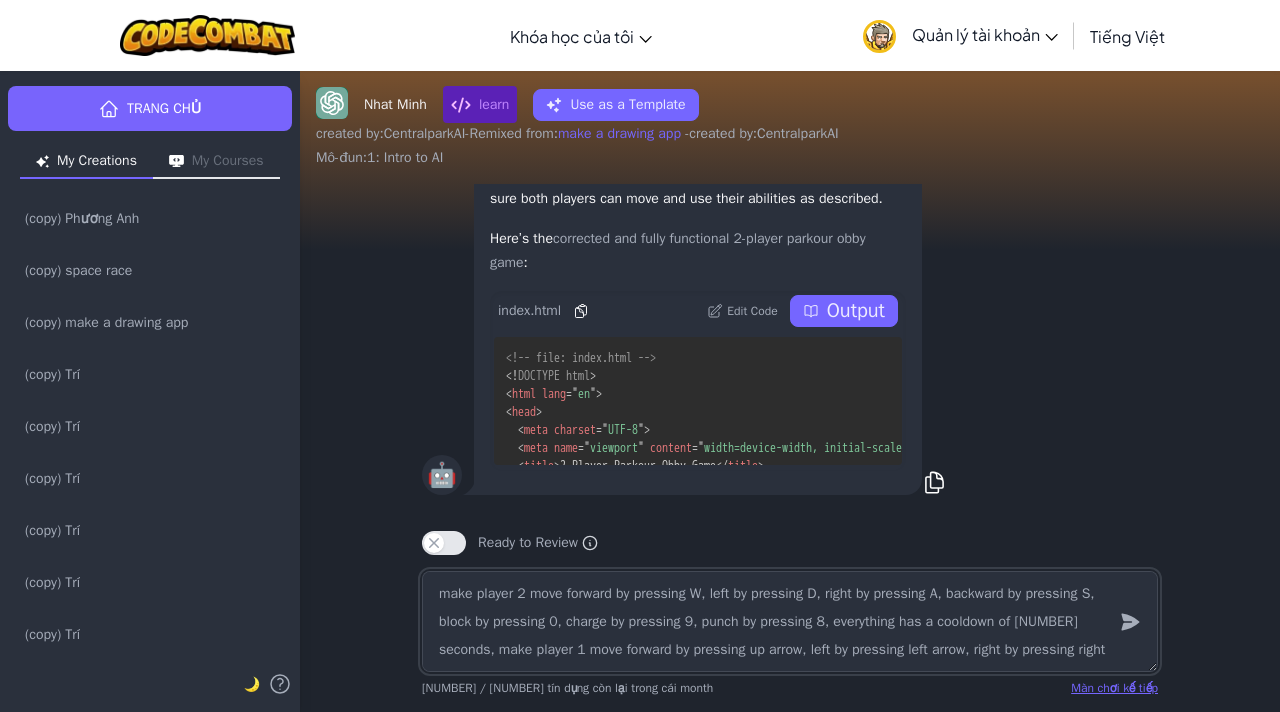 click on "make player 2 move forward by pressing W, left by pressing D, right by pressing A, backward by pressing S, block by pressing 0, charge by pressing 9, punch by pressing 8, everything has a cooldown of [NUMBER] seconds, make player 1 move forward by pressing up arrow, left by pressing left arrow, right by pressing right arrow, backward by pressing down arrow, hit with sword by pressing 1, push and kick by pr" at bounding box center (790, 621) 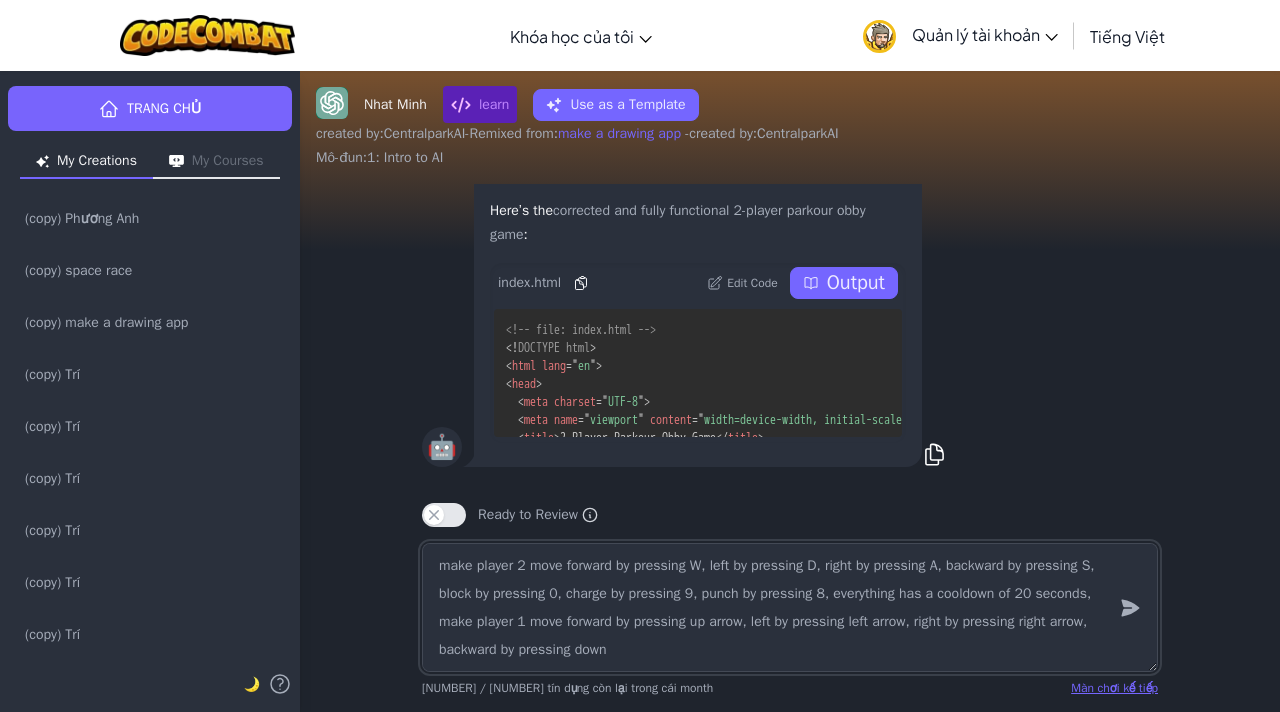 paste on "arrow" 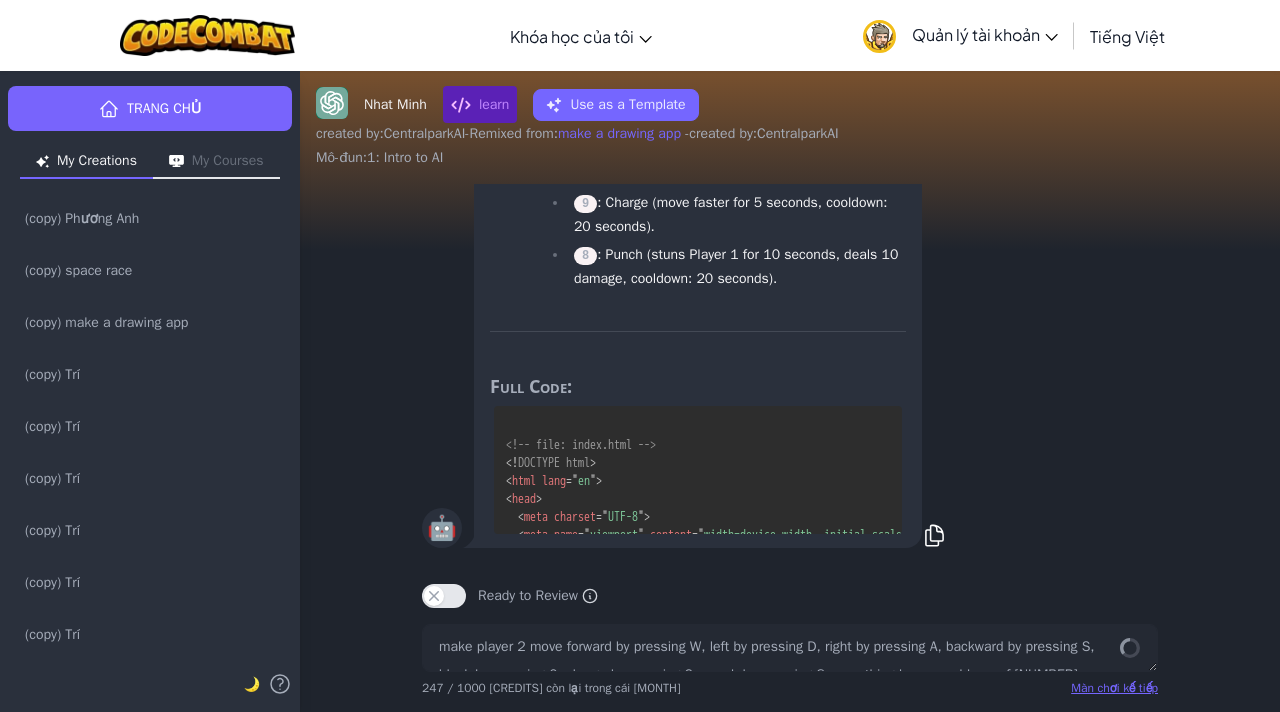 scroll, scrollTop: 5167, scrollLeft: 0, axis: vertical 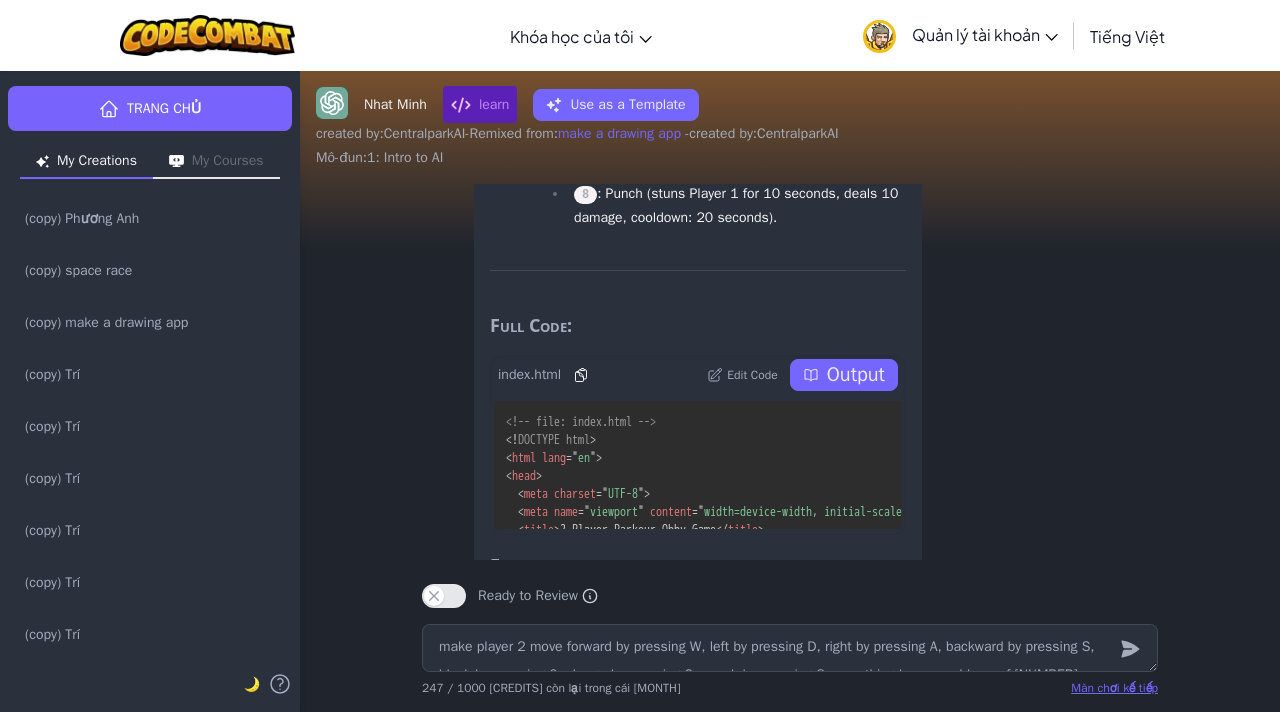 click on "Output" at bounding box center [856, 375] 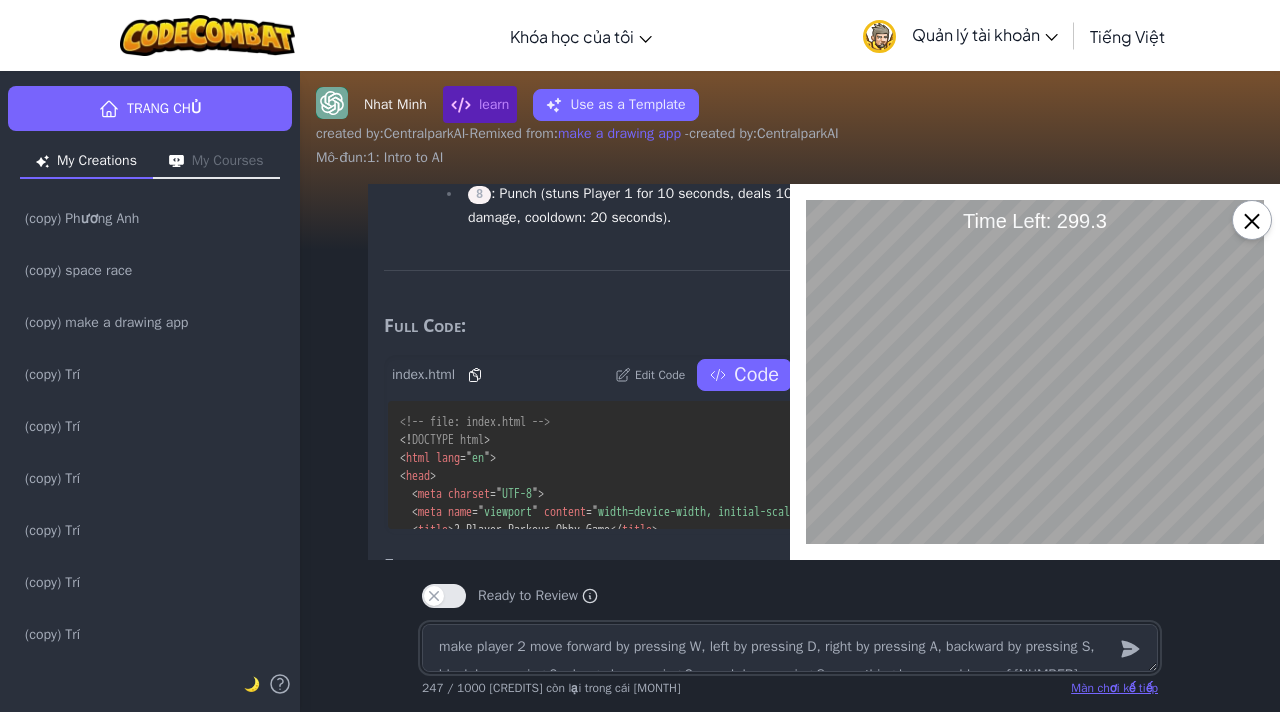 scroll, scrollTop: 0, scrollLeft: 0, axis: both 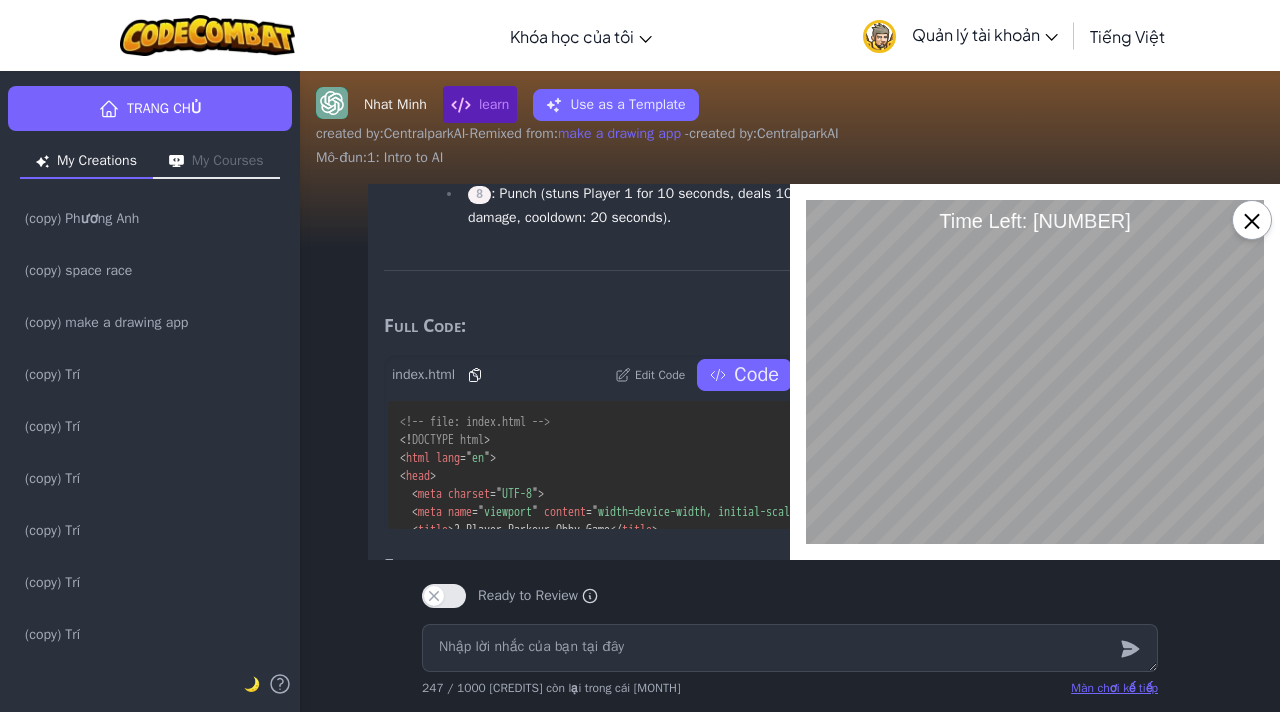 click on "Edit Code" at bounding box center (660, 375) 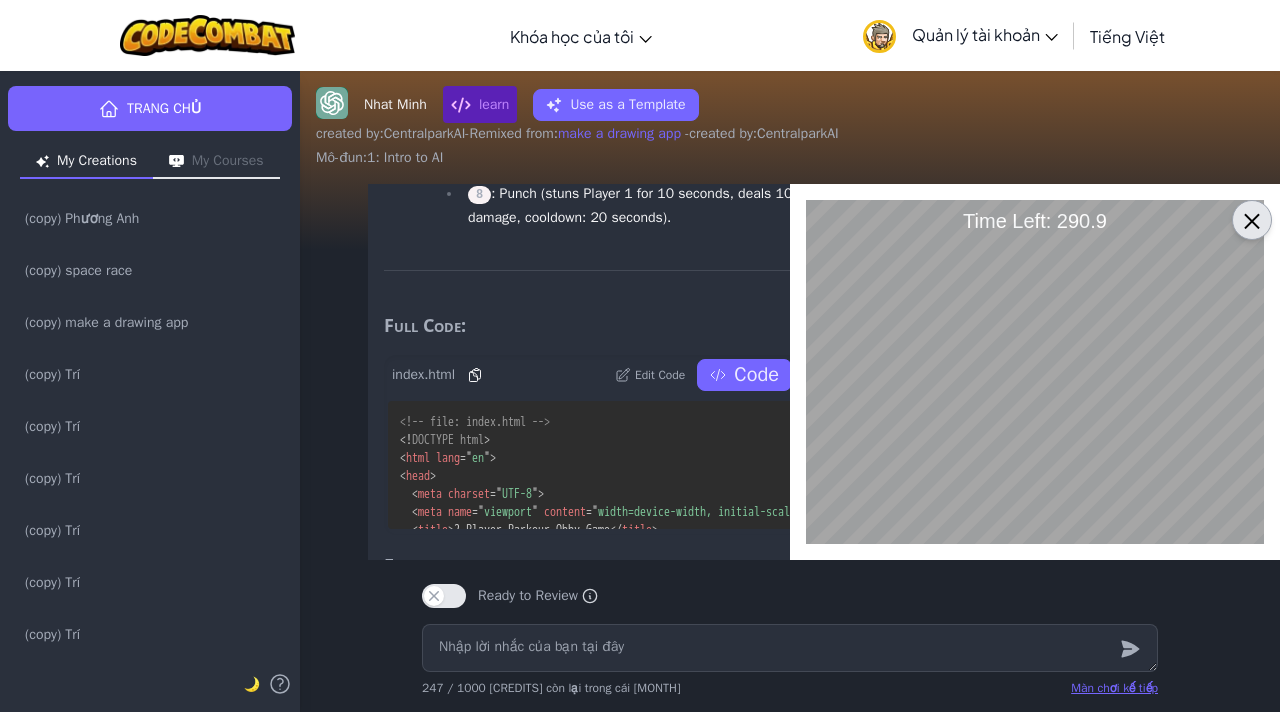 click on "×" at bounding box center (1252, 220) 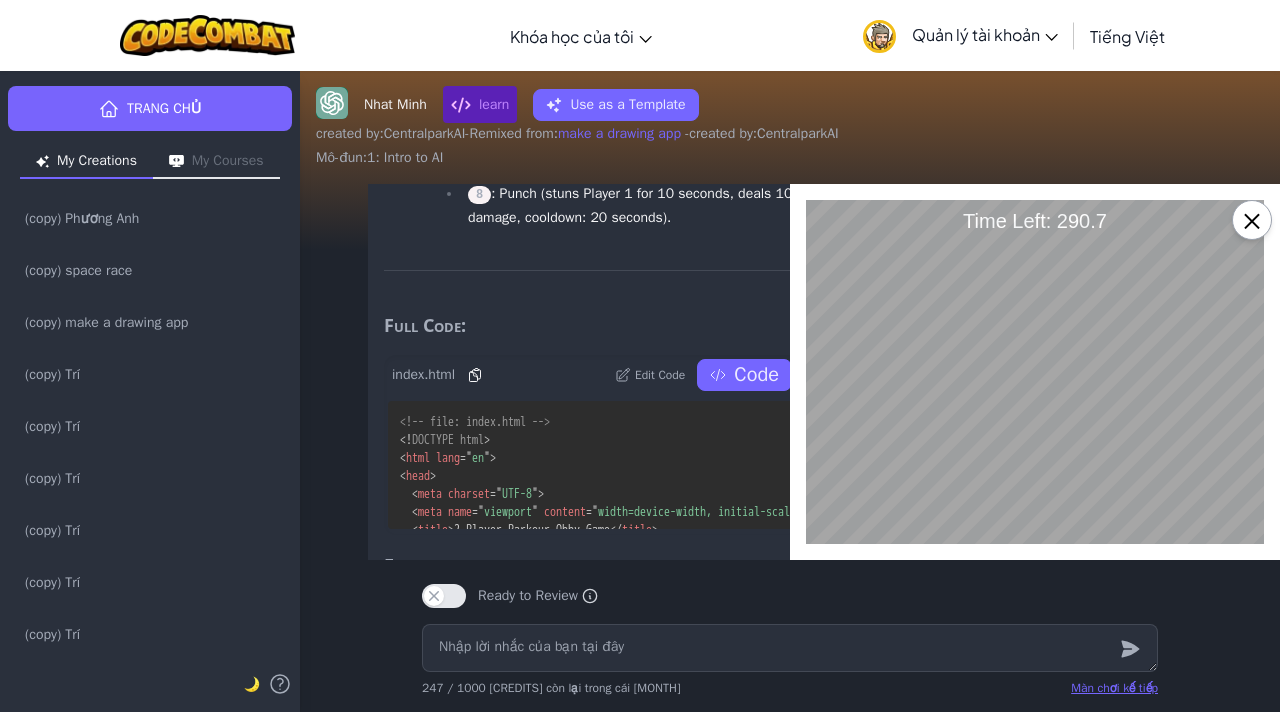 click on "🤖 Here’s the corrected and fully functional 2-player parkour obby game with the requested controls and cooldowns for both players. The cooldowns are implemented for all abilities, and movement is mapped as described. Features: Player 1 (Killer) : Move: Arrow keys ( Up , Left , Right , Down ). Abilities: 1 : Hit with sword (20 damage, cooldown: 40 seconds). 2 : Push and kick (30 damage, cooldown: 40 seconds). 3 : Raging mode (adds +30 damage to all attacks for 10 seconds, cooldown: 40 seconds). Player 2 (Survivor) : Move: W , A , S , D . Abilities: 0 : Block (negates damage, grants extra punch, cooldown: 20 seconds). 9 : Charge (move faster for 5 seconds, cooldown: 20 seconds). 8 : Punch (stuns Player 1 for 10 seconds, deals 10 damage, cooldown: 20 seconds). Full Code: index.html Edit Code <!-- file: index.html --> <! html lang = " en " > <head> <meta charset = " UTF-8 " > <meta name =" at bounding box center [545, 571] 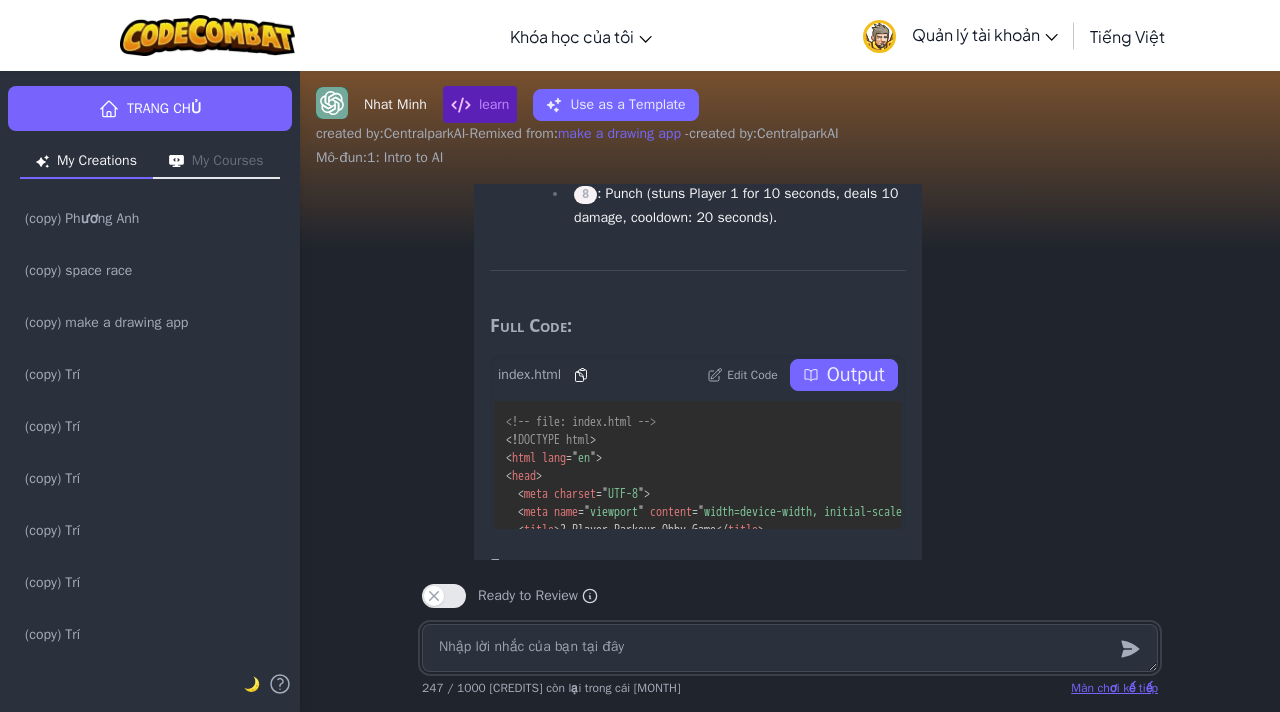 click at bounding box center (790, 648) 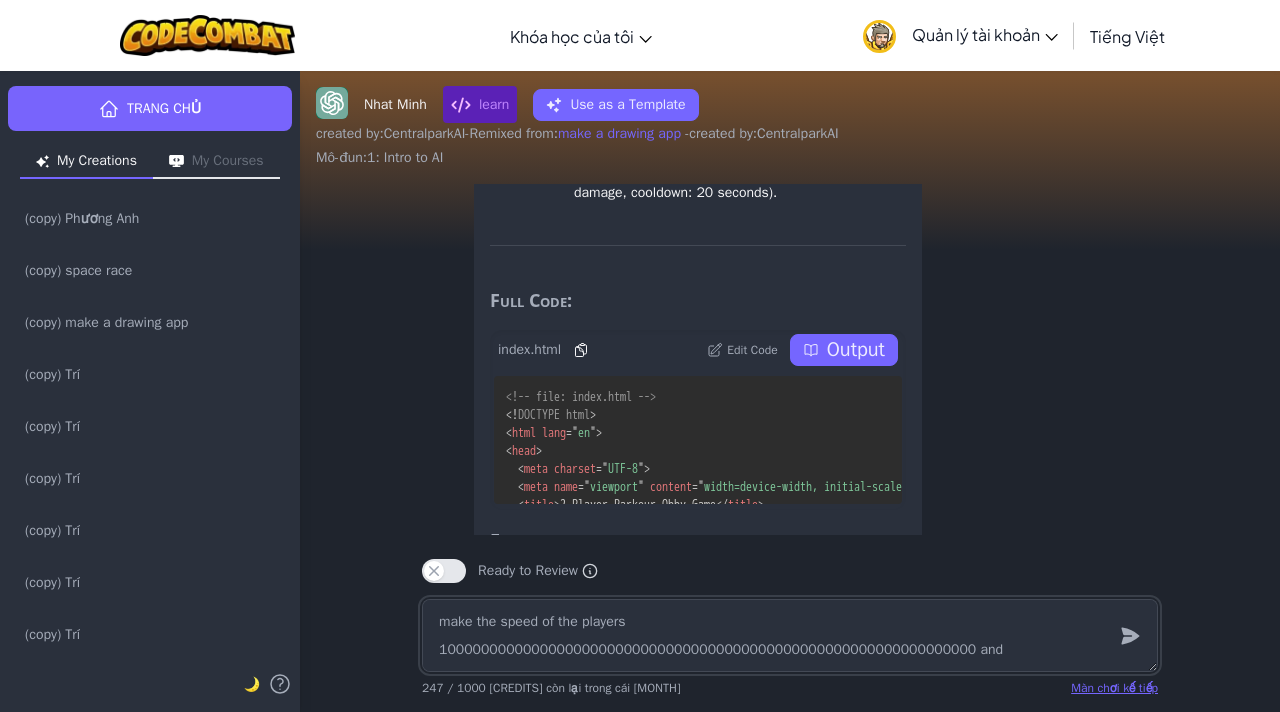 scroll, scrollTop: -1068, scrollLeft: 0, axis: vertical 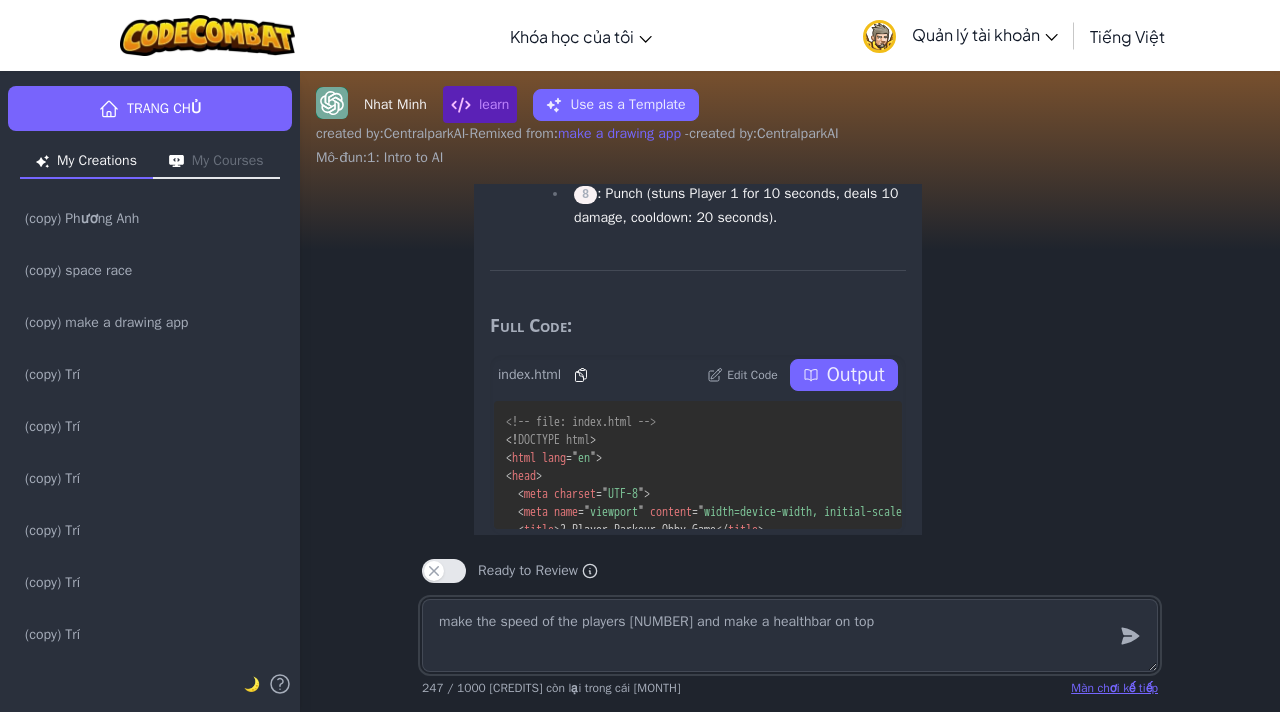 click on "make the speed of the players [NUMBER] and make a healthbar on top" at bounding box center [790, 635] 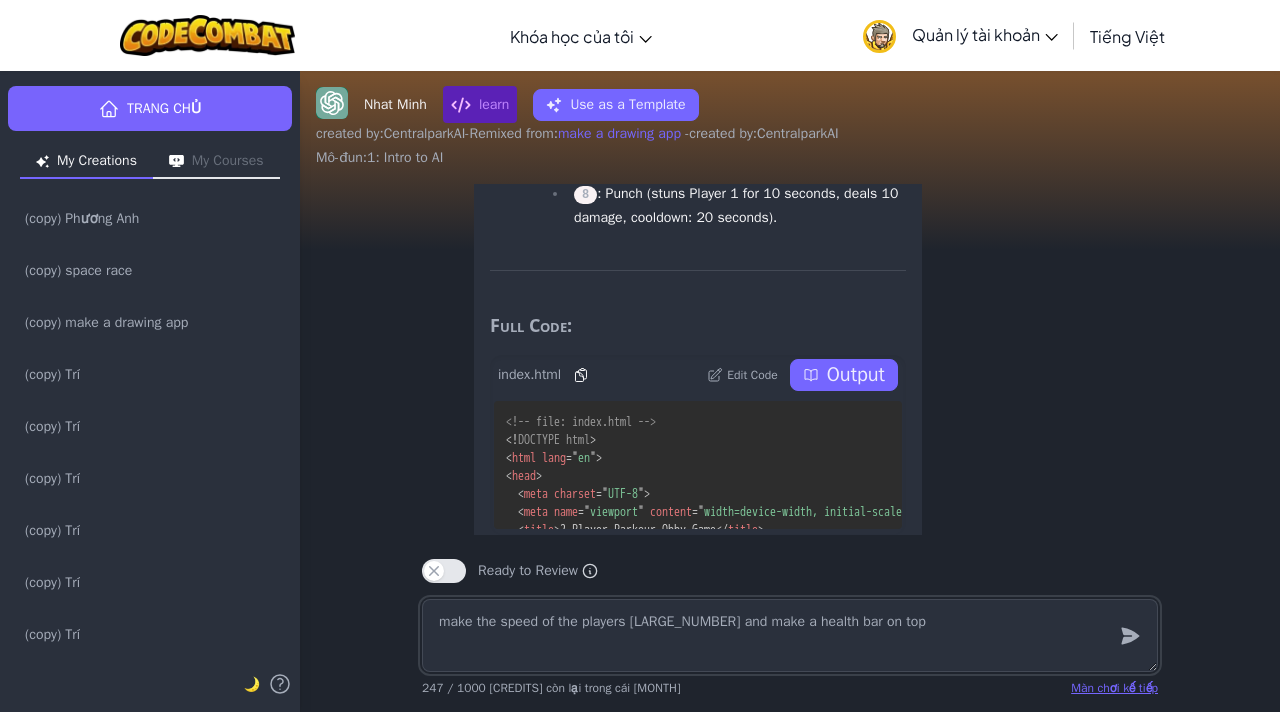 click on "make the speed of the players [LARGE_NUMBER] and make a health bar on top" at bounding box center [790, 635] 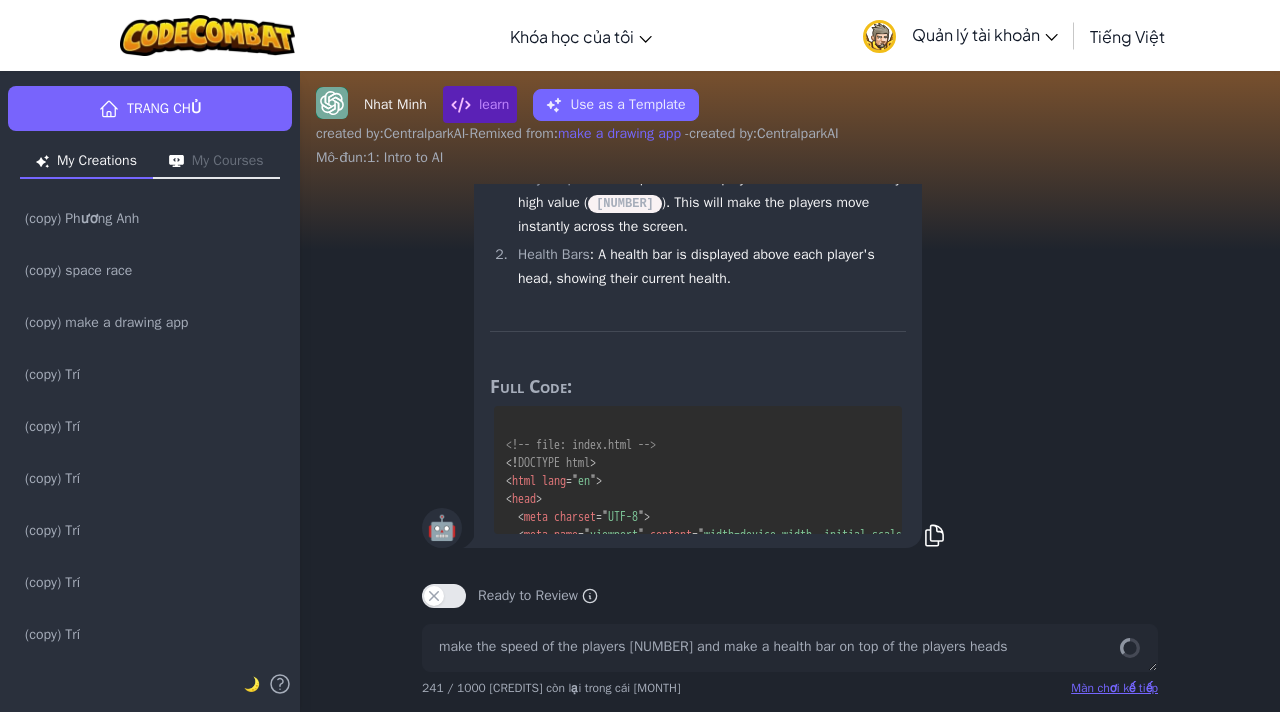 scroll, scrollTop: -25542, scrollLeft: 0, axis: vertical 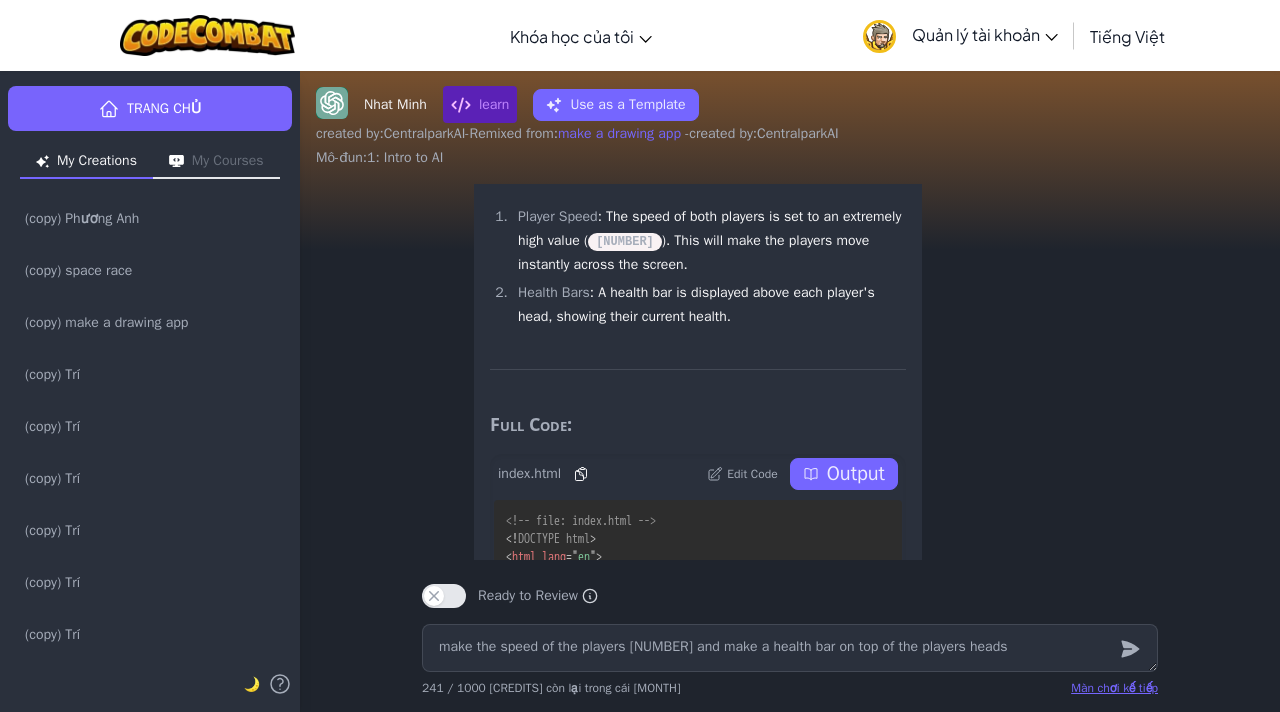 click 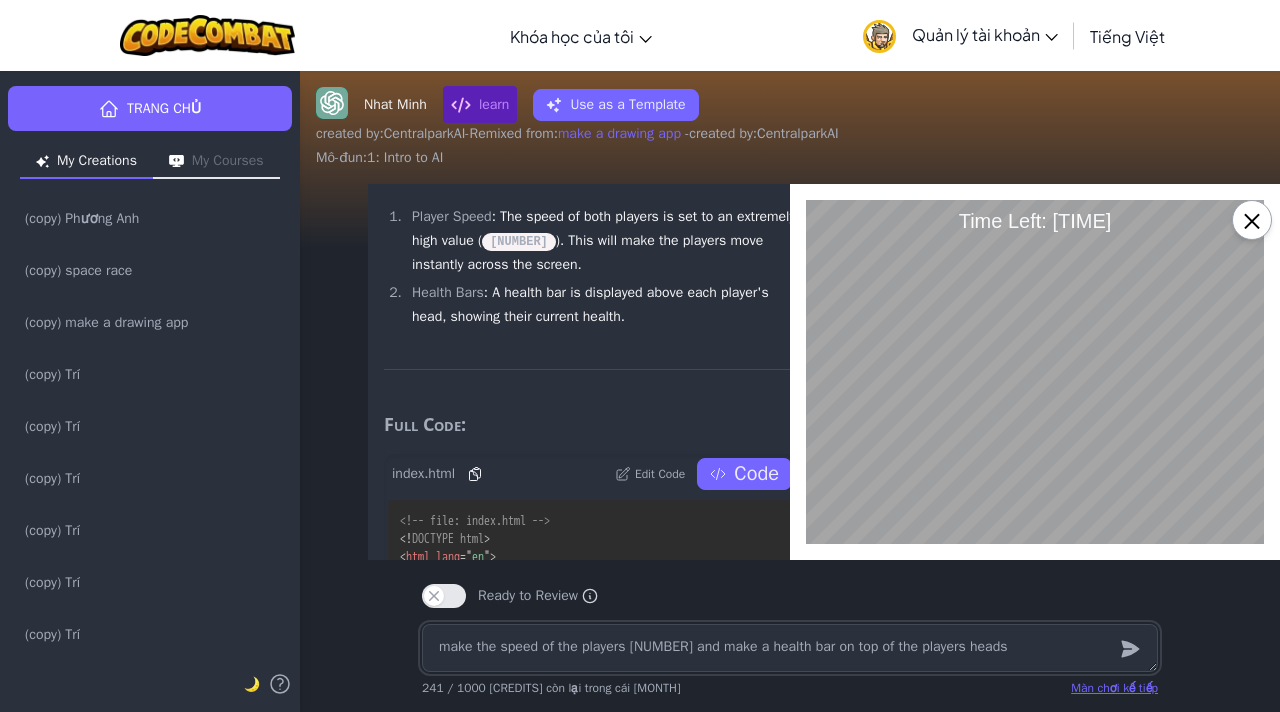 scroll, scrollTop: 0, scrollLeft: 0, axis: both 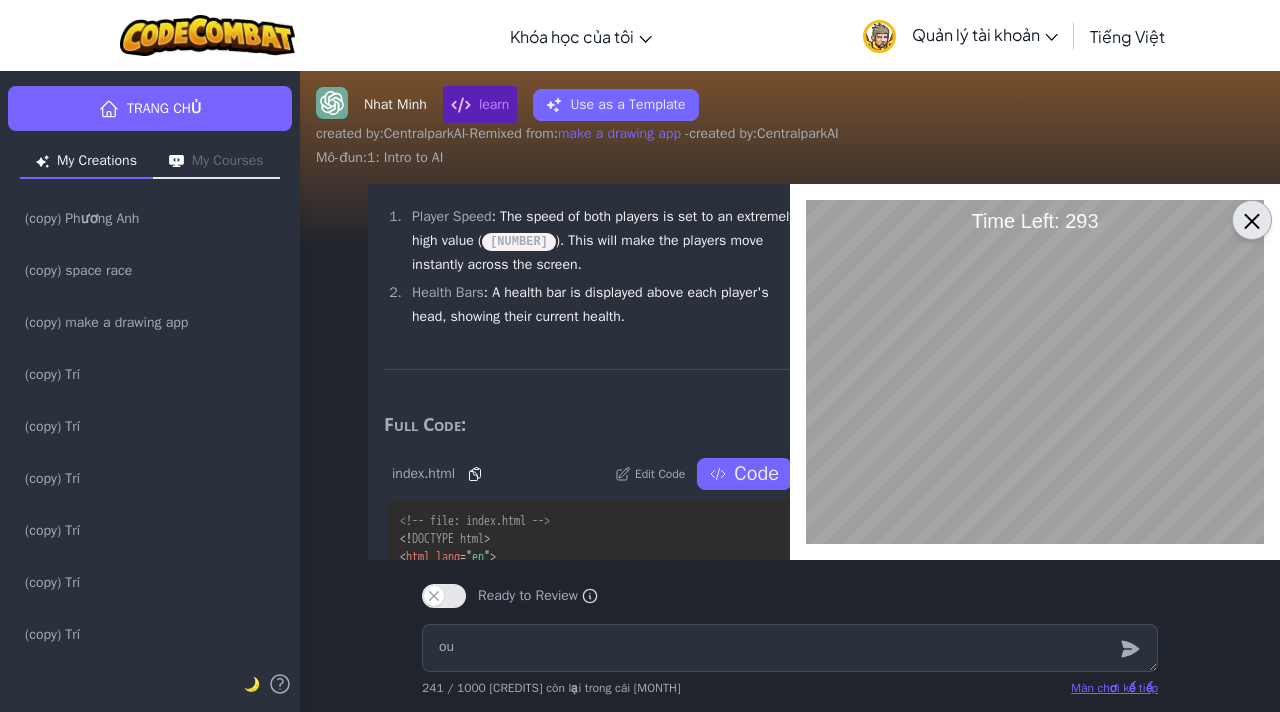 click on "×" at bounding box center [1252, 220] 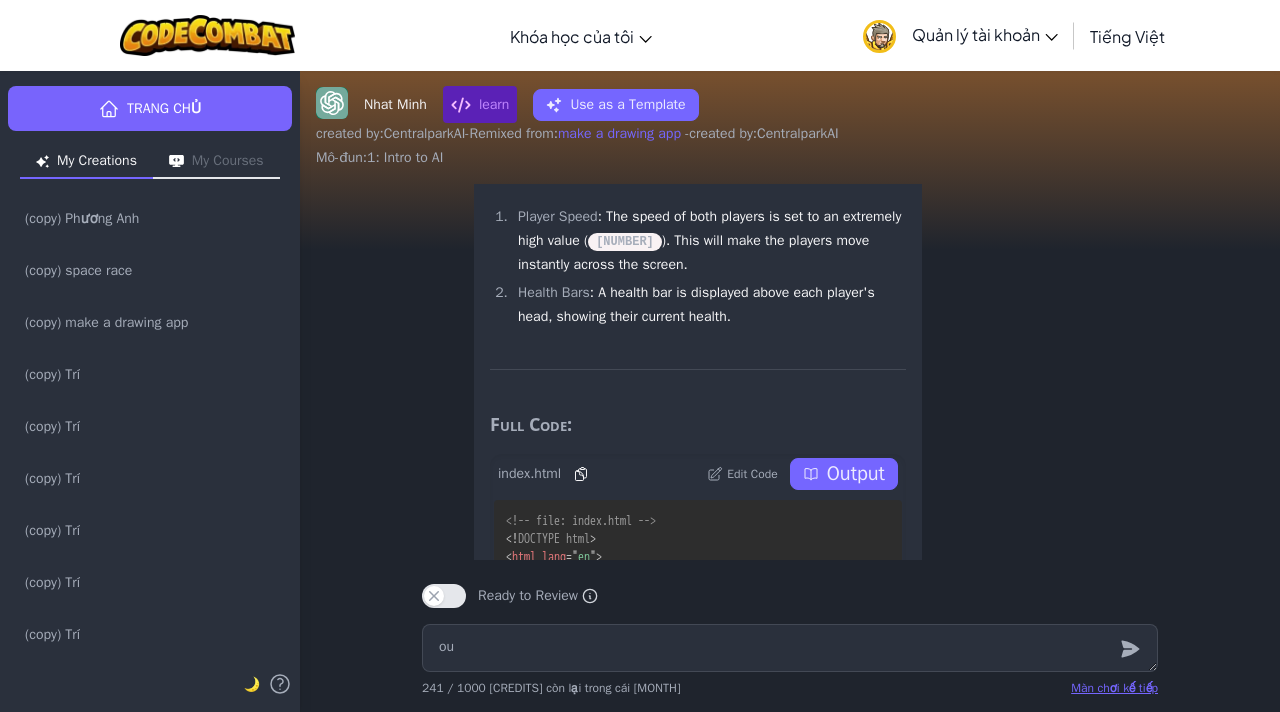click on "Output" at bounding box center [856, 474] 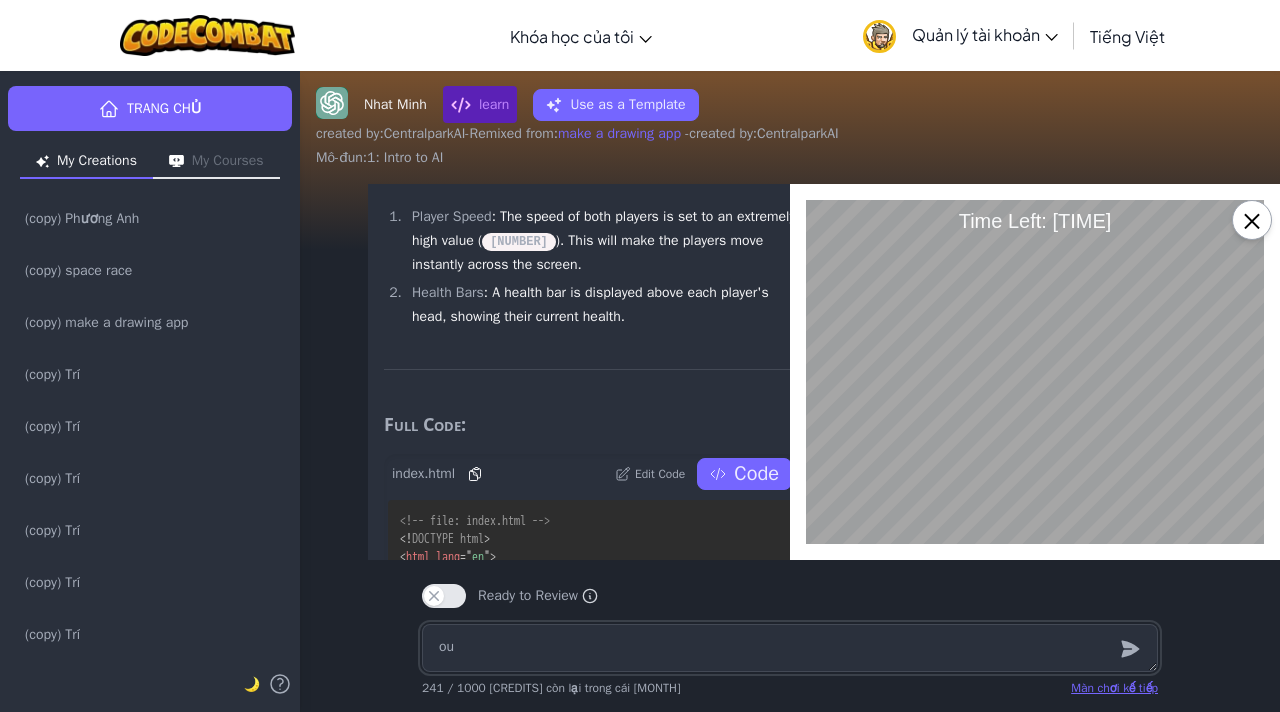 scroll, scrollTop: 0, scrollLeft: 0, axis: both 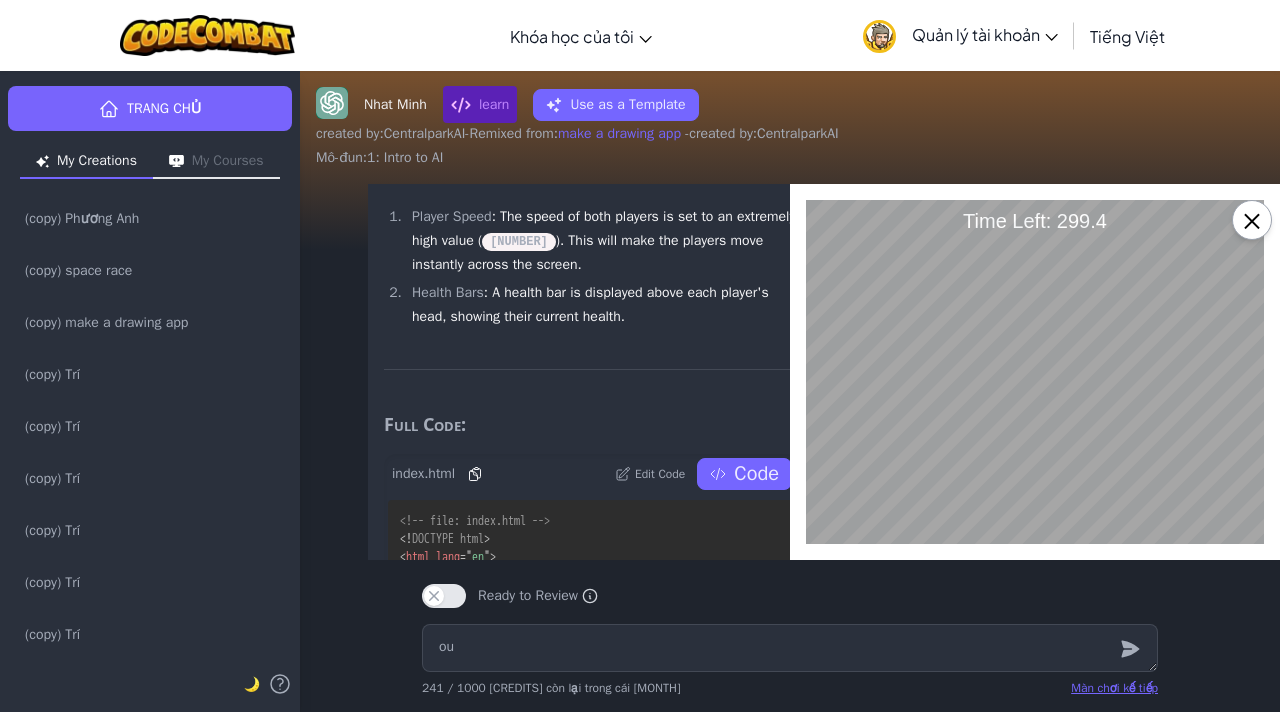 click on "Edit Code" at bounding box center (660, 474) 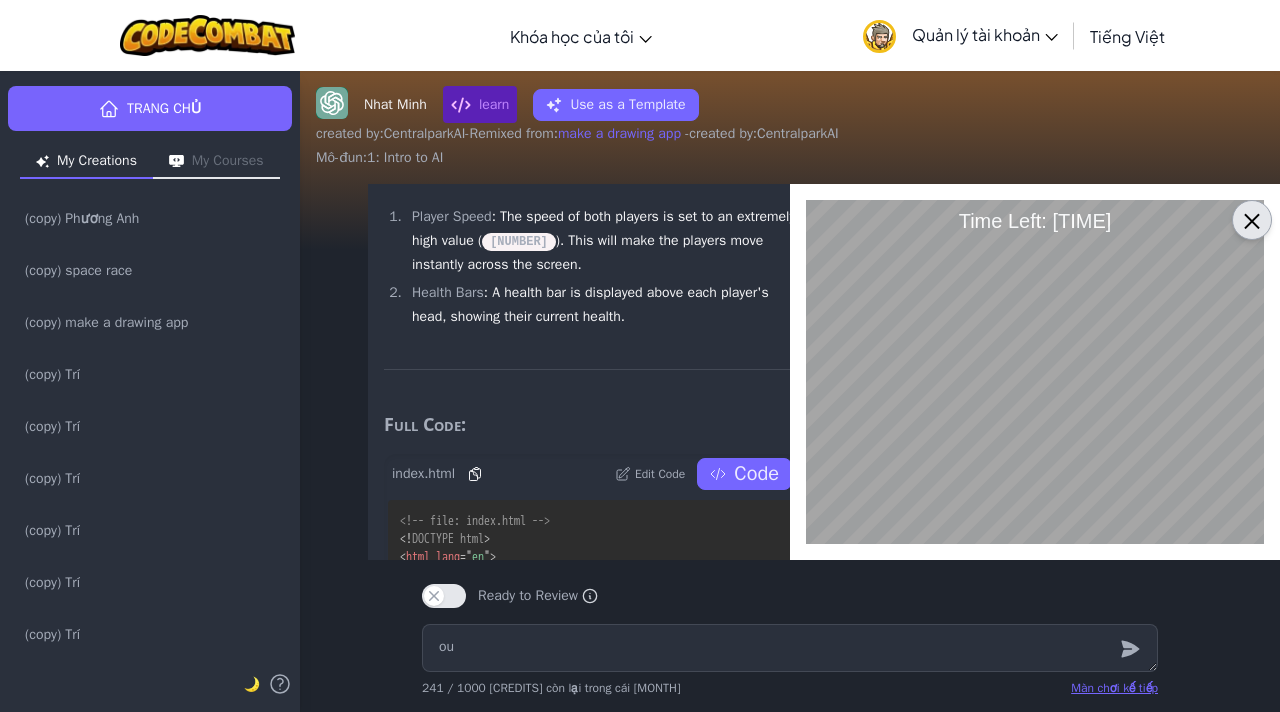 click on "×" at bounding box center (1252, 220) 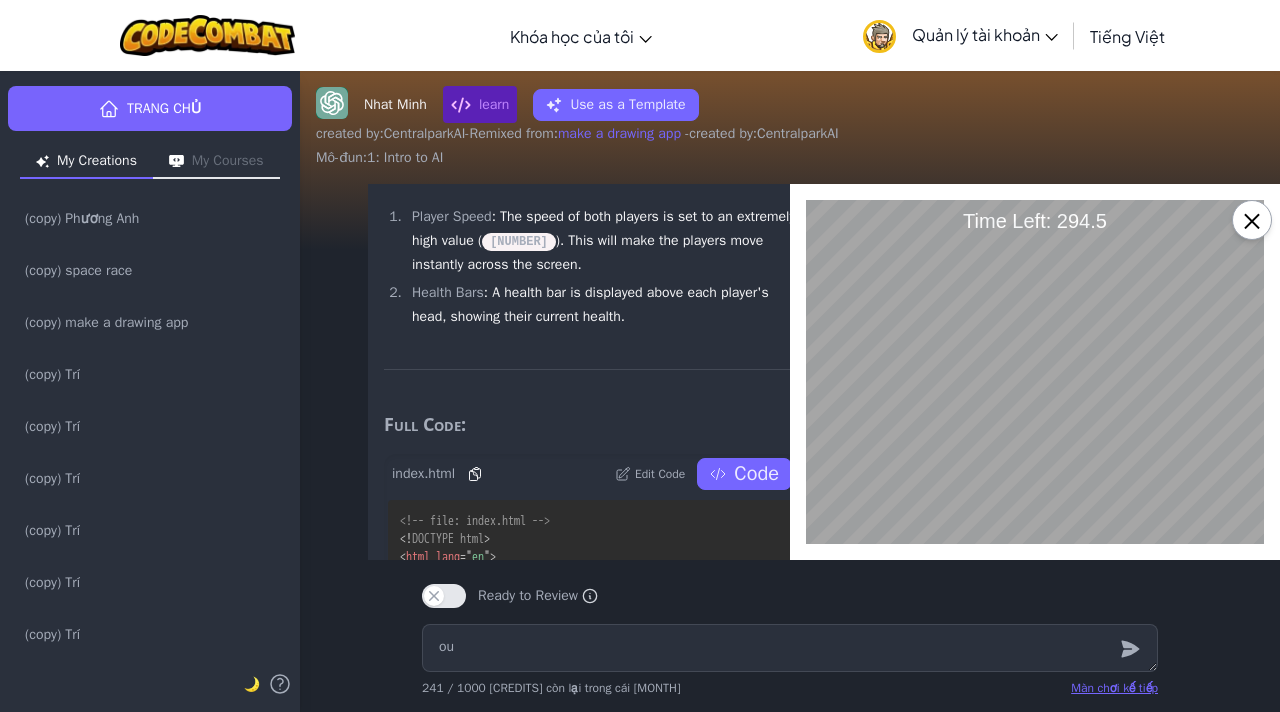 click on "🤖 Here’s the updated 2-player parkour obby game with the following changes:
Player Speed : The speed of both players is set to an extremely high value ( 1000000000000000000000000000000000000000000000000000000000000000 ). This will make the players move instantly across the screen.
Health Bars : A health bar is displayed above each player's head, showing their current health.
Full Code: index.html Edit Code Code <!-- file: index.html -->
<! DOCTYPE html >
< html lang = " en " >
< head >
< meta charset = " UTF-8 " >
< meta name = " viewport " content = " width=device-width, initial-scale=1.0 " >
< title > 2-Player Parkour Obby Game </ title >
< style >
body {
margin : 0 ;
font-family : Arial , sans-serif ;
background-color : #222 ;
color : white ;
display : flex ;
flex-direction : column ;
align-items : center ;
justify-content : center ;
height : 100 vh" at bounding box center [545, 654] 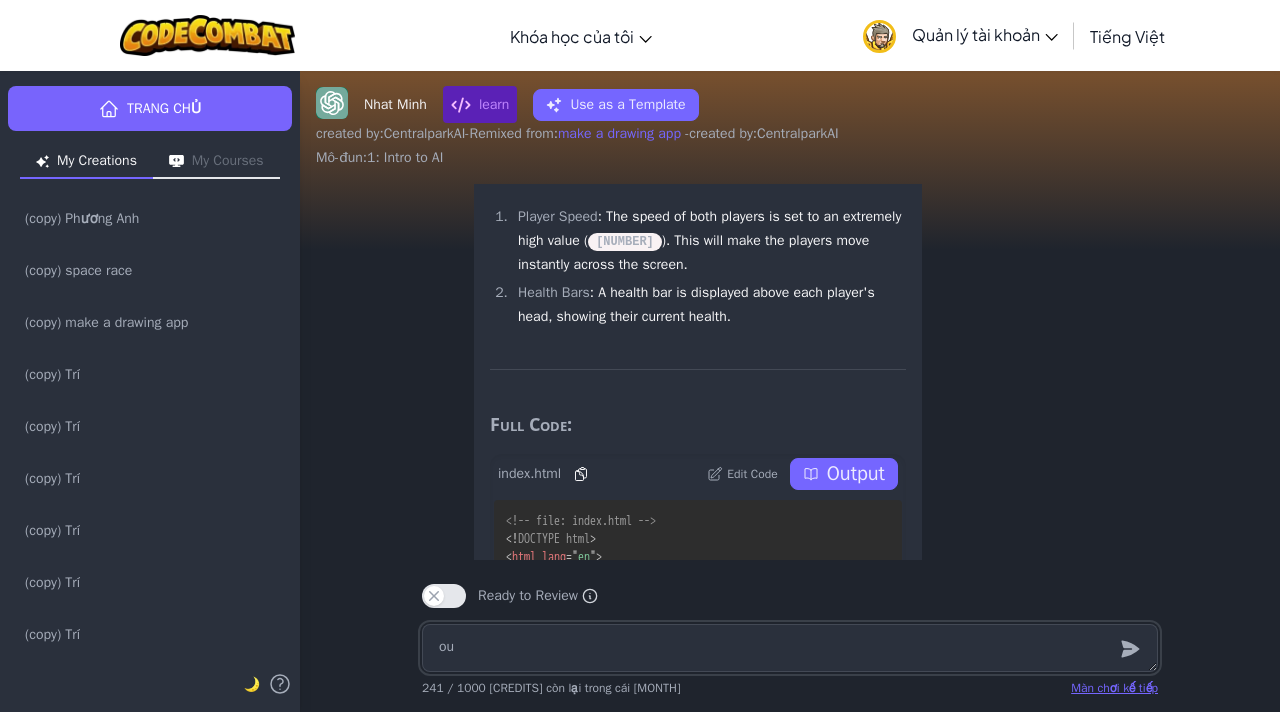 click on "ou" at bounding box center (790, 648) 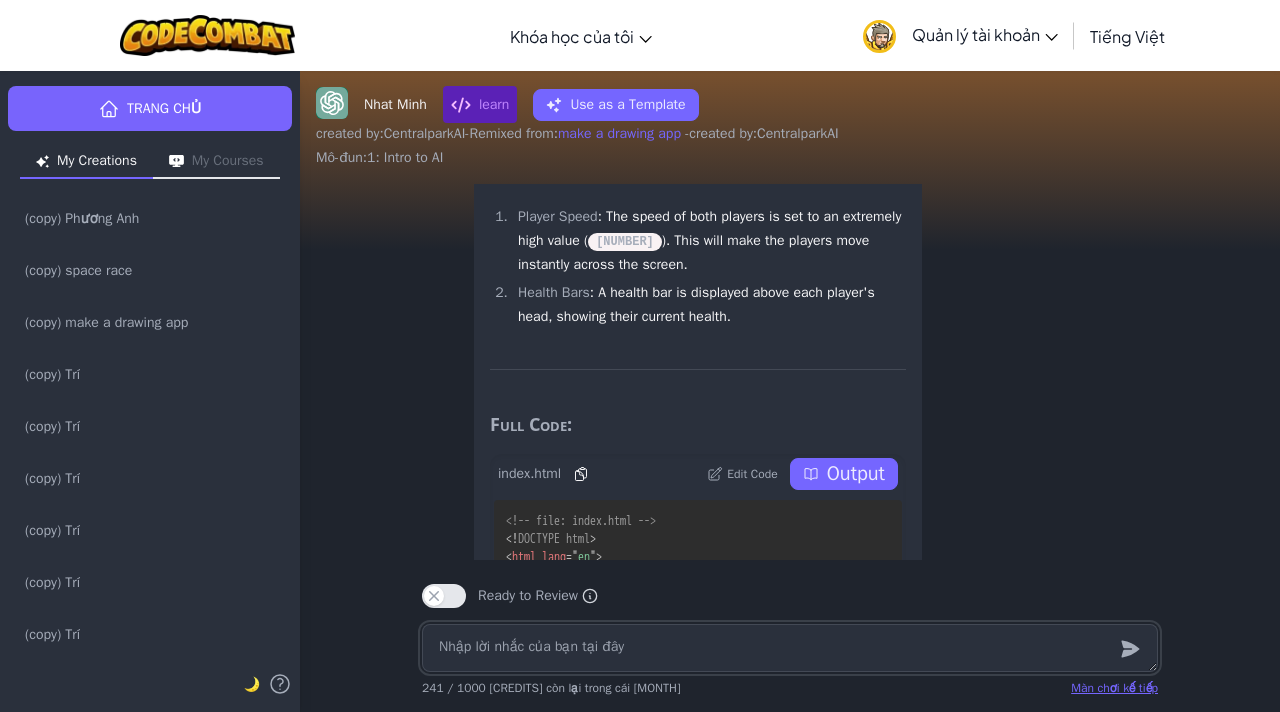 click at bounding box center [790, 648] 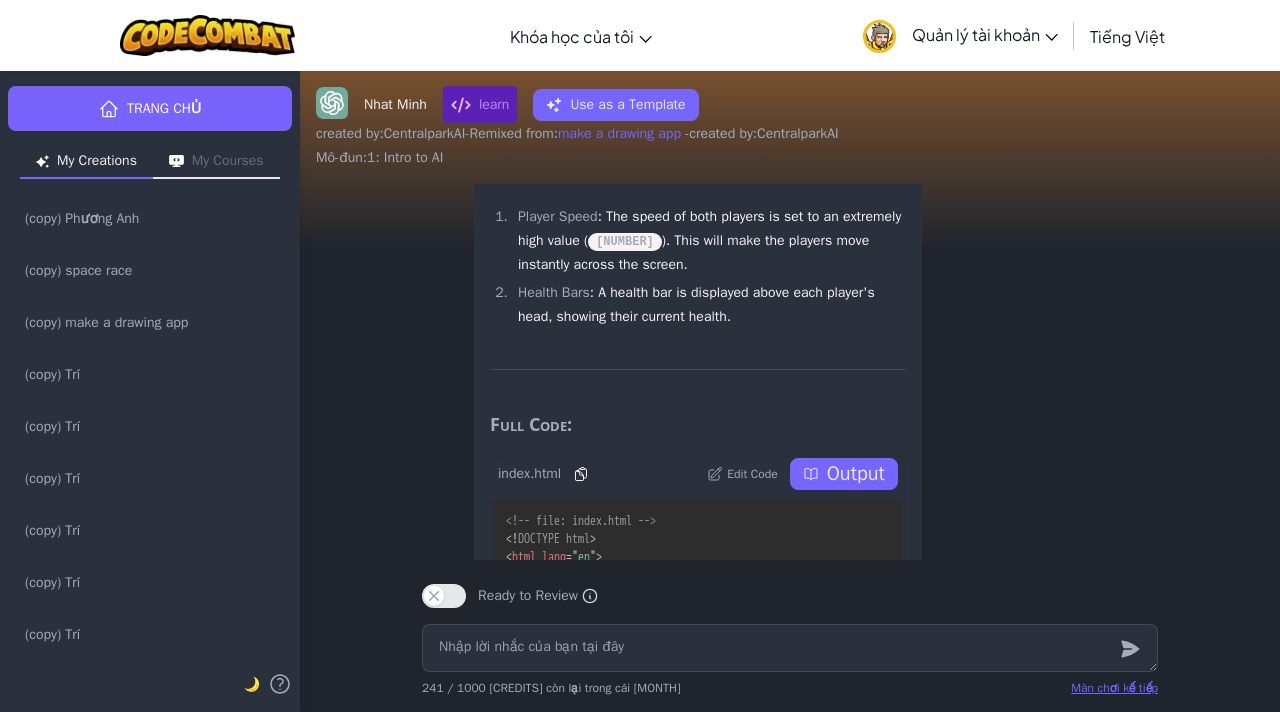 click on "Màn chơi kế tiếp 241 / 1000 tín dụng còn lại trong cái month" at bounding box center (790, 664) 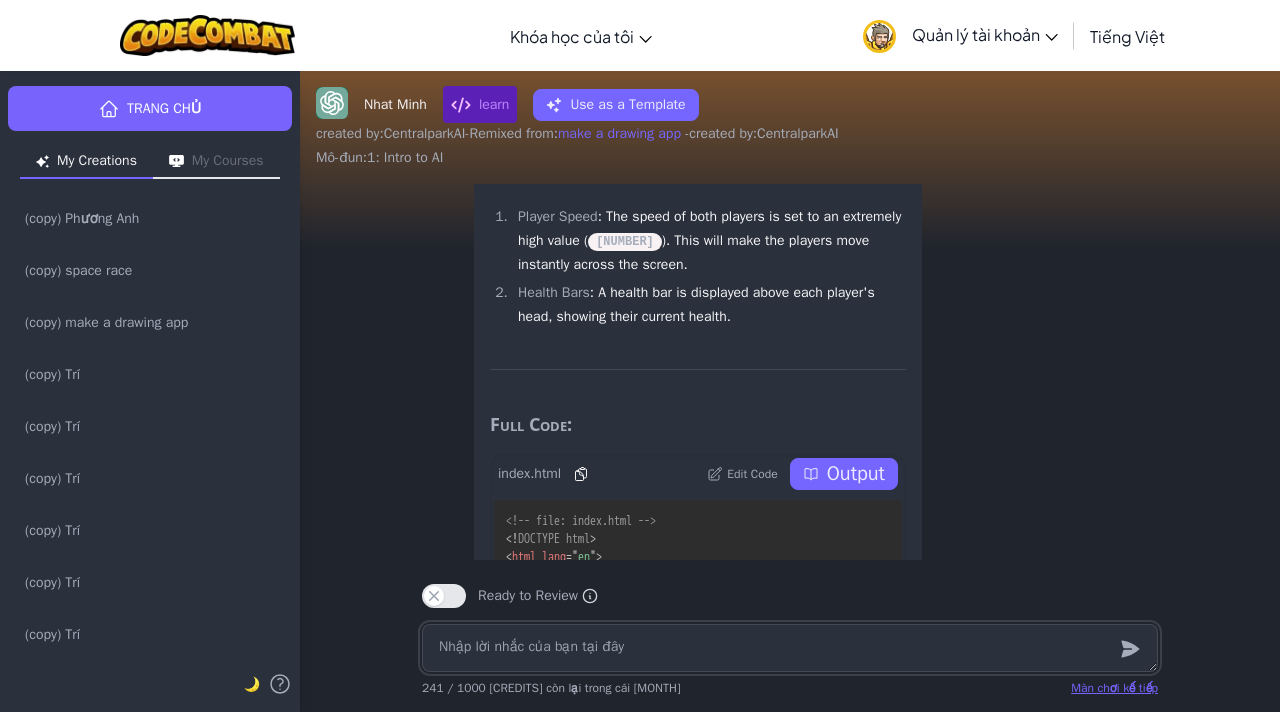 click at bounding box center [790, 648] 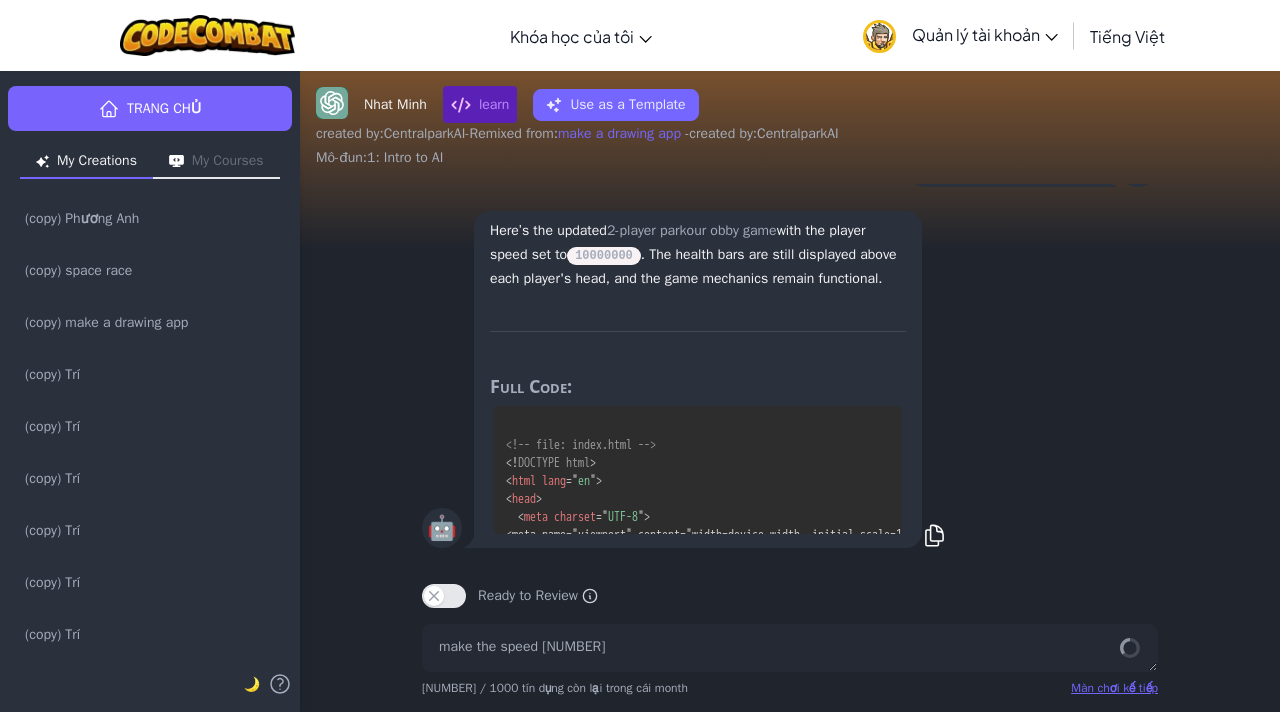 scroll, scrollTop: 0, scrollLeft: 0, axis: both 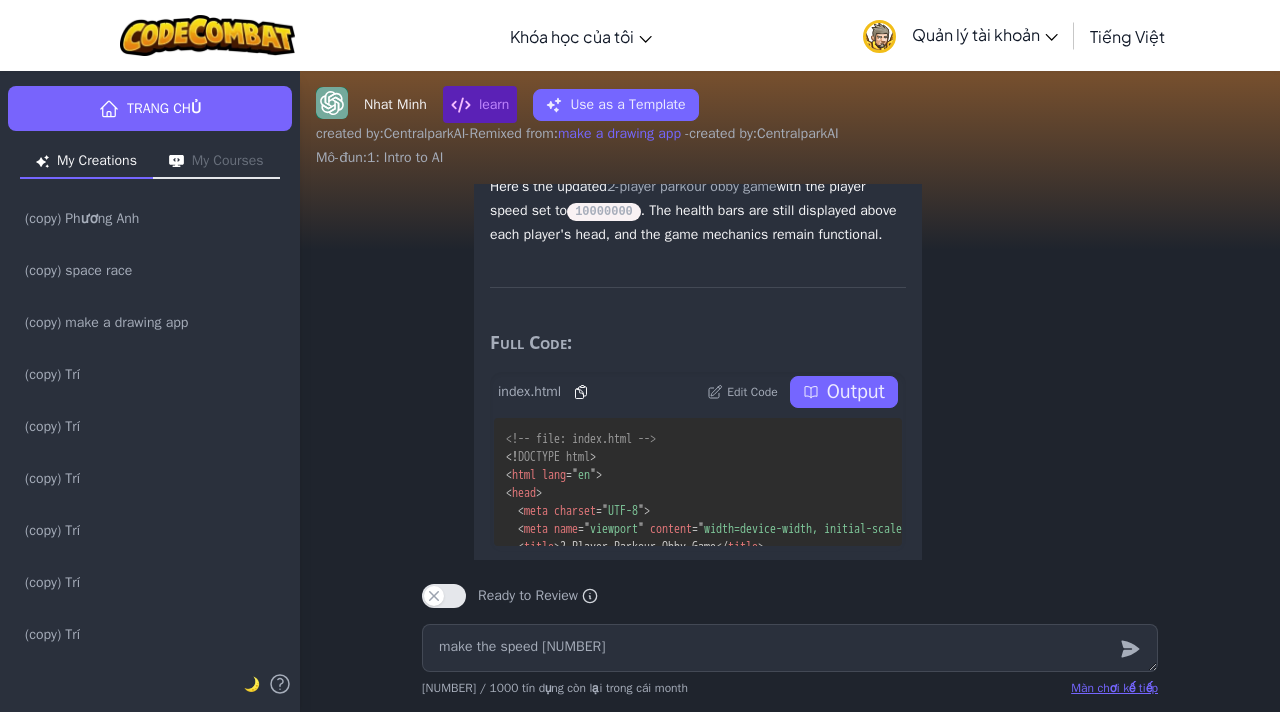 click on "Output" at bounding box center [856, 392] 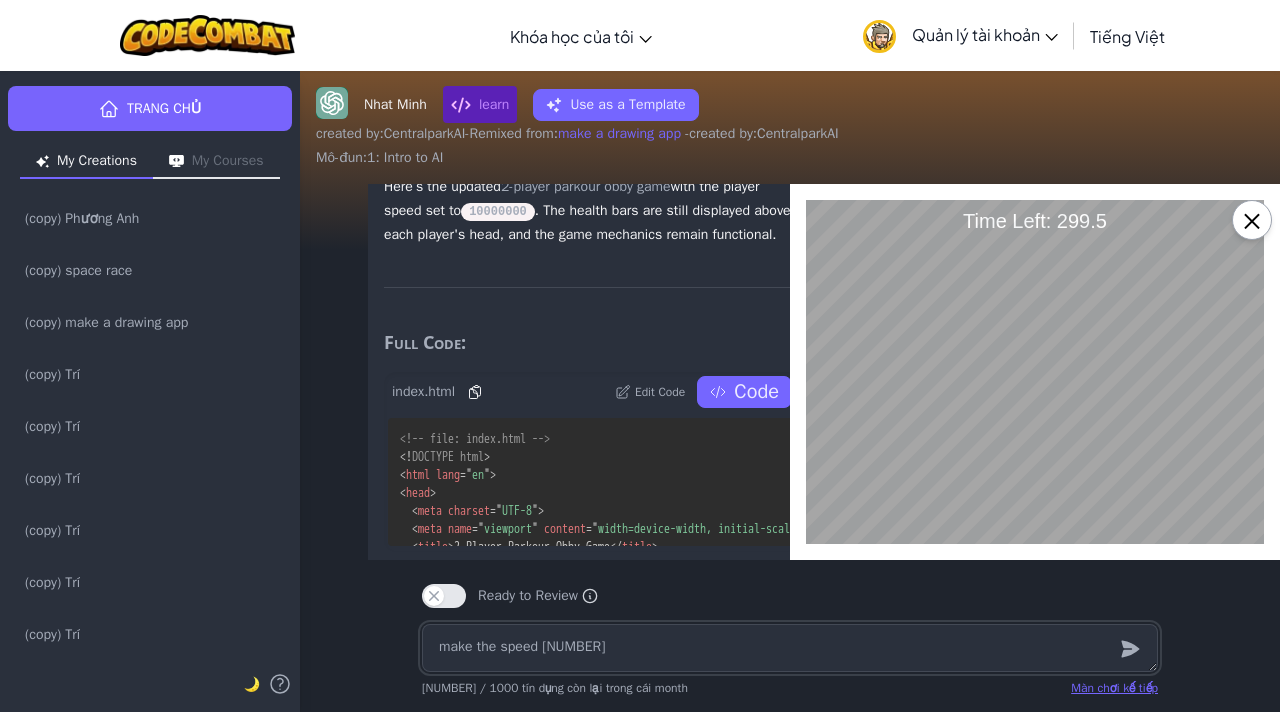 scroll, scrollTop: 0, scrollLeft: 0, axis: both 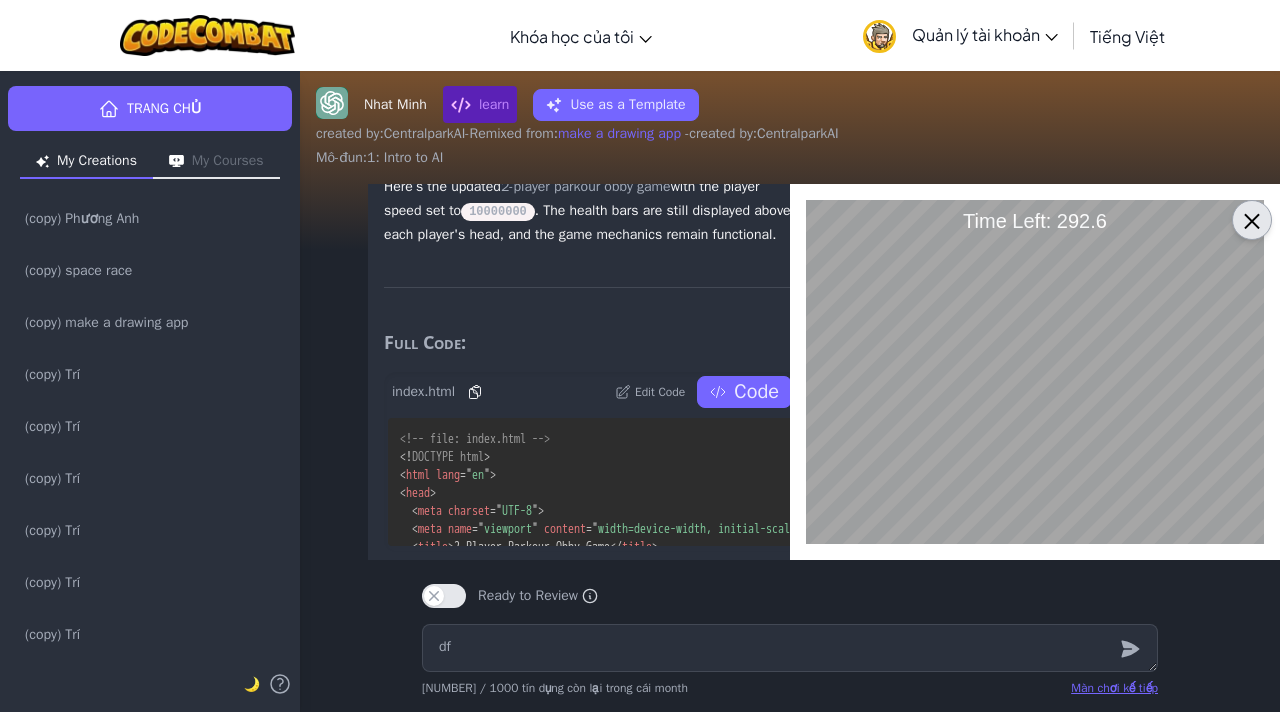 click on "×" at bounding box center (1252, 220) 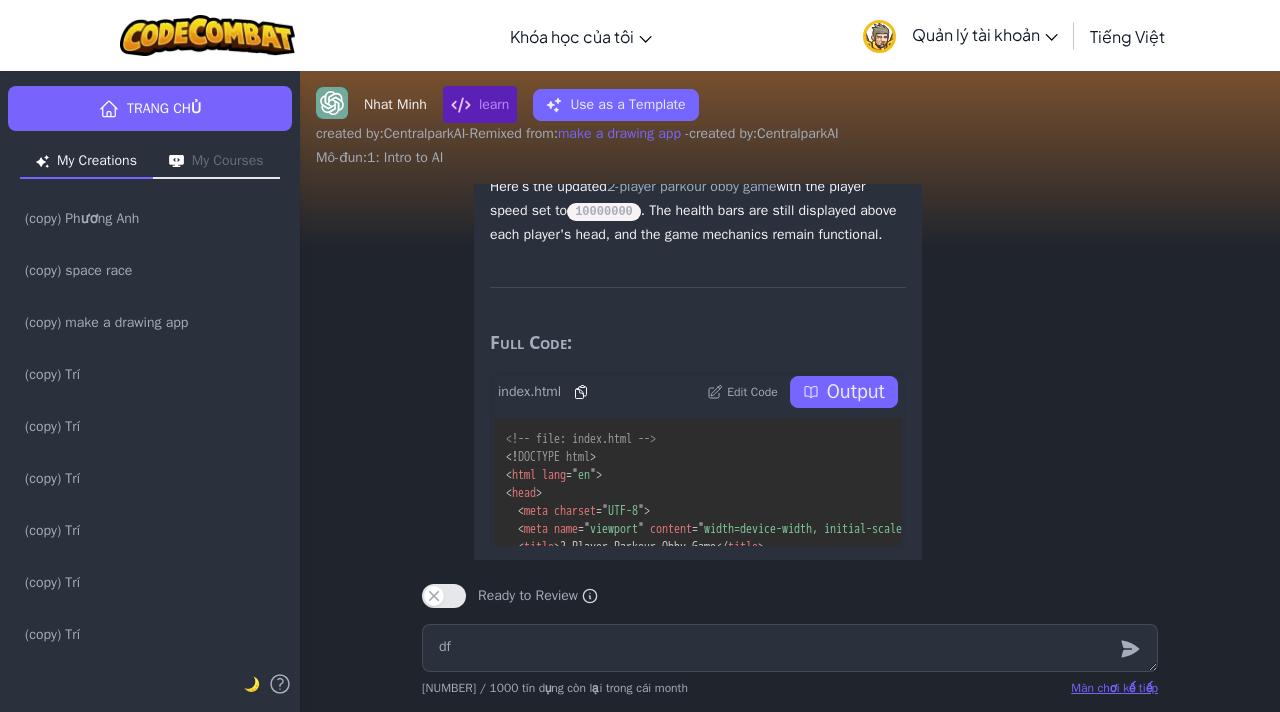 click on "Edit Code" at bounding box center (752, 392) 